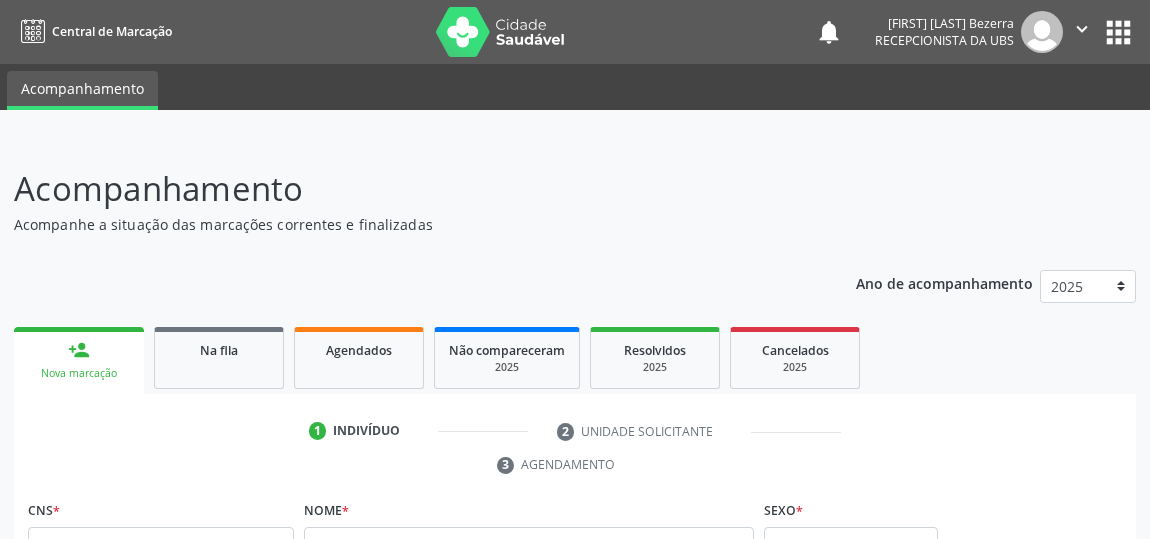 scroll, scrollTop: 173, scrollLeft: 0, axis: vertical 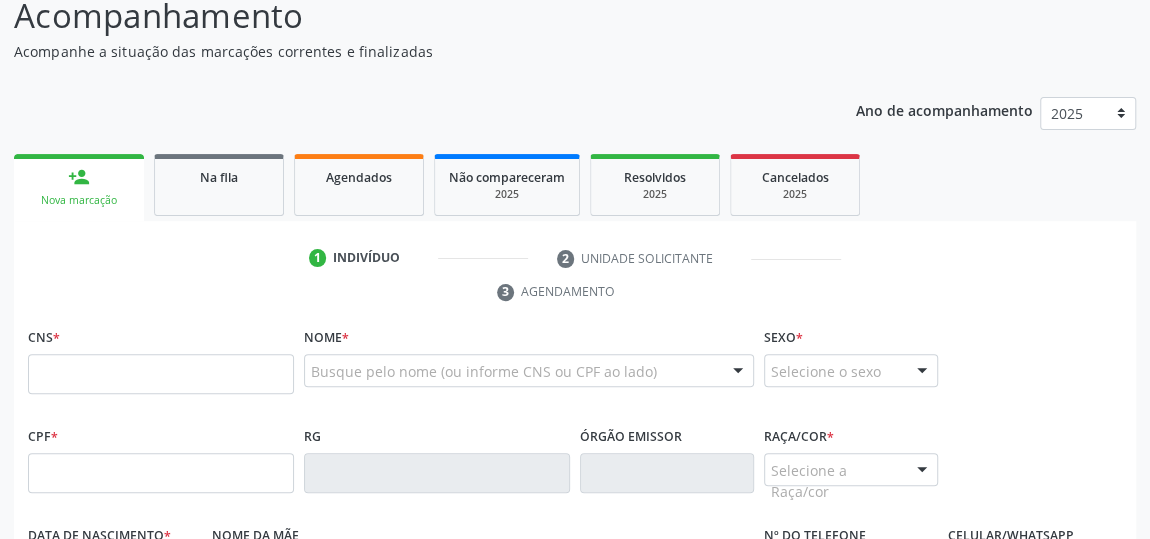 click on "person_add
Nova marcação" at bounding box center [79, 187] 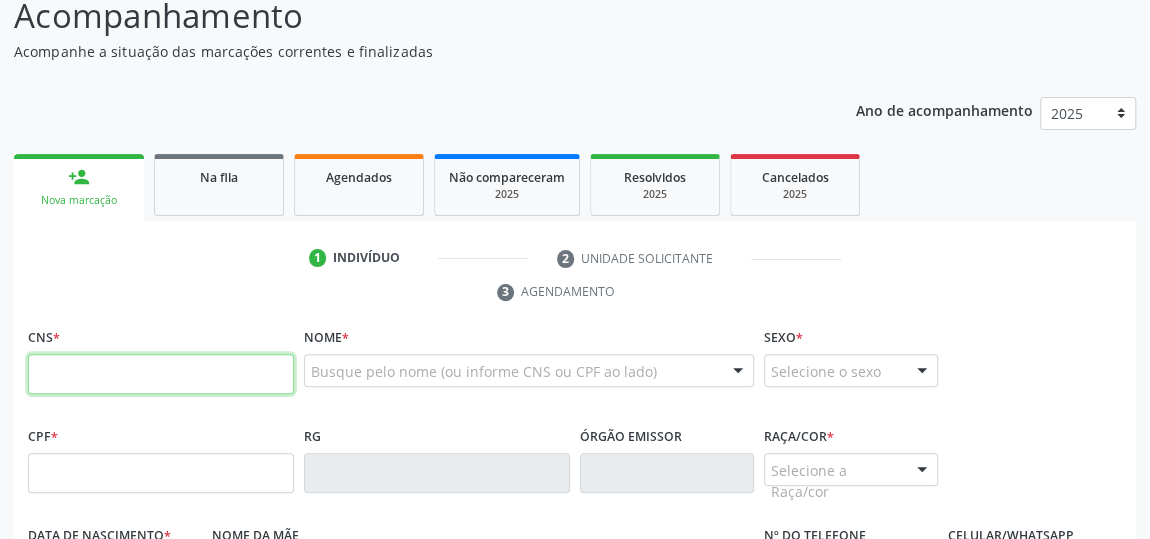 click at bounding box center [161, 374] 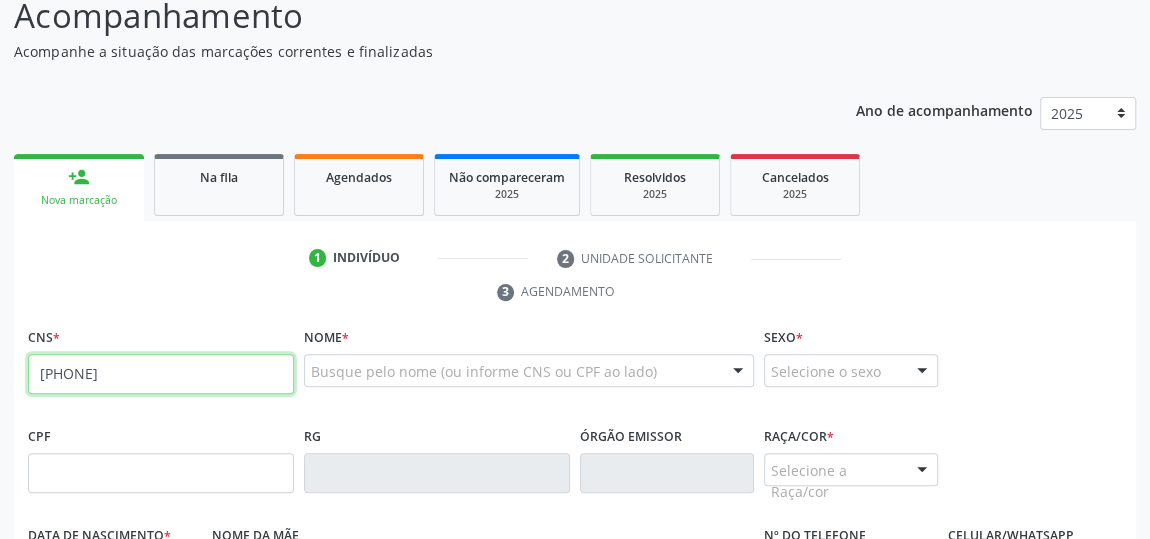 type on "[PHONE]" 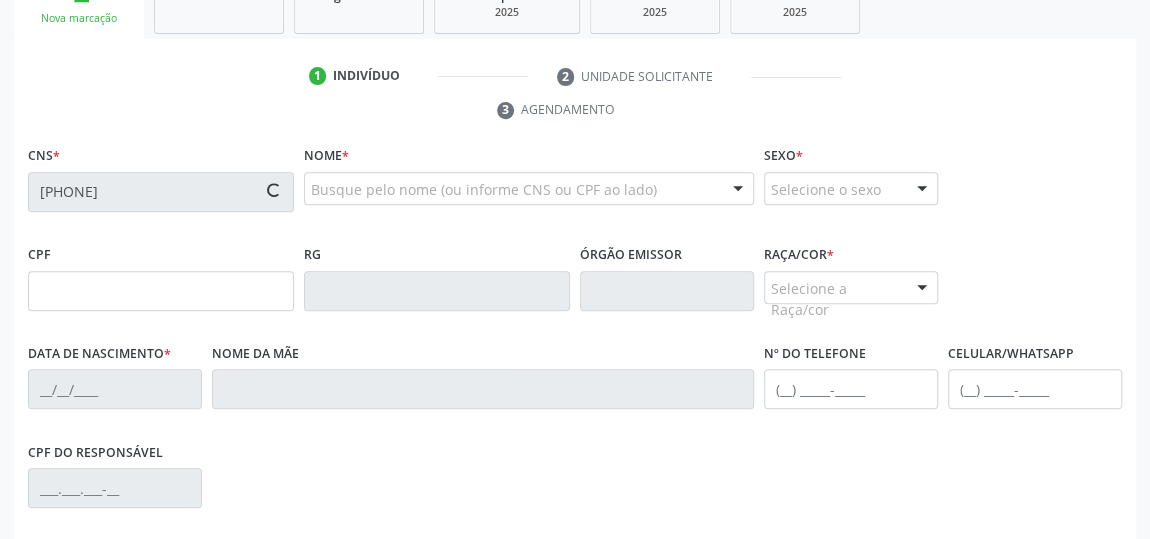 scroll, scrollTop: 446, scrollLeft: 0, axis: vertical 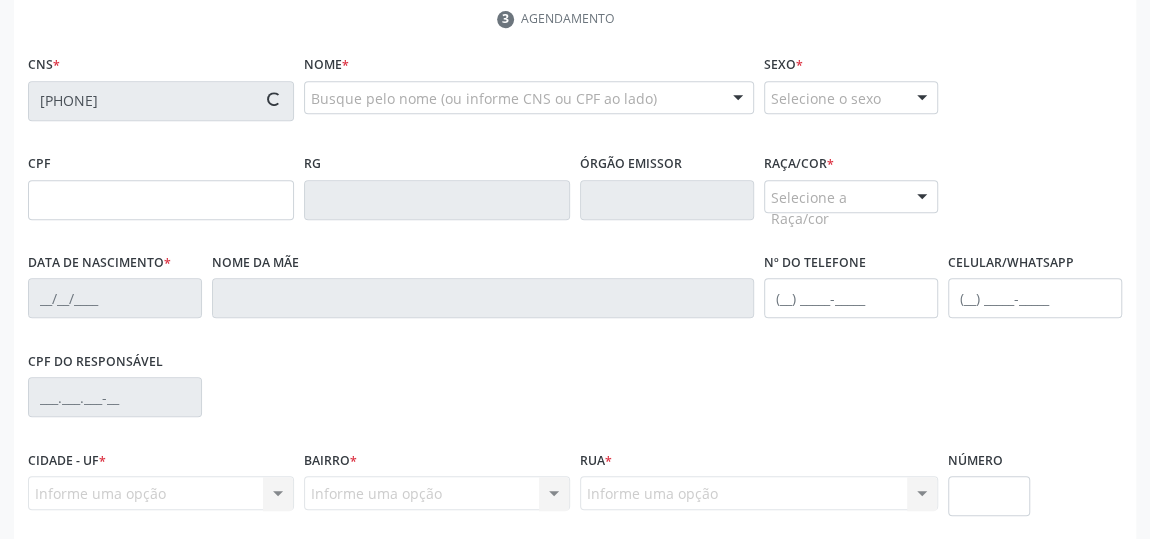 type on "[CPF]" 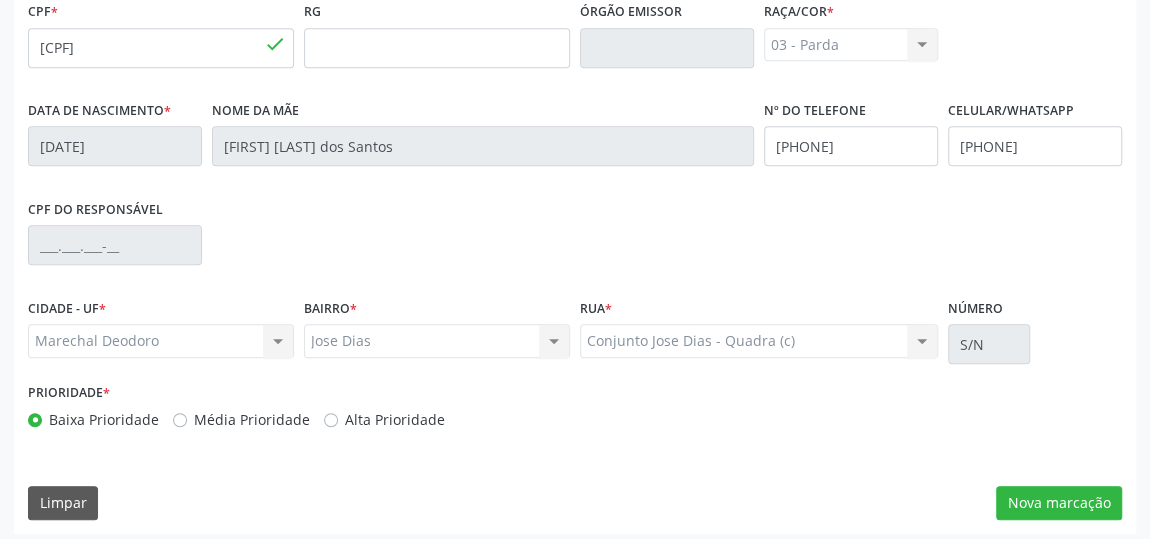 scroll, scrollTop: 604, scrollLeft: 0, axis: vertical 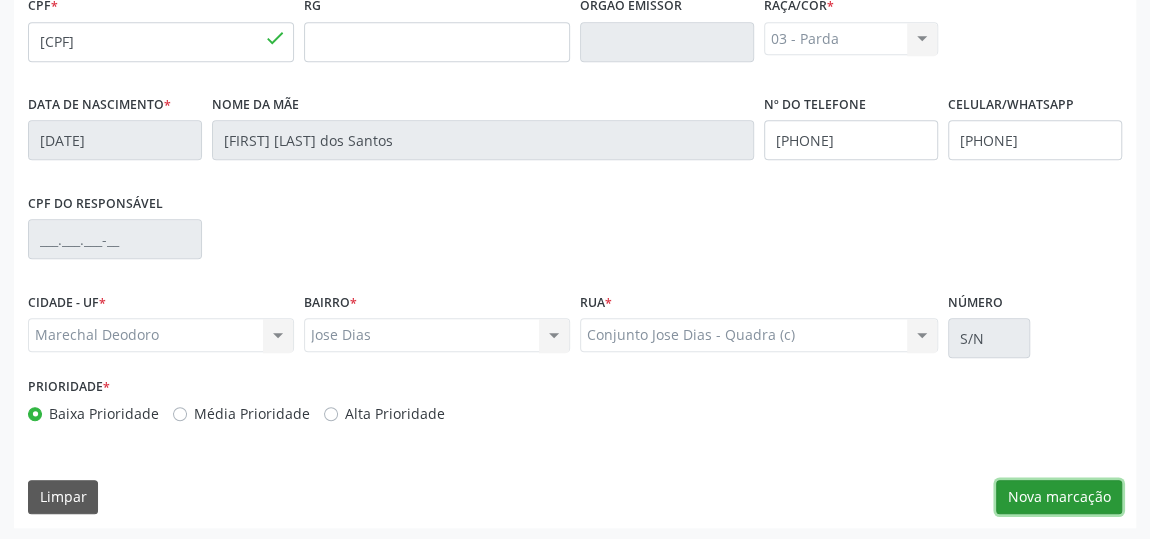 click on "Nova marcação" at bounding box center [1059, 497] 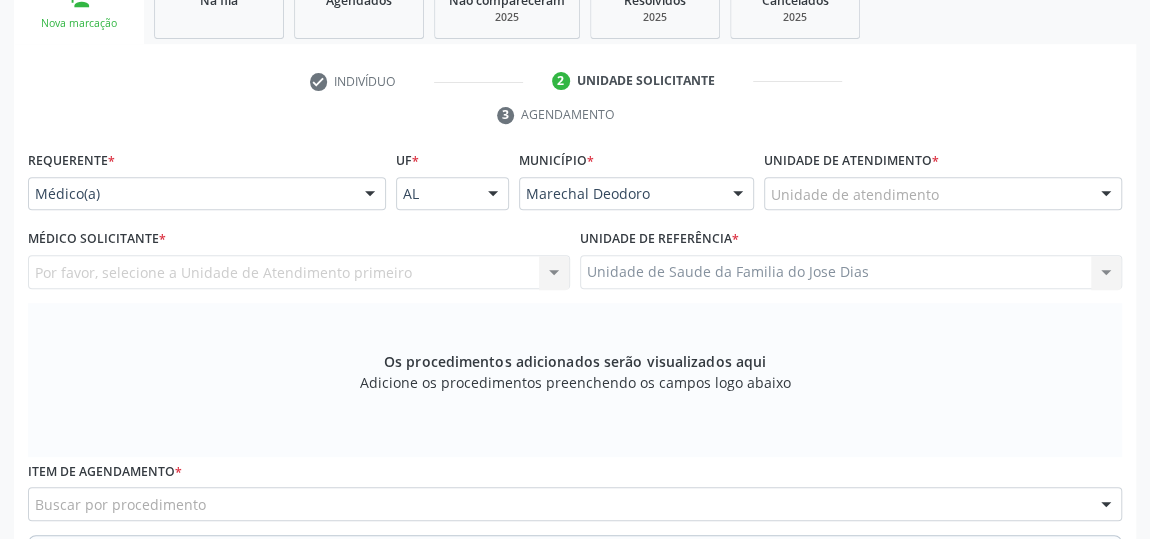 scroll, scrollTop: 331, scrollLeft: 0, axis: vertical 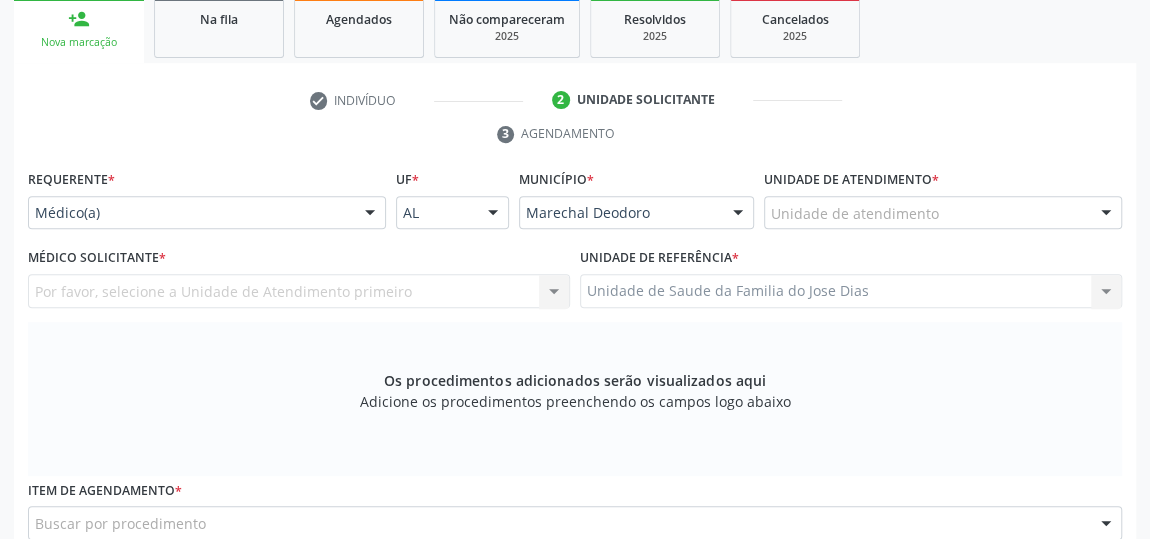 click at bounding box center [370, 214] 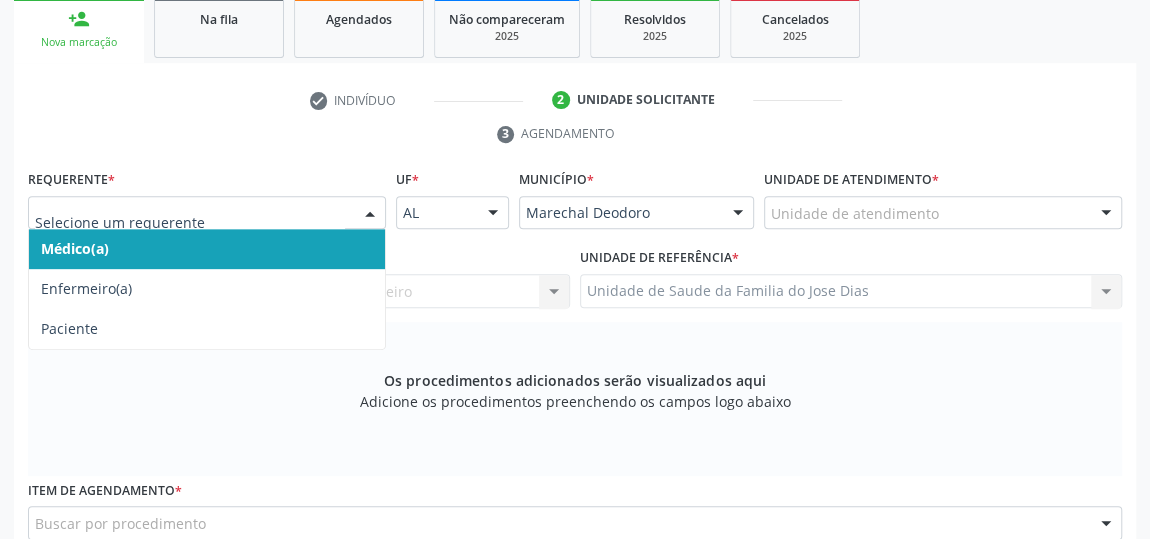 click on "Médico(a)" at bounding box center [207, 249] 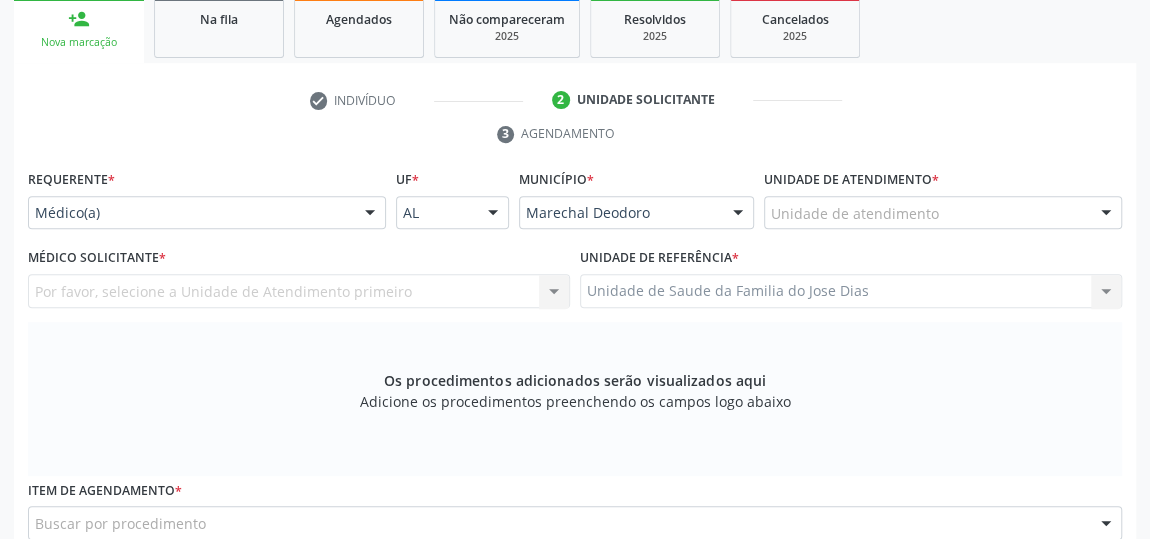 click on "Unidade de atendimento" at bounding box center (943, 213) 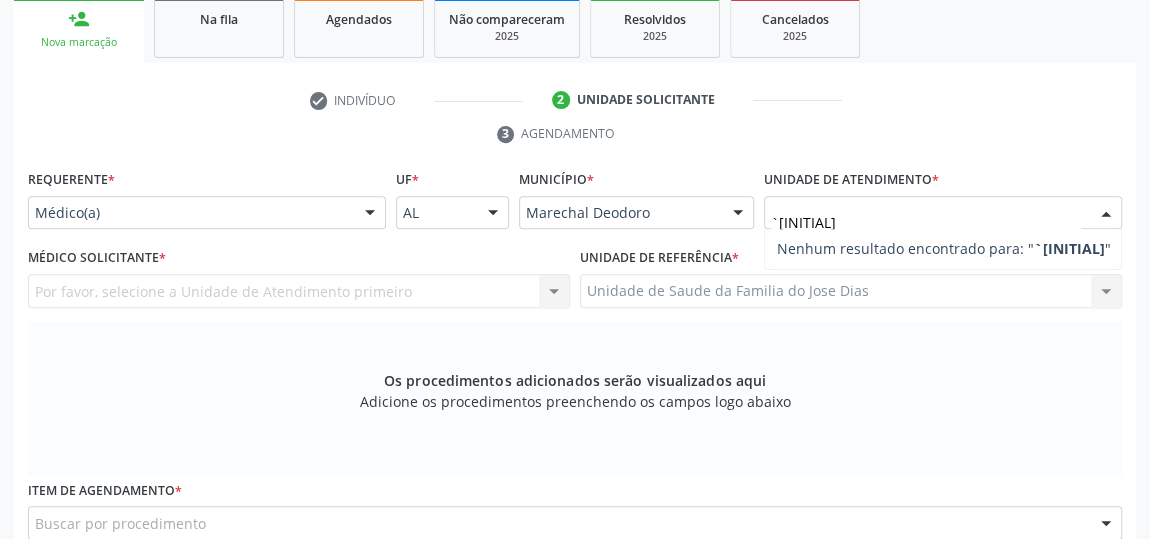 type on "`" 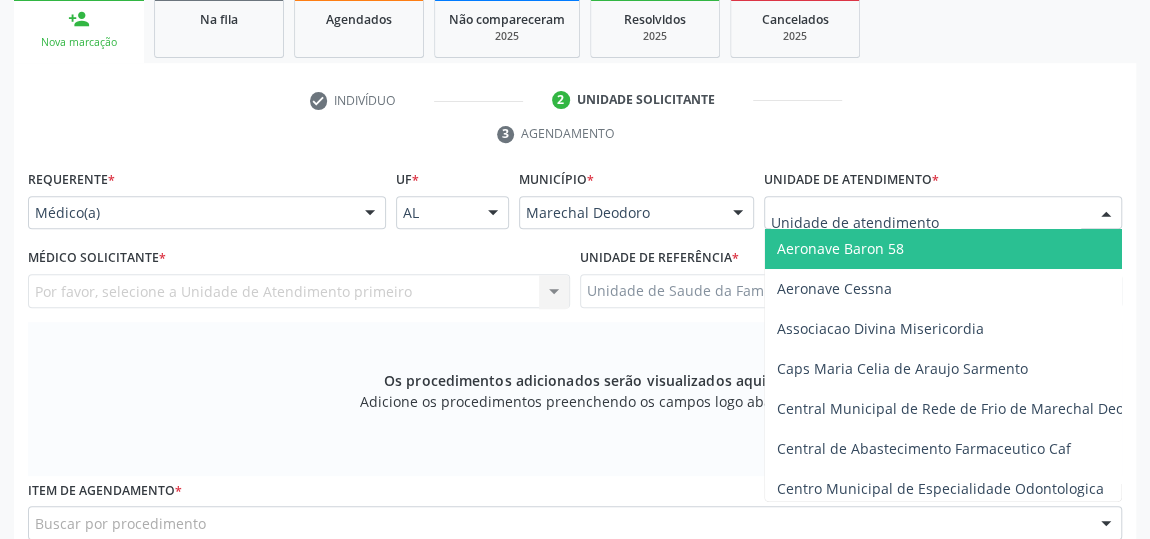 type on "J" 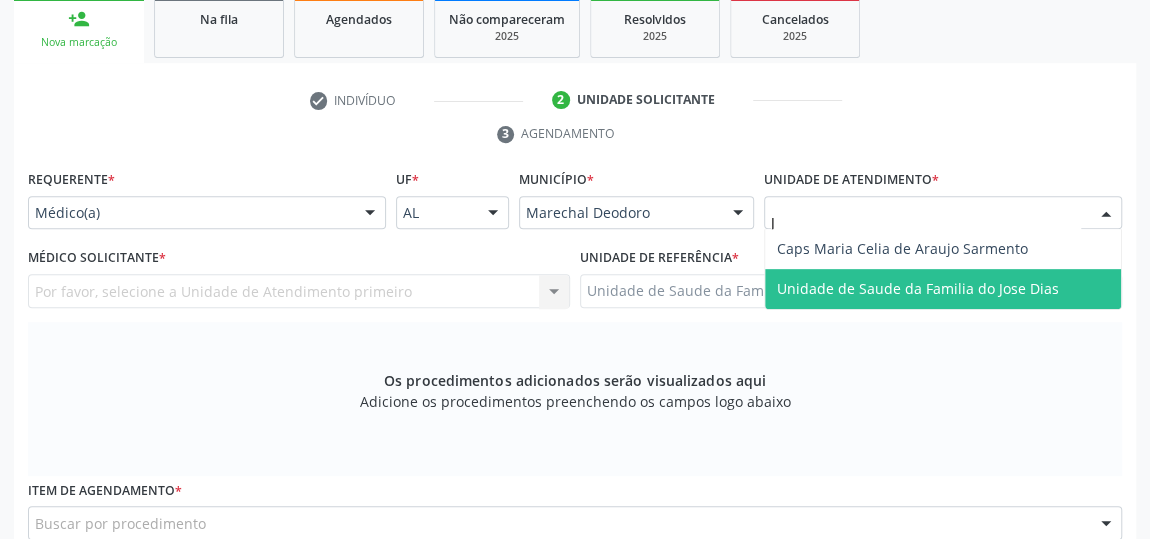 click on "Unidade de Saude da Familia do Jose Dias" at bounding box center [918, 288] 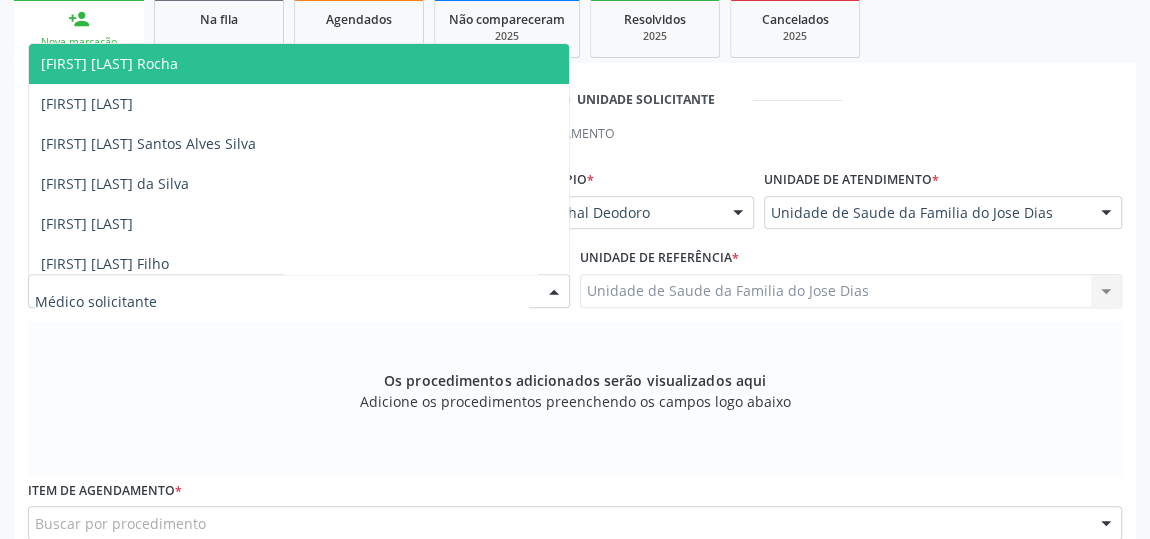 click at bounding box center (554, 292) 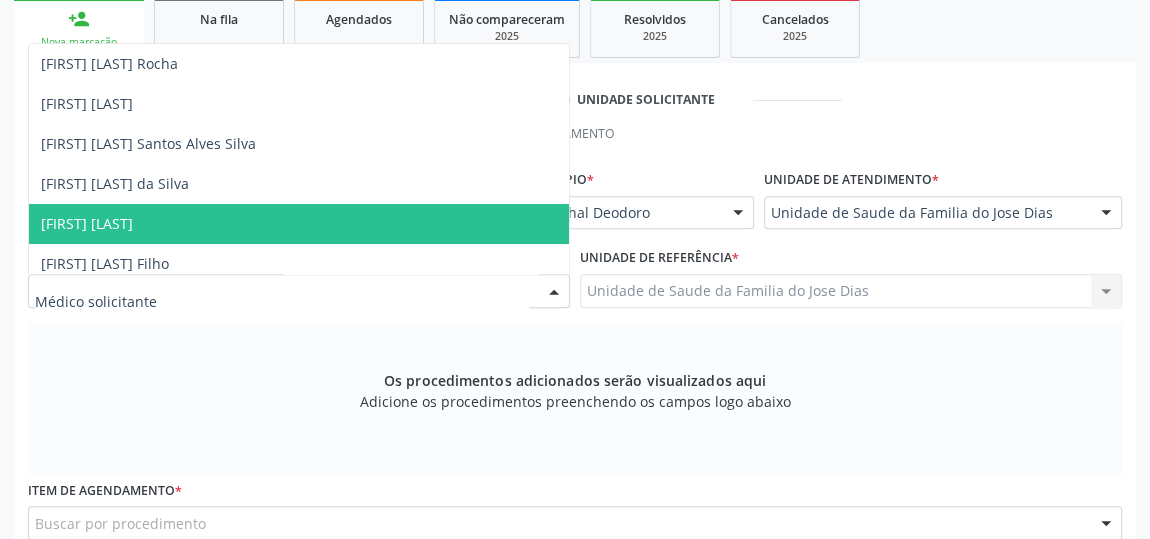 click on "[FIRST] [LAST]" at bounding box center [299, 224] 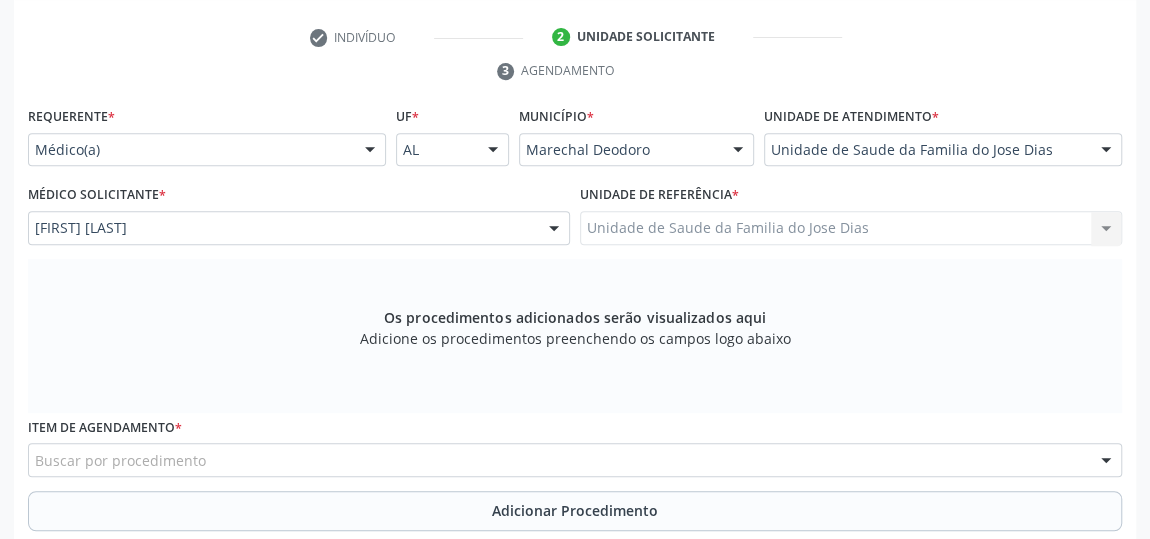 scroll, scrollTop: 422, scrollLeft: 0, axis: vertical 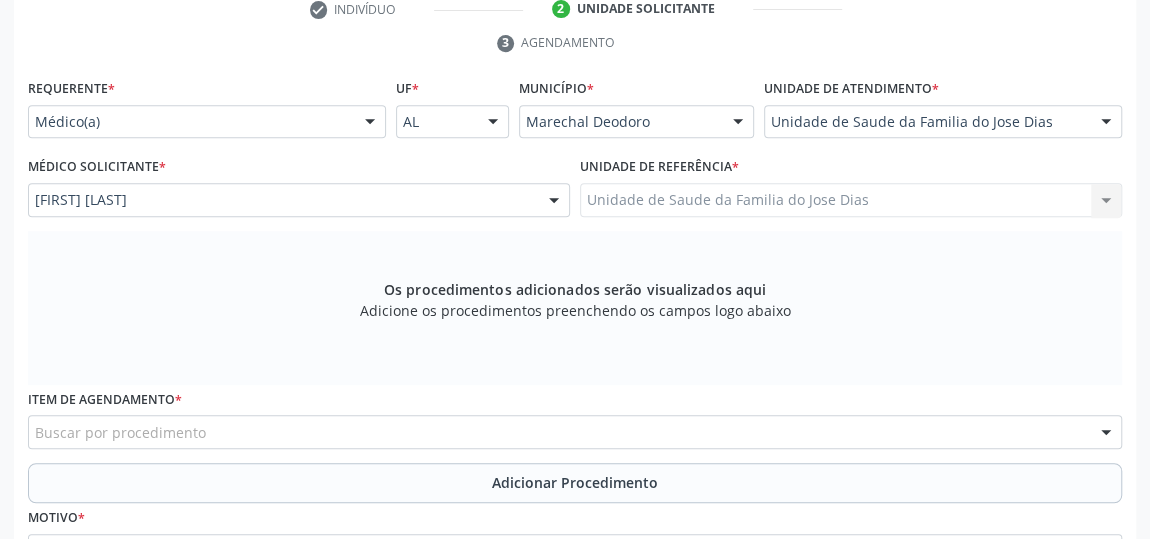 click on "Buscar por procedimento" at bounding box center (575, 432) 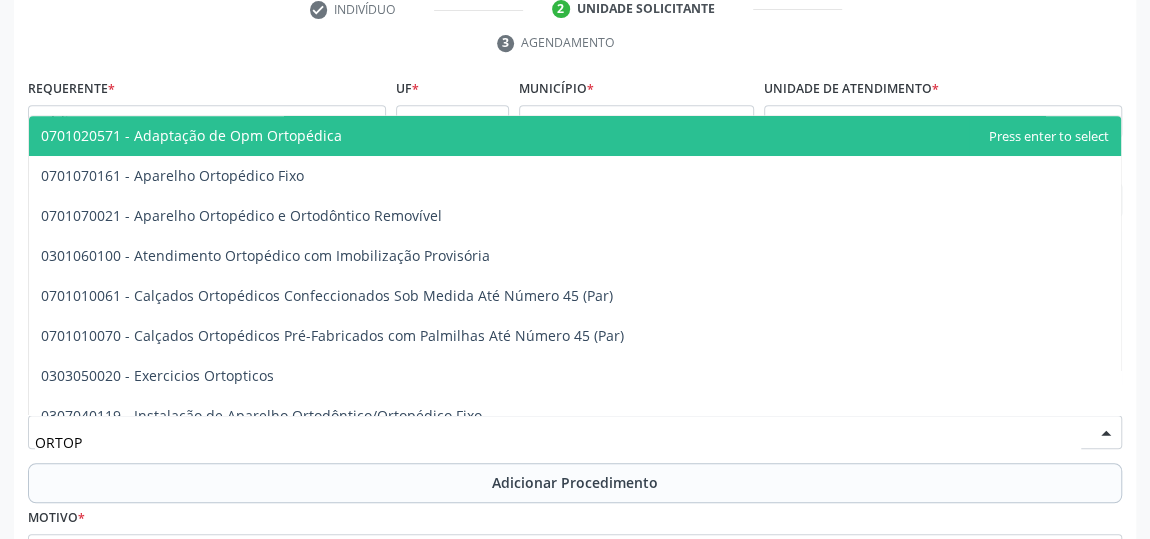 type on "ORTOPE" 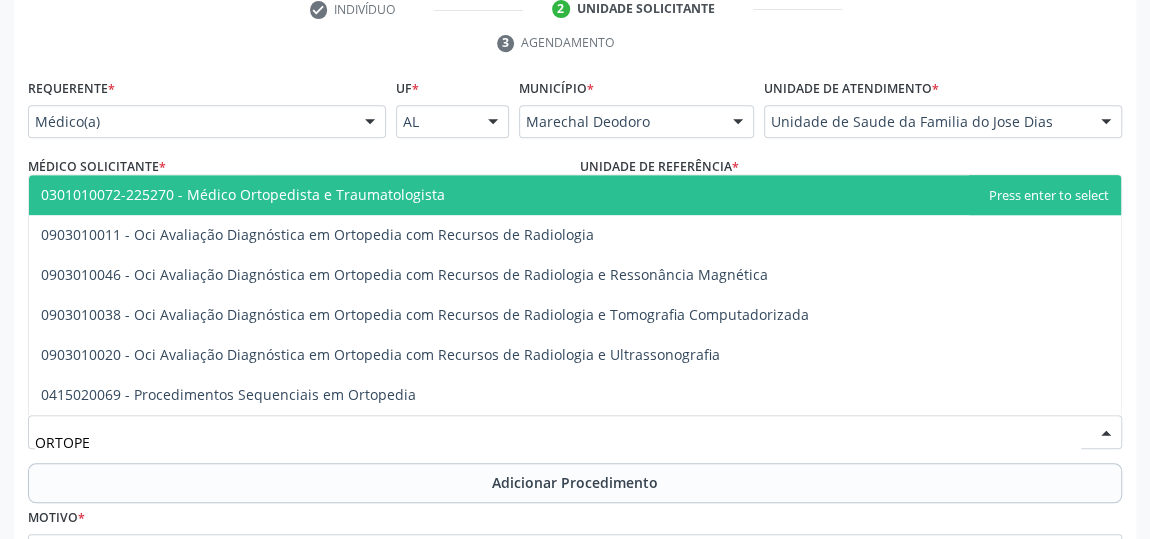 click on "0301010072-225270 - Médico Ortopedista e Traumatologista" at bounding box center [575, 195] 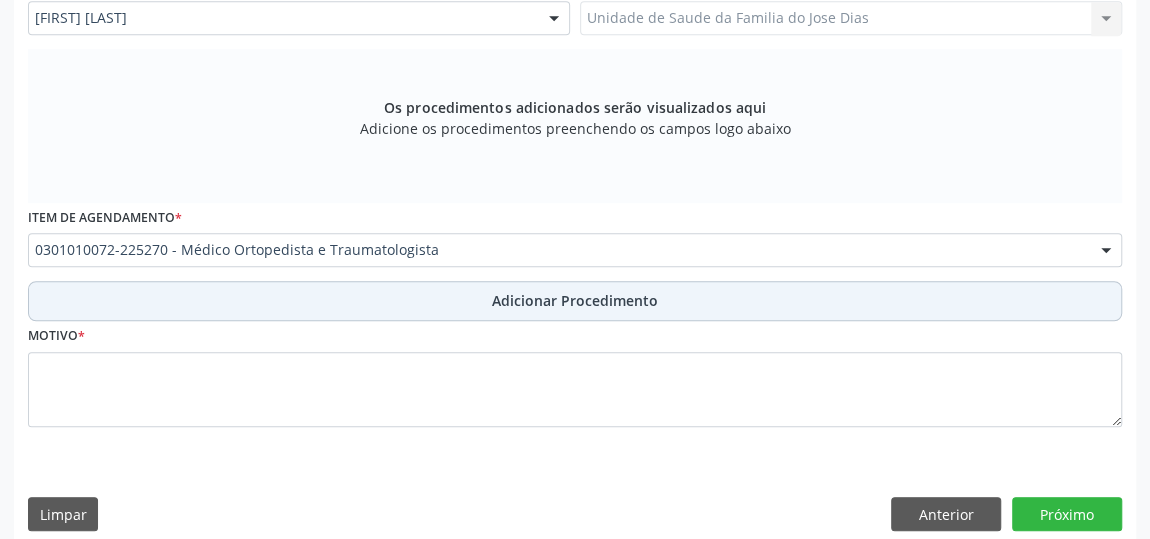 click on "Adicionar Procedimento" at bounding box center [575, 301] 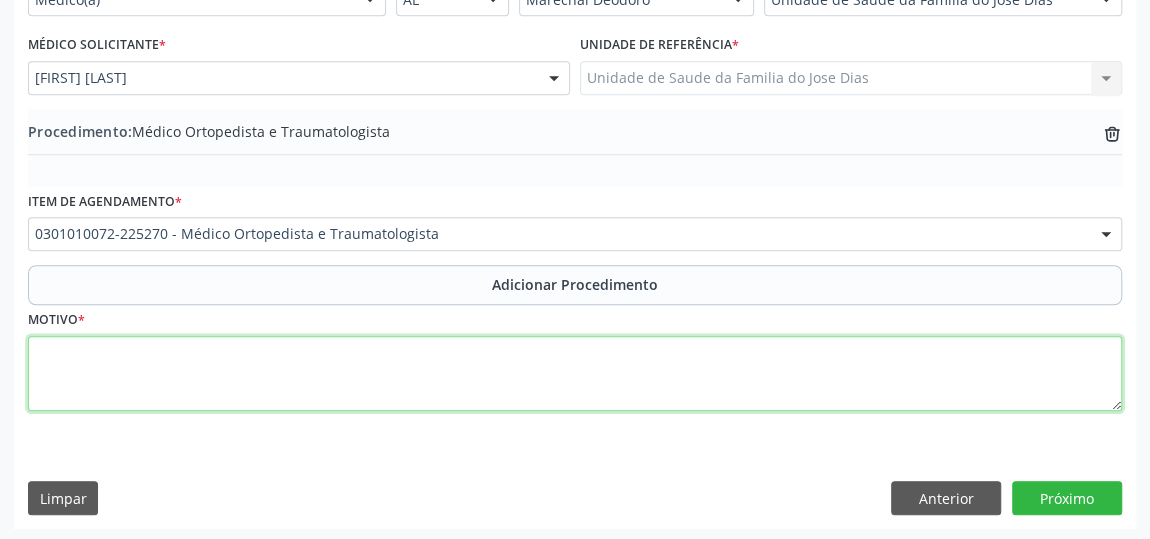 click at bounding box center (575, 374) 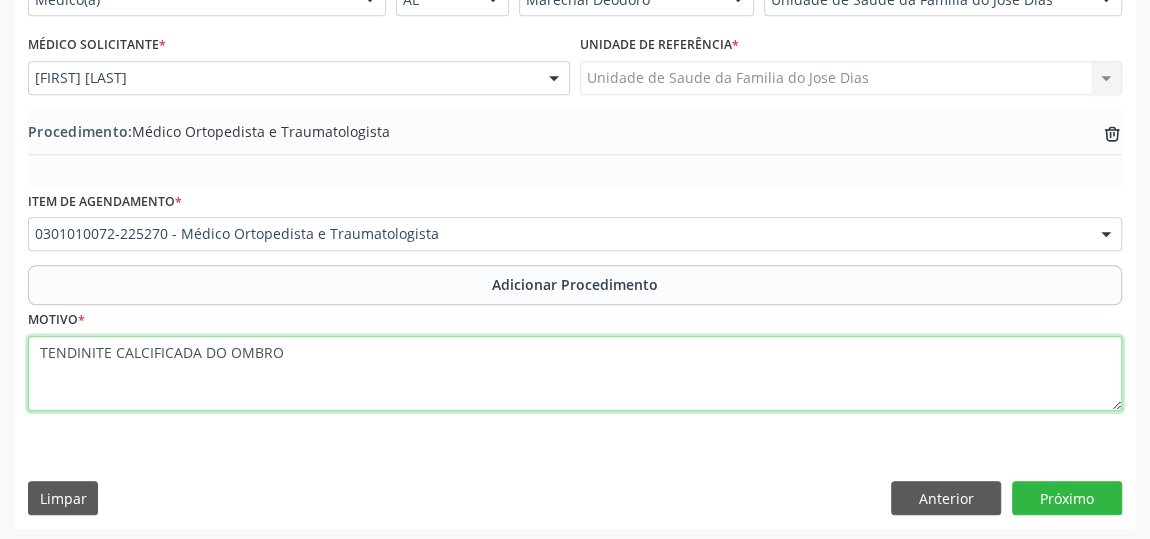 click on "TENDINITE CALCIFICADA DO OMBRO" at bounding box center [575, 374] 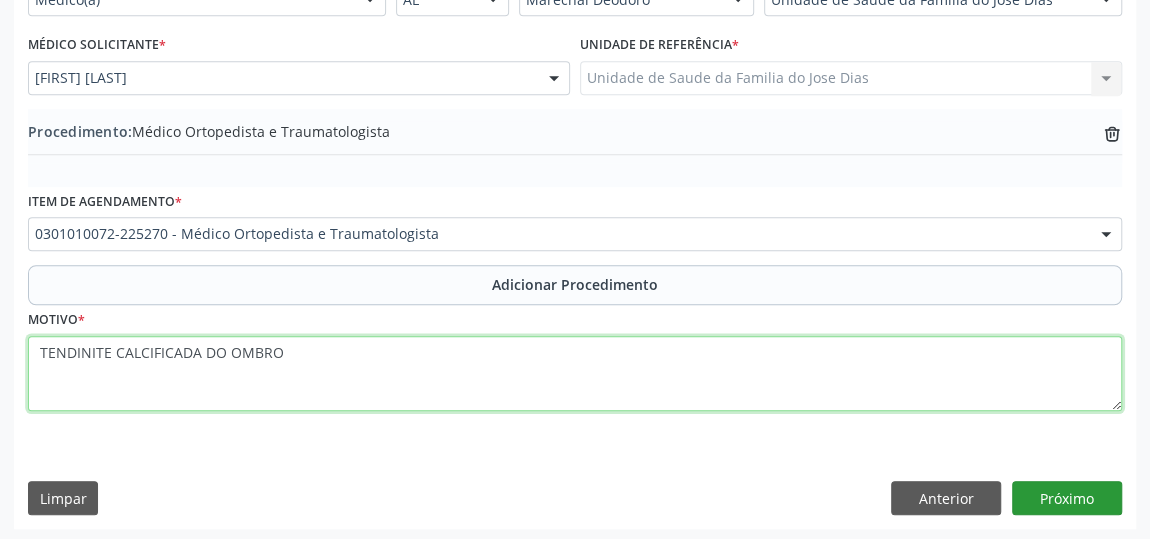 type on "TENDINITE CALCIFICADA DO OMBRO" 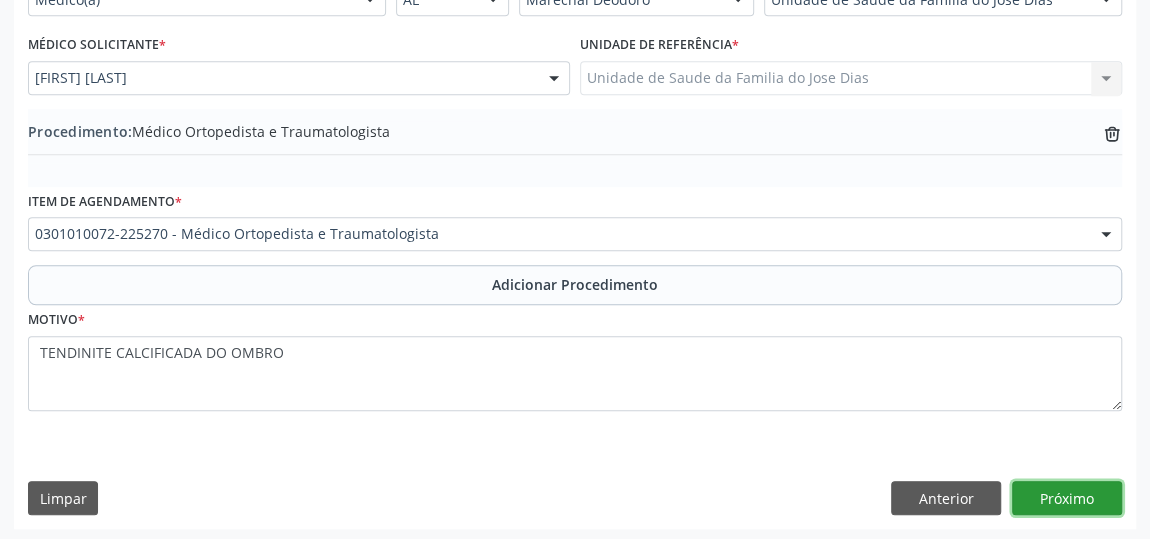 click on "Próximo" at bounding box center (1067, 498) 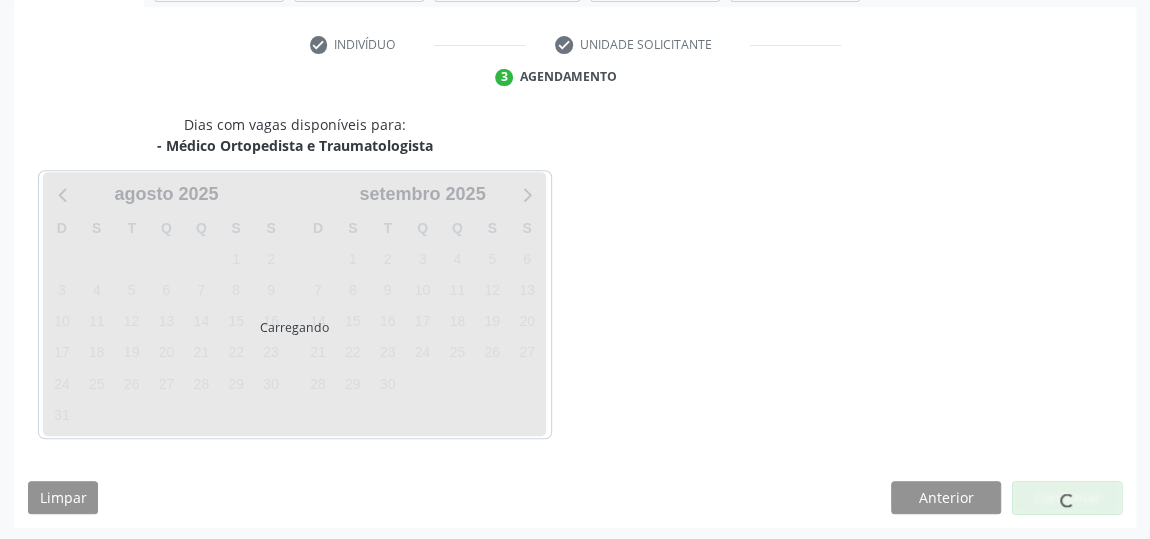 scroll, scrollTop: 446, scrollLeft: 0, axis: vertical 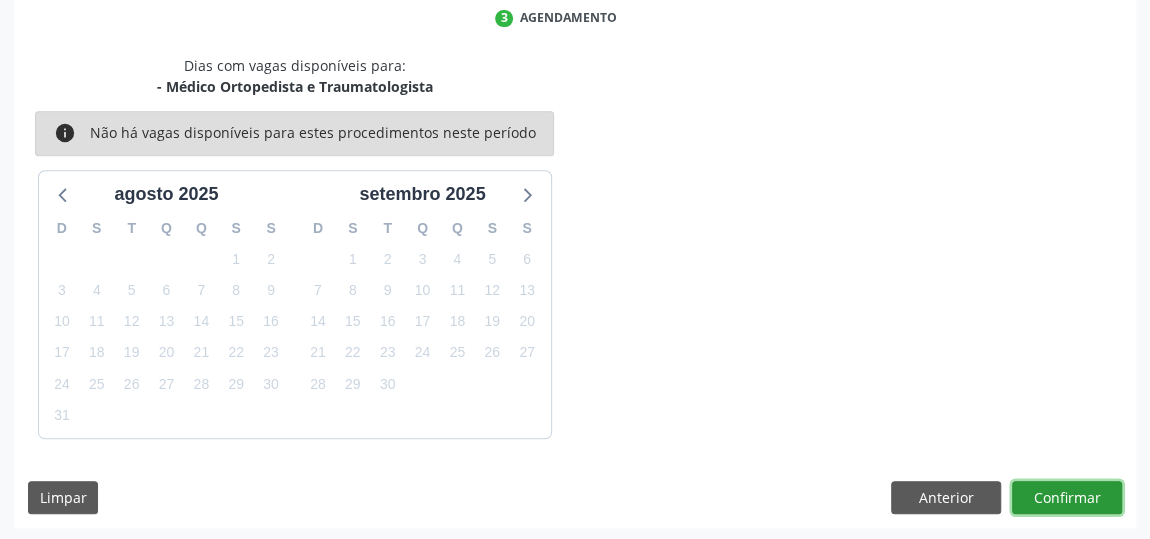 click on "Confirmar" at bounding box center (1067, 498) 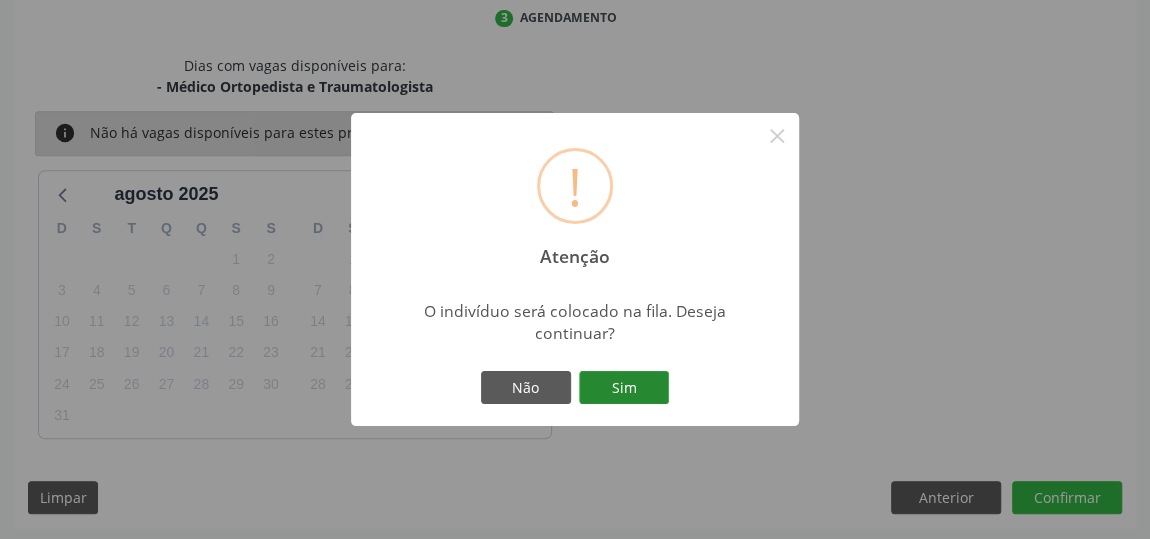 click on "Sim" at bounding box center [624, 388] 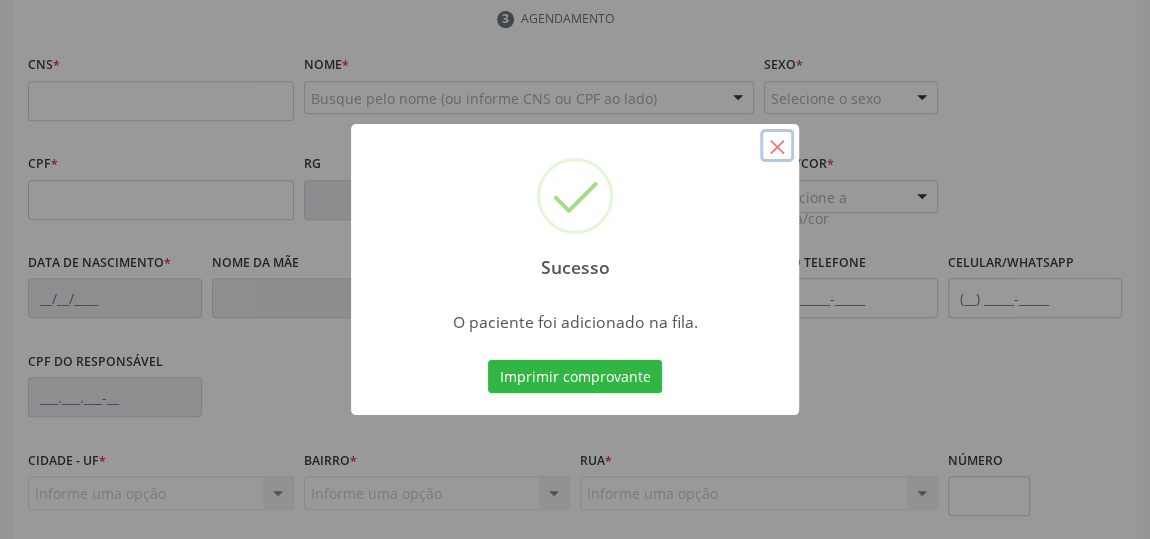 click on "×" at bounding box center (777, 146) 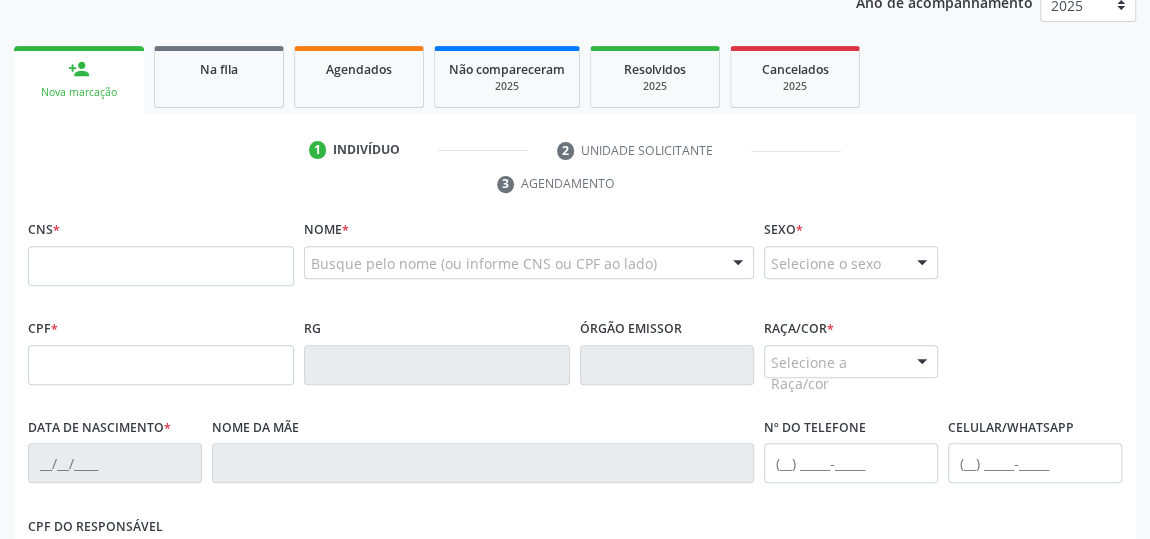 scroll, scrollTop: 264, scrollLeft: 0, axis: vertical 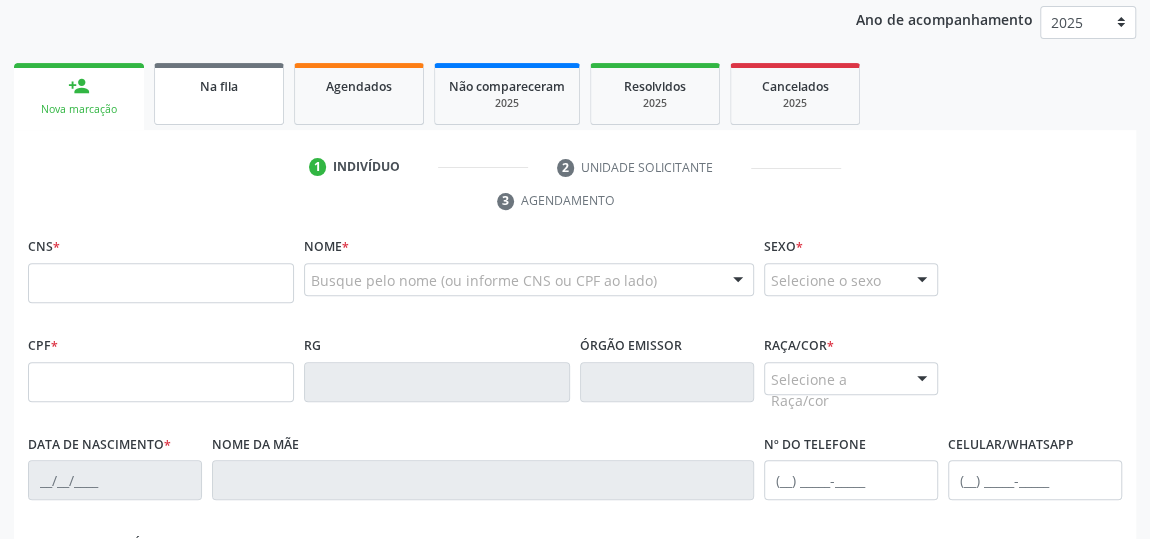 click on "Na fila" at bounding box center (219, 94) 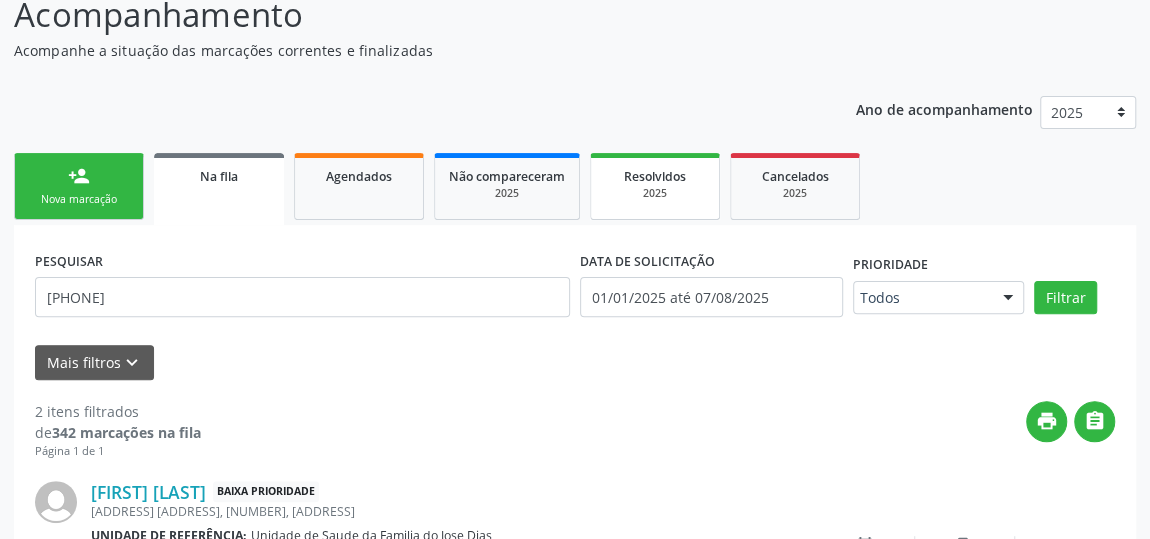 scroll, scrollTop: 264, scrollLeft: 0, axis: vertical 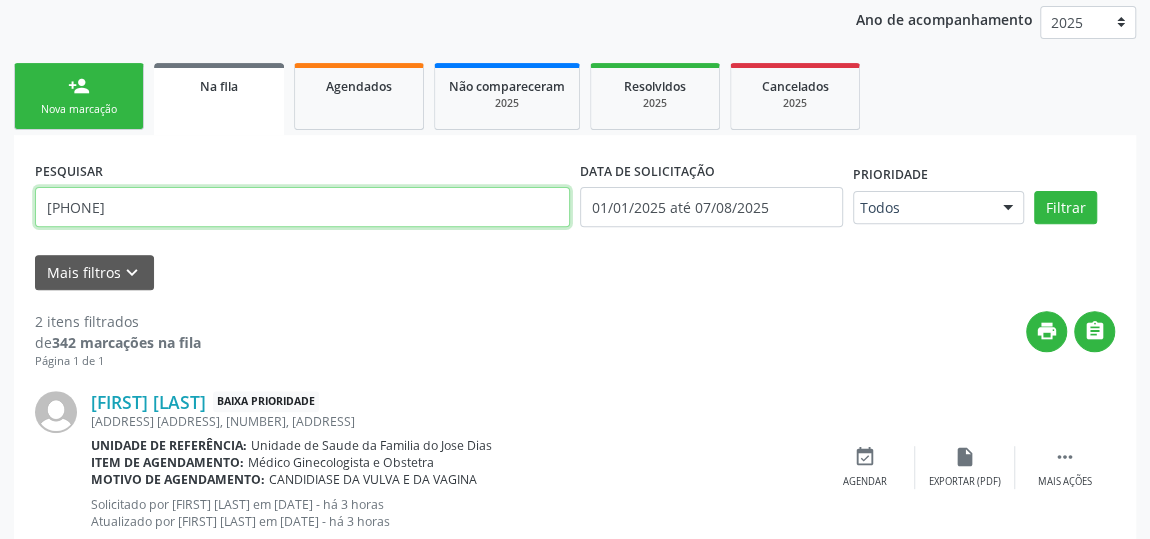 drag, startPoint x: 310, startPoint y: 209, endPoint x: 0, endPoint y: 208, distance: 310.00162 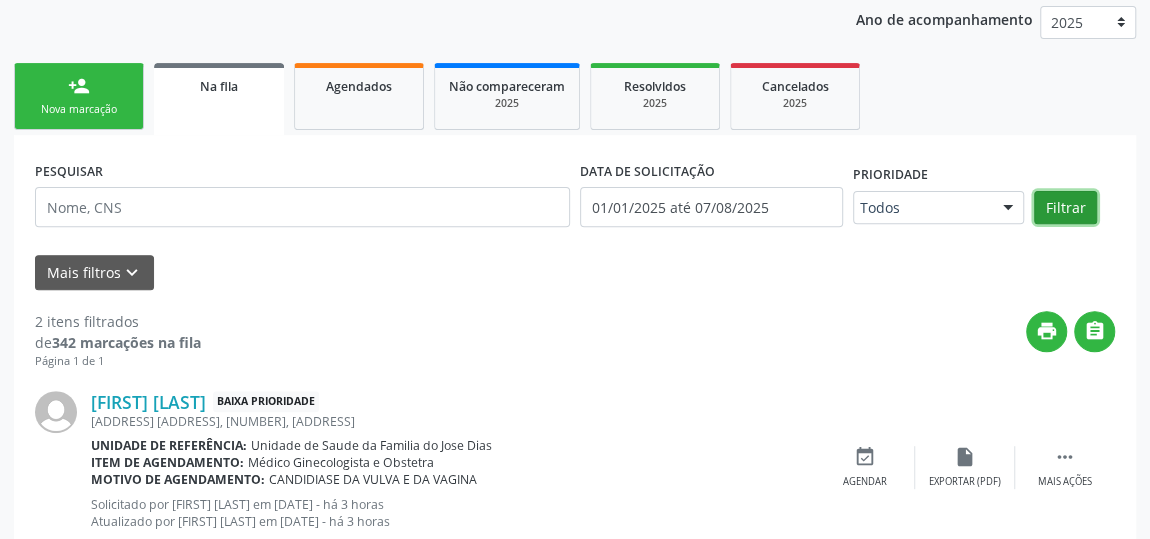 click on "Filtrar" at bounding box center (1065, 208) 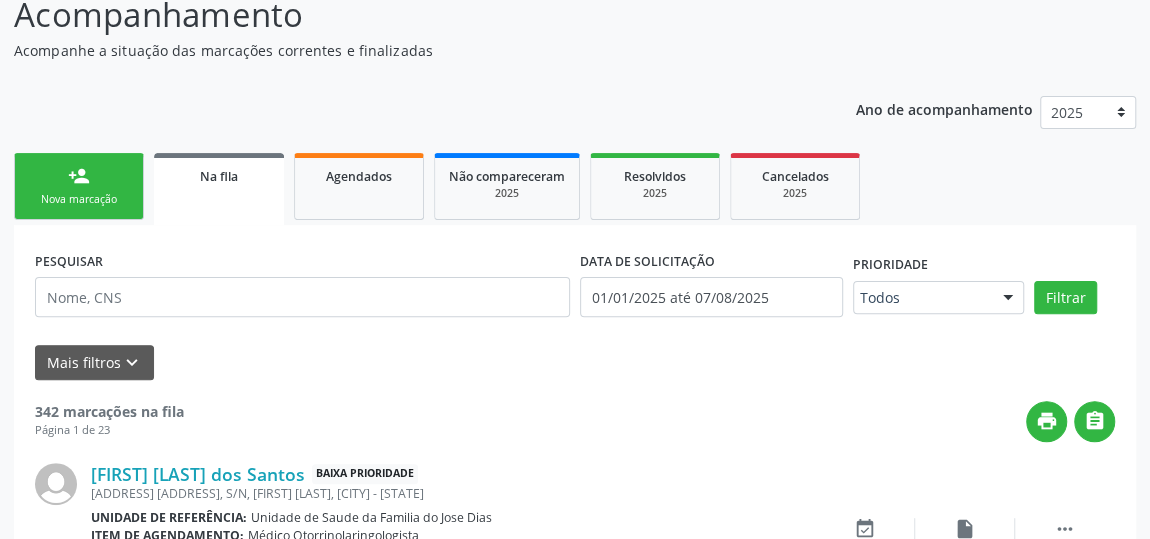 scroll, scrollTop: 264, scrollLeft: 0, axis: vertical 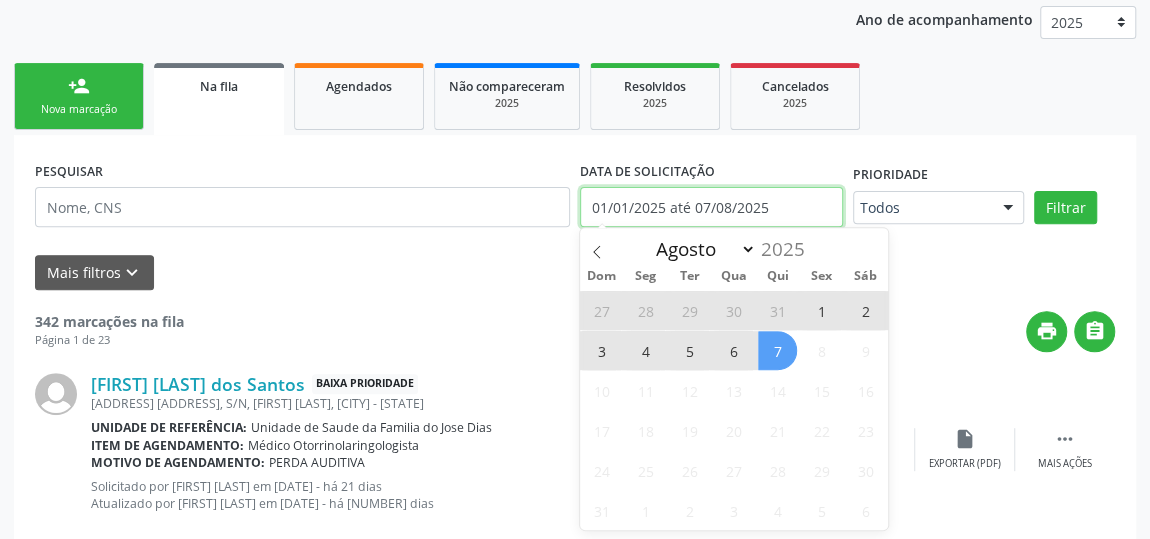 click on "01/01/2025 até 07/08/2025" at bounding box center (711, 207) 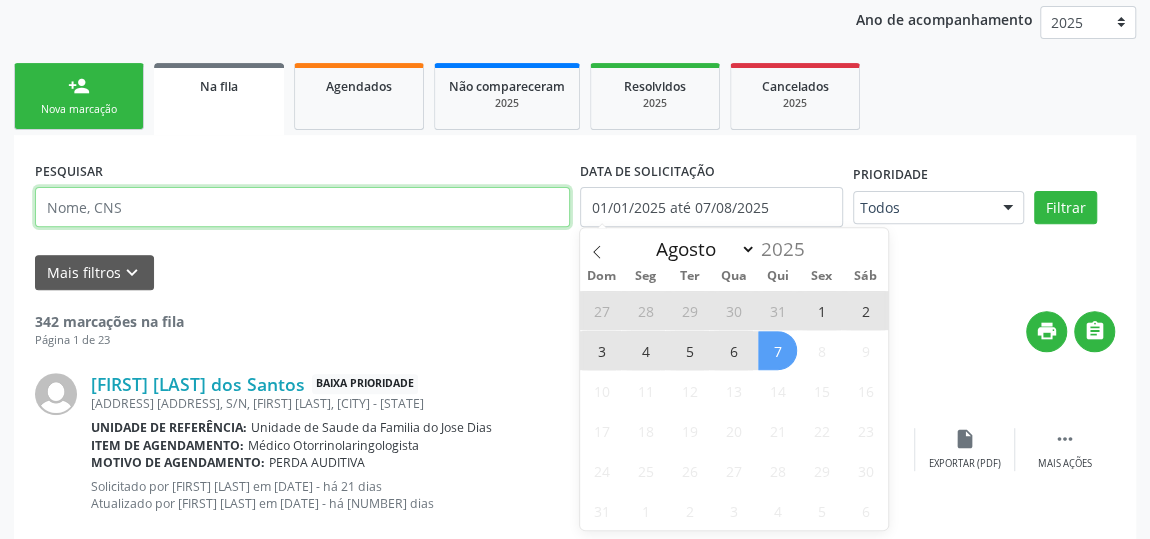 click at bounding box center (302, 207) 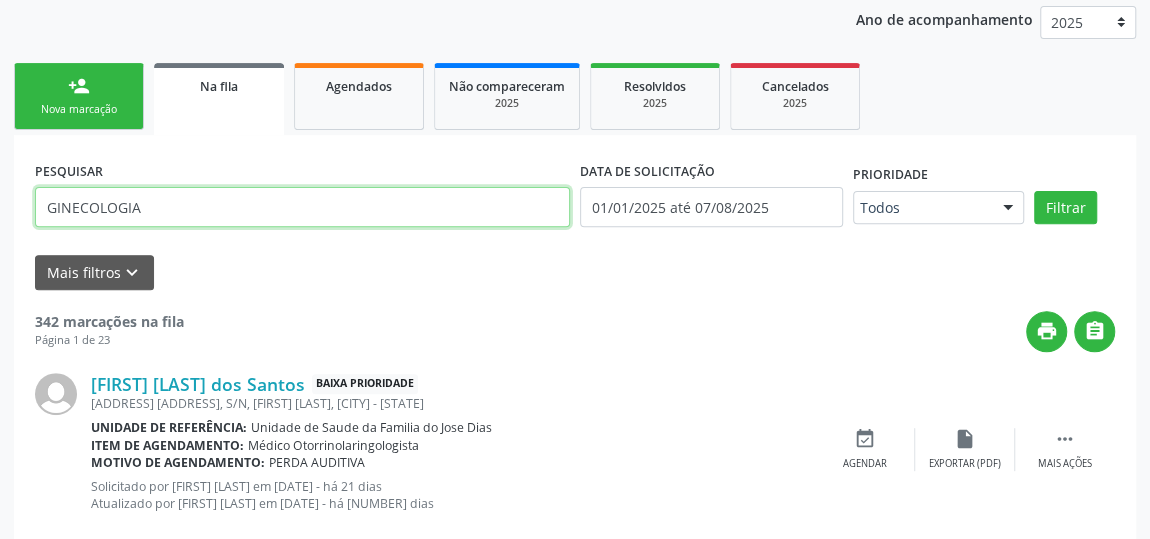 type on "GINECOLOGIA" 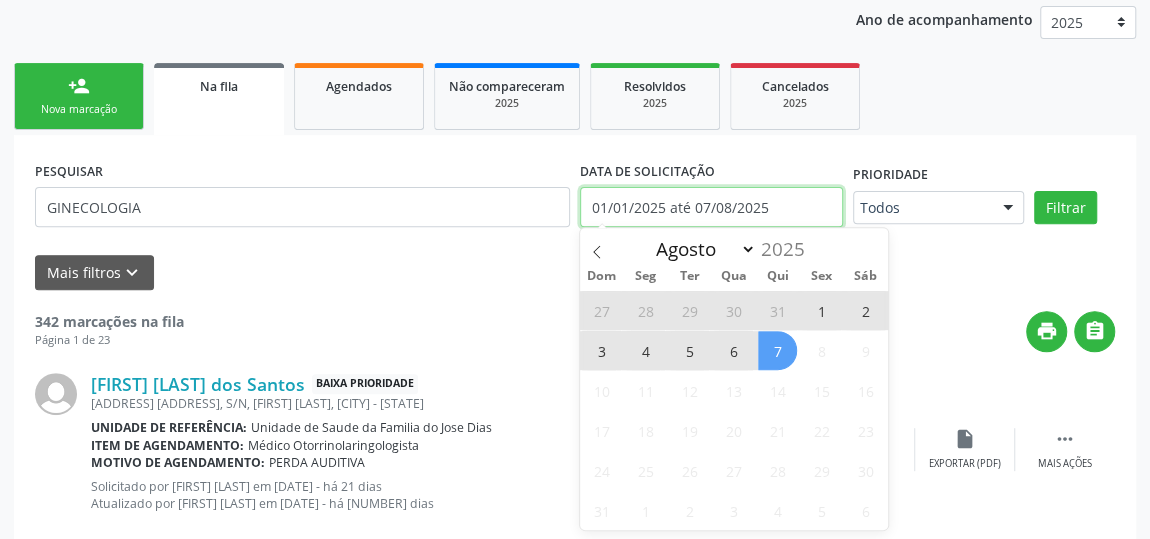 drag, startPoint x: 800, startPoint y: 197, endPoint x: 578, endPoint y: 205, distance: 222.1441 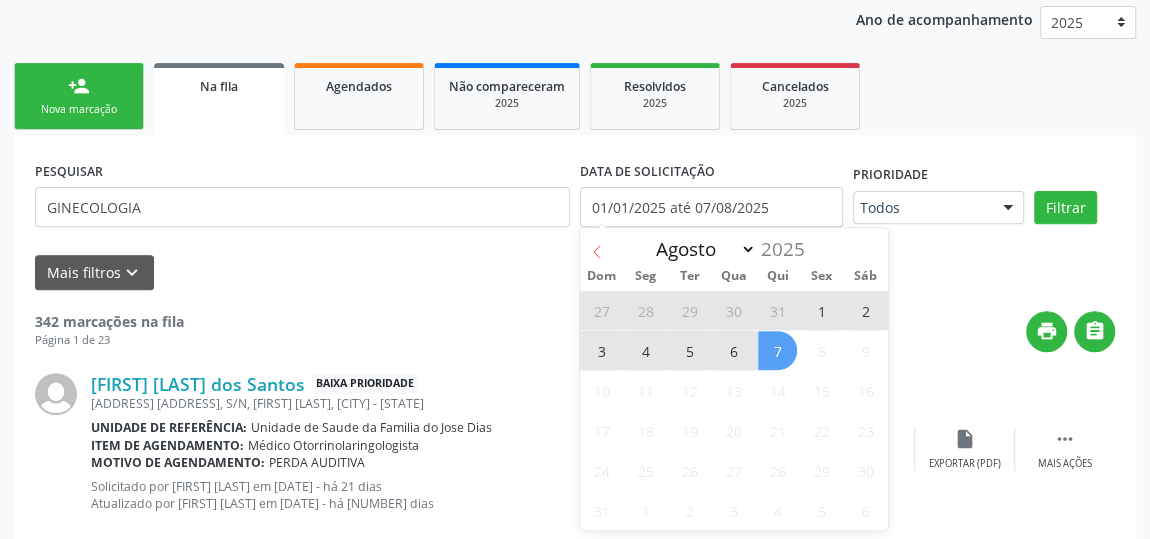 click 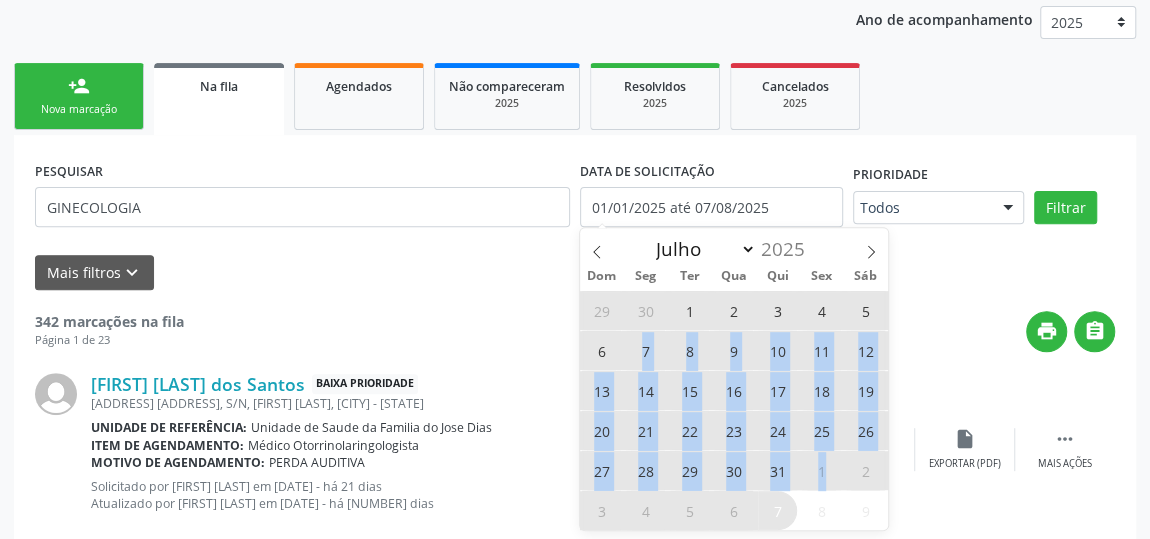 drag, startPoint x: 638, startPoint y: 351, endPoint x: 841, endPoint y: 482, distance: 241.59885 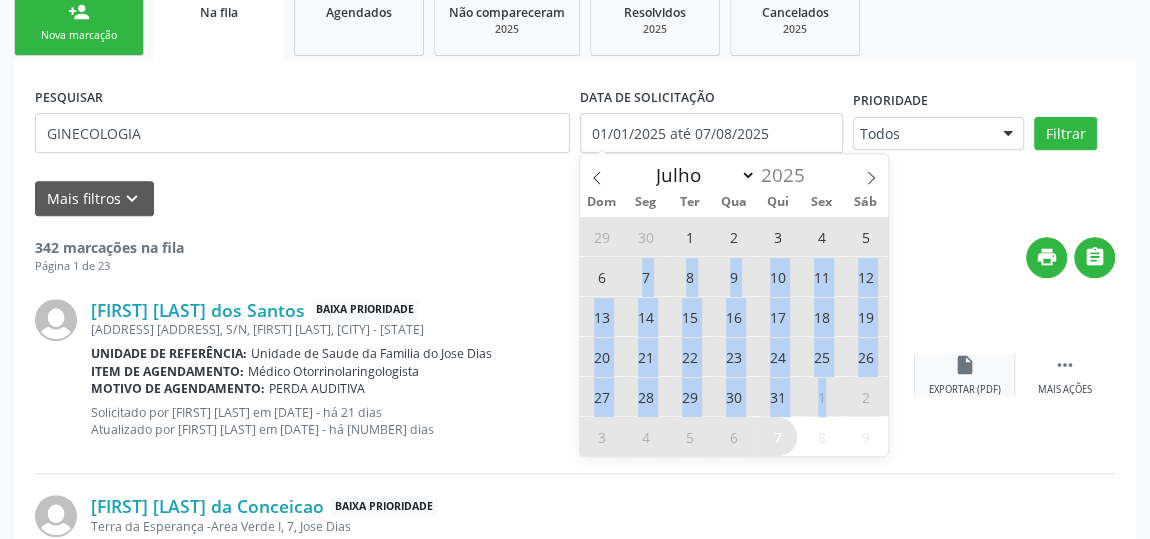 scroll, scrollTop: 355, scrollLeft: 0, axis: vertical 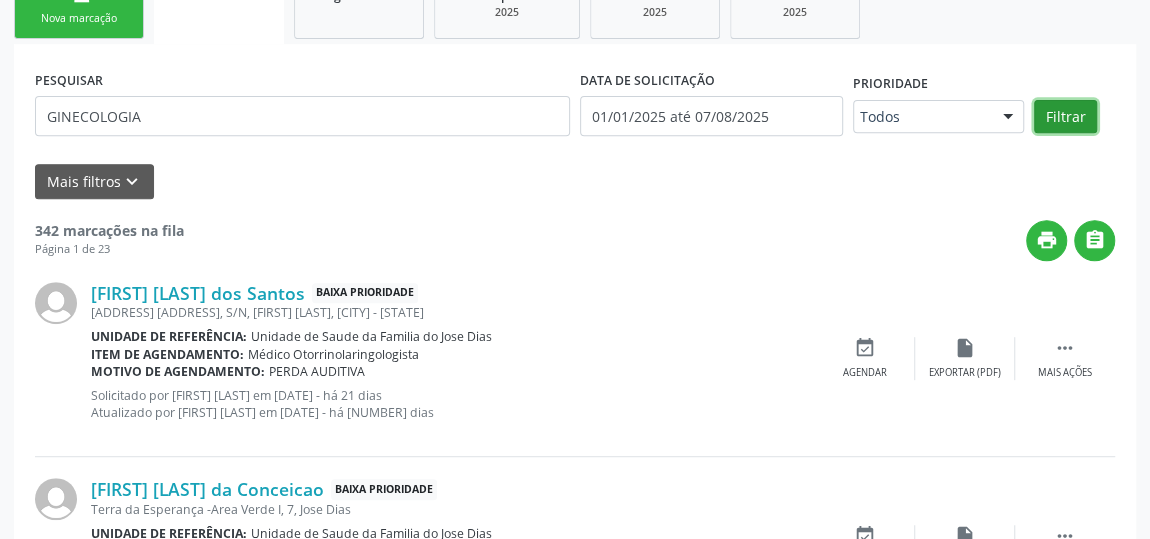click on "Filtrar" at bounding box center [1065, 117] 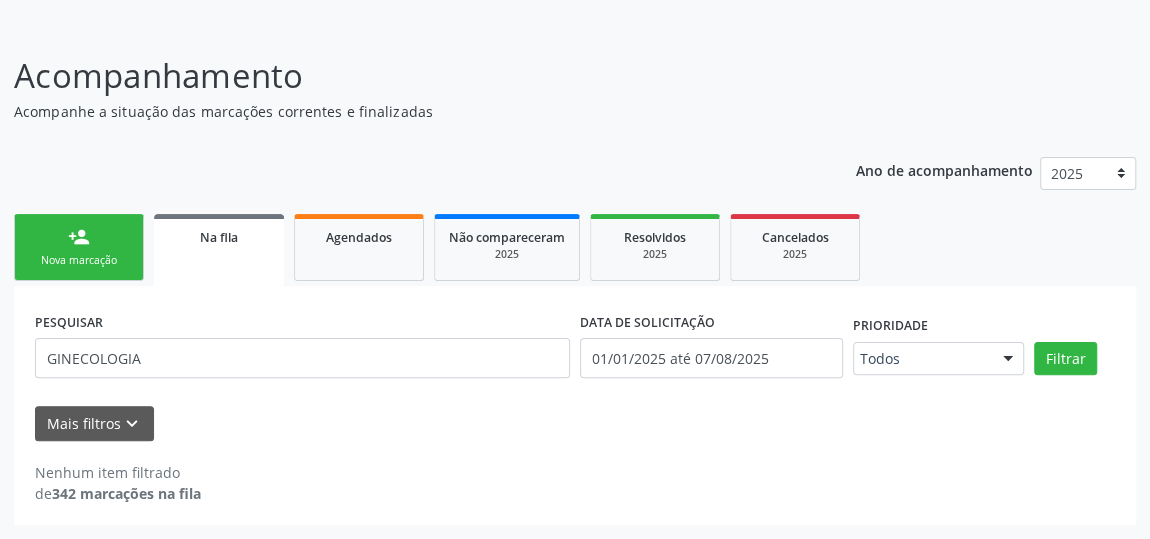 scroll, scrollTop: 110, scrollLeft: 0, axis: vertical 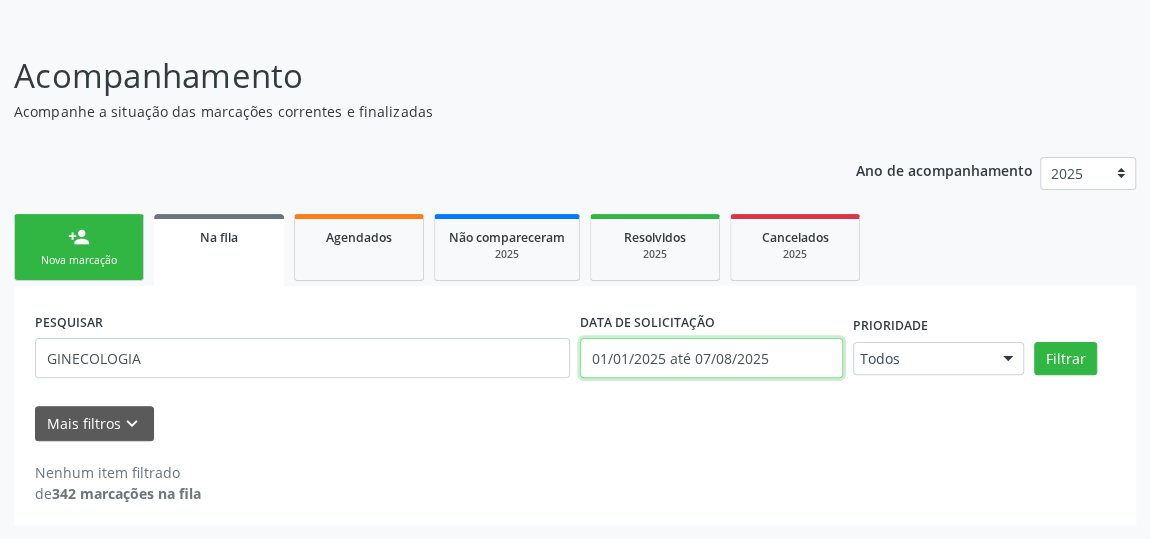 click on "Central de Marcação
notifications
[FIRST] [LAST]
Recepcionista da UBS

Configurações
Sair
apps
Acompanhamento
Acompanhamento
Acompanhe a situação das marcações correntes e finalizadas
Relatórios
Ano de acompanhamento
2025
person_add
Nova marcação
Na fila   Agendados   Não compareceram
2025
Resolvidos
2025
Cancelados
2025
PESQUISAR
GINECOLOGIA
DATA DE SOLICITAÇÃO
01/01/2025 até 07/08/2025
Prioridade
Todos         Todos   Baixa Prioridade   Média Prioridade   Alta Prioridade
Nenhum resultado encontrado para: "   "
Não há nenhuma opção para ser exibida.
Filtrar
Grupo/Subgrupo
Selecione um grupo ou subgrupo" at bounding box center [575, 156] 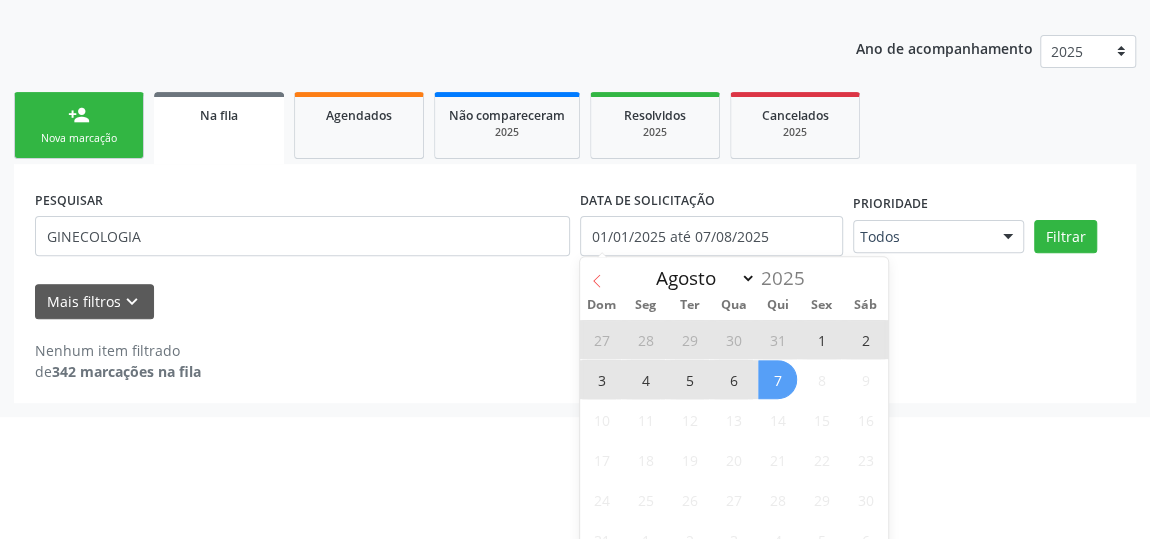 click 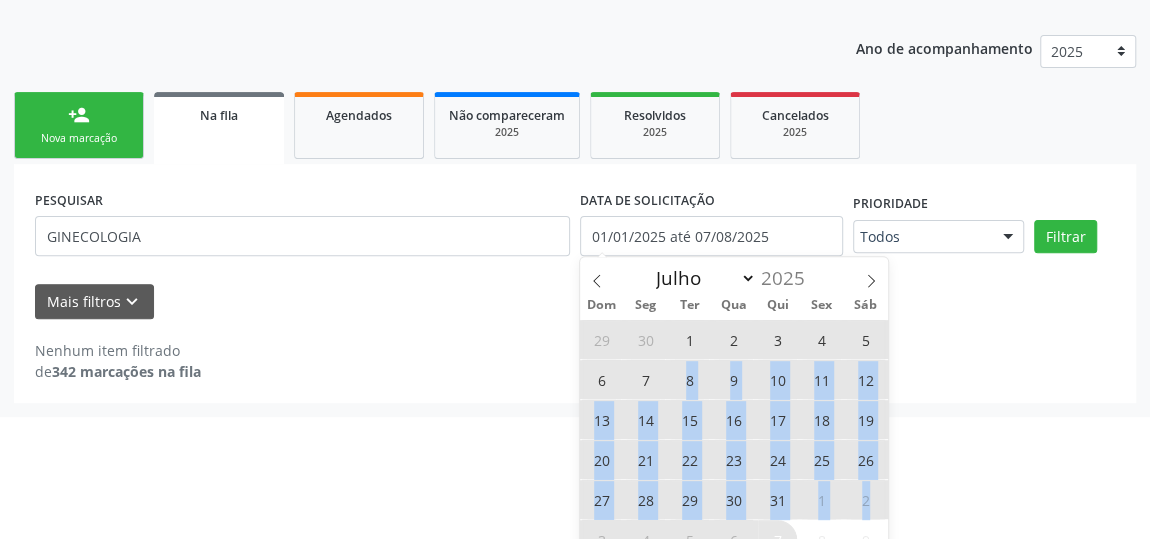 drag, startPoint x: 683, startPoint y: 383, endPoint x: 884, endPoint y: 511, distance: 238.29604 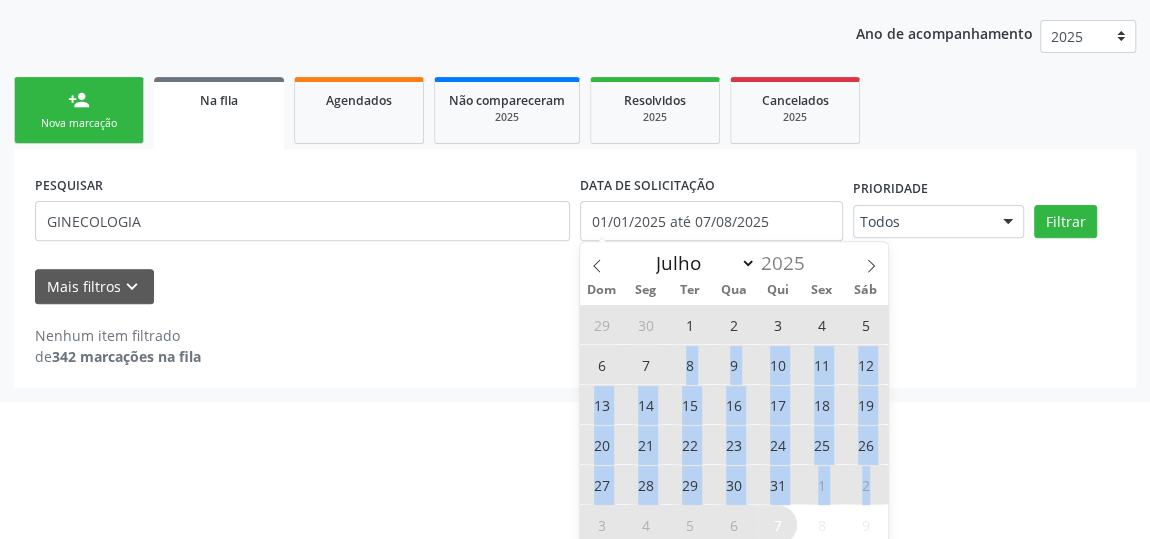 scroll, scrollTop: 255, scrollLeft: 0, axis: vertical 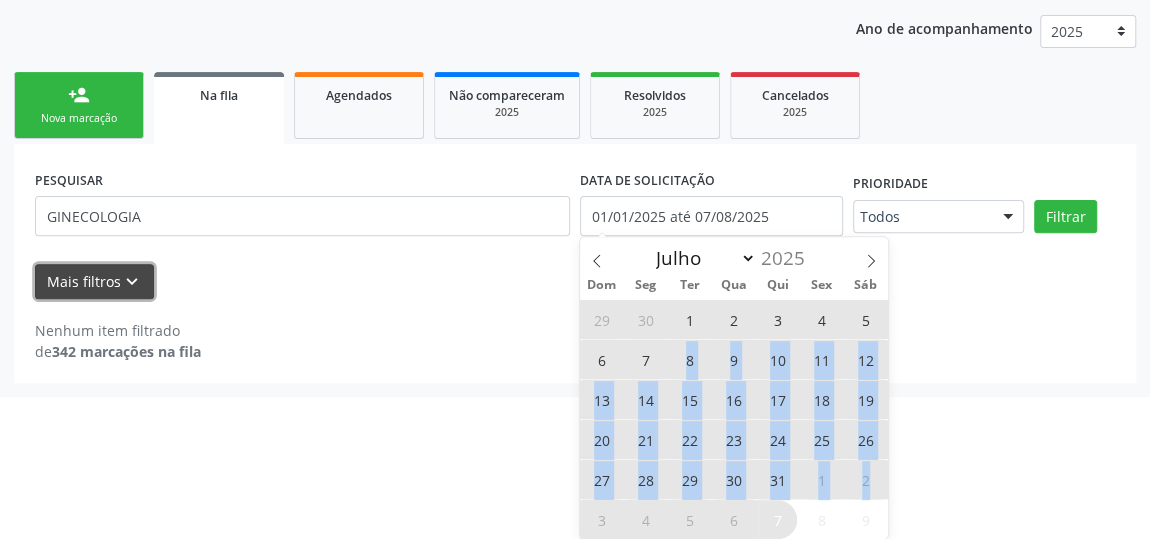 click on "person_add
Nova marcação
Na fila   Agendados   Não compareceram
[YEAR]
Resolvidos
[YEAR]
Cancelados
[YEAR]
PESQUISAR
GINECOLOGIA
DATA DE SOLICITAÇÃO
[DATE] até [DATE]
Prioridade
Todos         Todos   Baixa Prioridade   Média Prioridade   Alta Prioridade
Nenhum resultado encontrado para: "   "
Não há nenhuma opção para ser exibida.
Filtrar
Grupo/Subgrupo
Selecione um grupo ou subgrupo
Todos os grupos e subgrupos
01 - Ações de promoção e prevenção em saúde
01.01 - Ações coletivas/individuais em saúde
01.02 - Vigilância em saúde
01.03 - Medicamentos de âmbito hospitalar e urgência
02 - Procedimentos com finalidade diagnóstica
02.01 - Coleta de material" at bounding box center (575, 225) 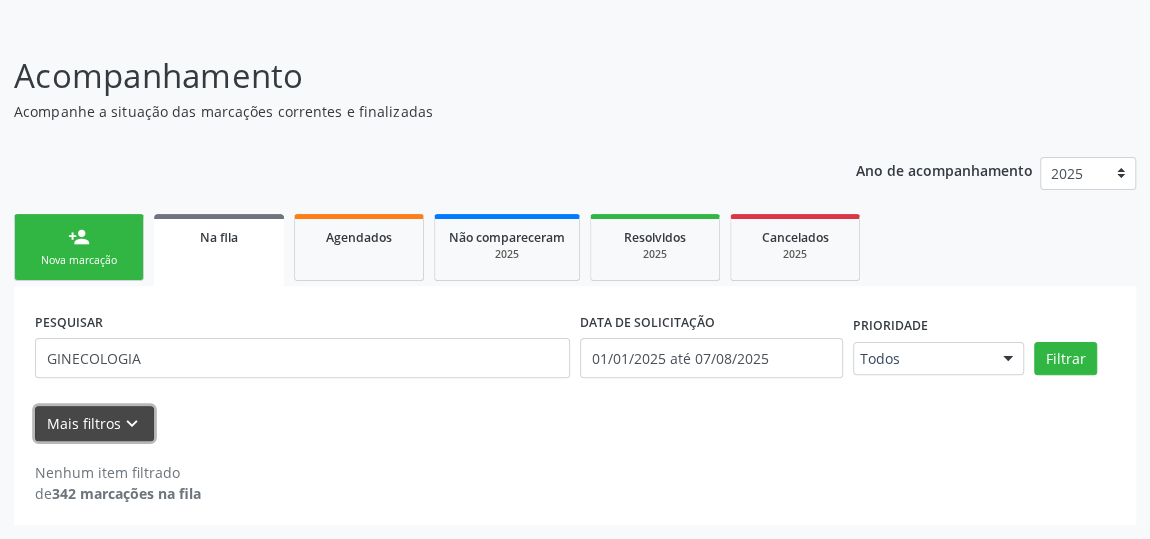 scroll, scrollTop: 110, scrollLeft: 0, axis: vertical 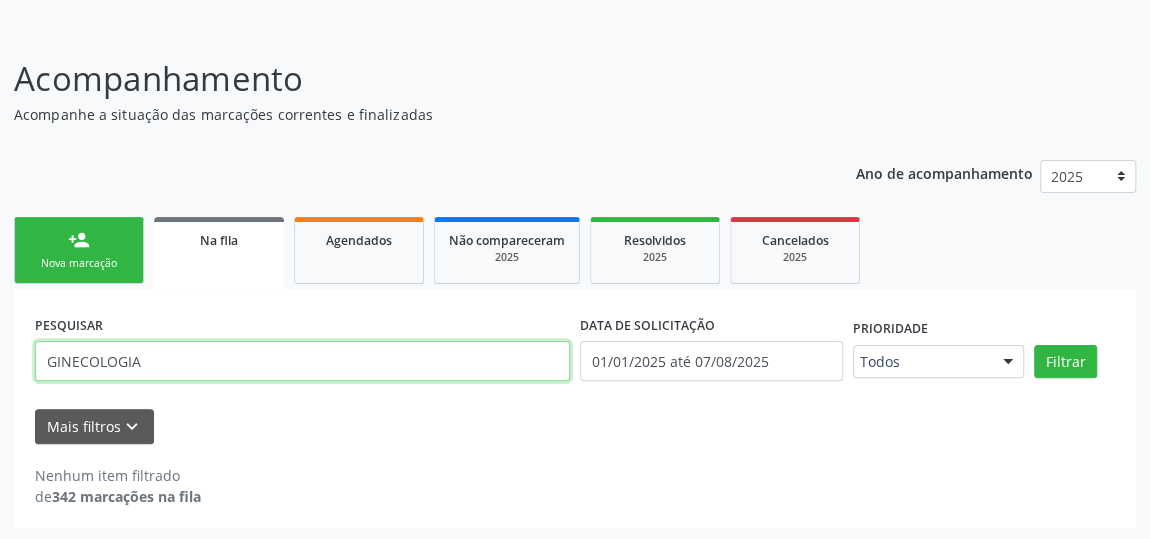 click on "GINECOLOGIA" at bounding box center [302, 361] 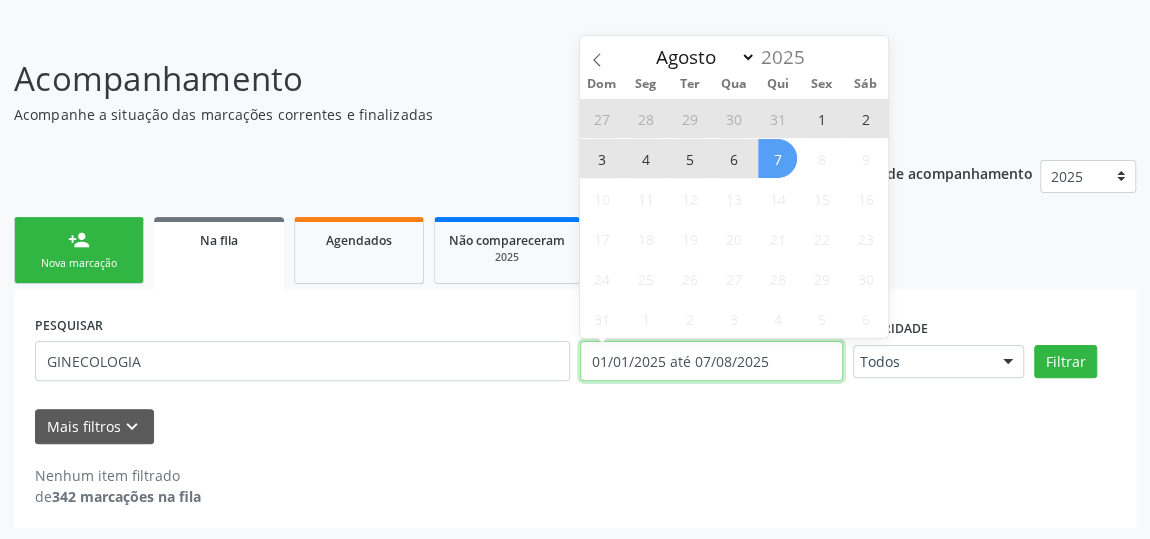 drag, startPoint x: 813, startPoint y: 365, endPoint x: 593, endPoint y: 365, distance: 220 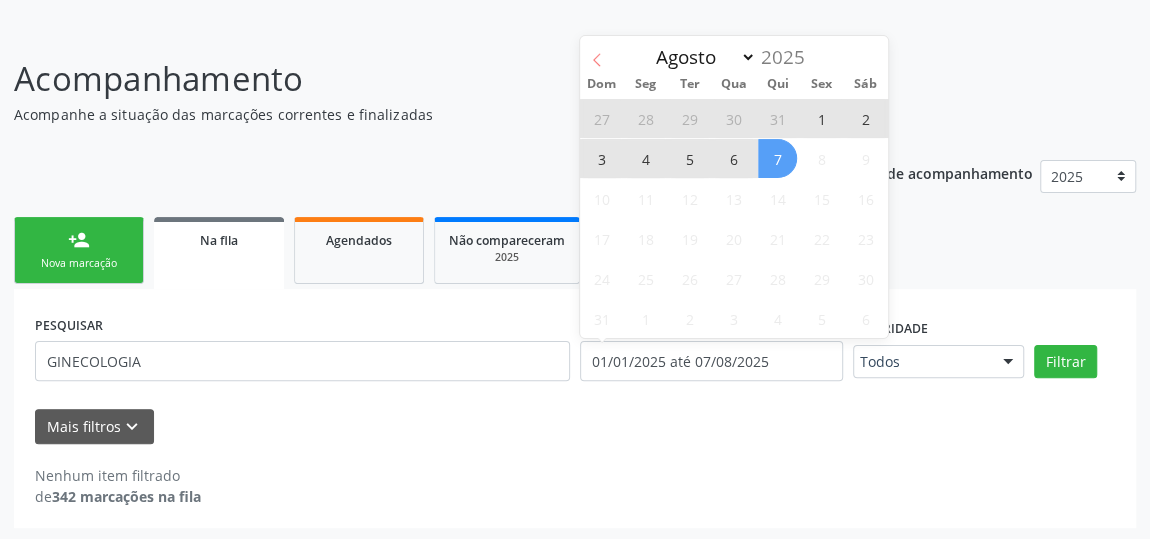 click 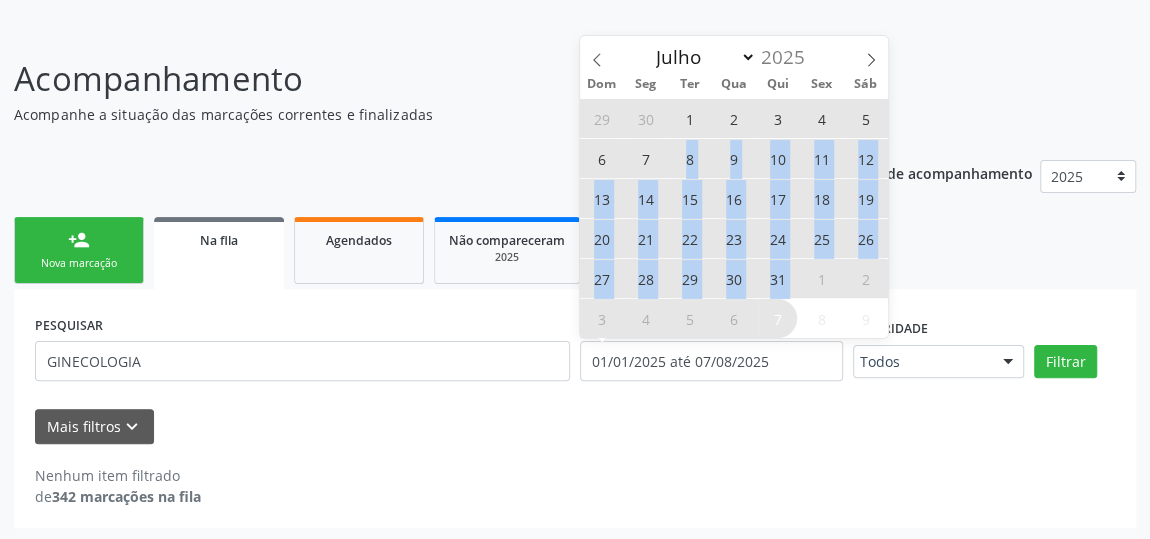 drag, startPoint x: 678, startPoint y: 158, endPoint x: 814, endPoint y: 274, distance: 178.75122 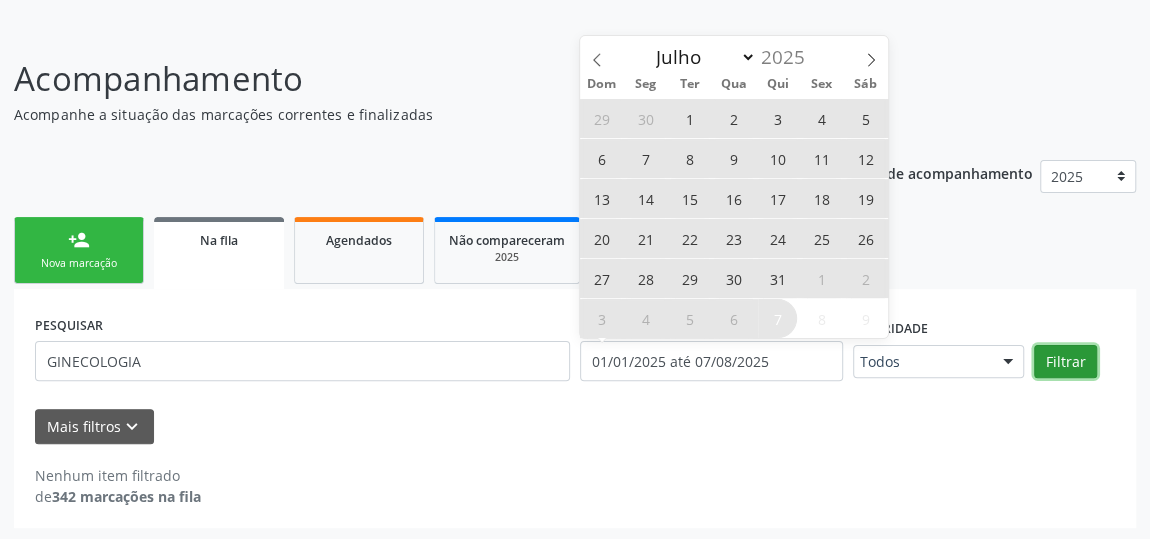 click on "Filtrar" at bounding box center [1065, 362] 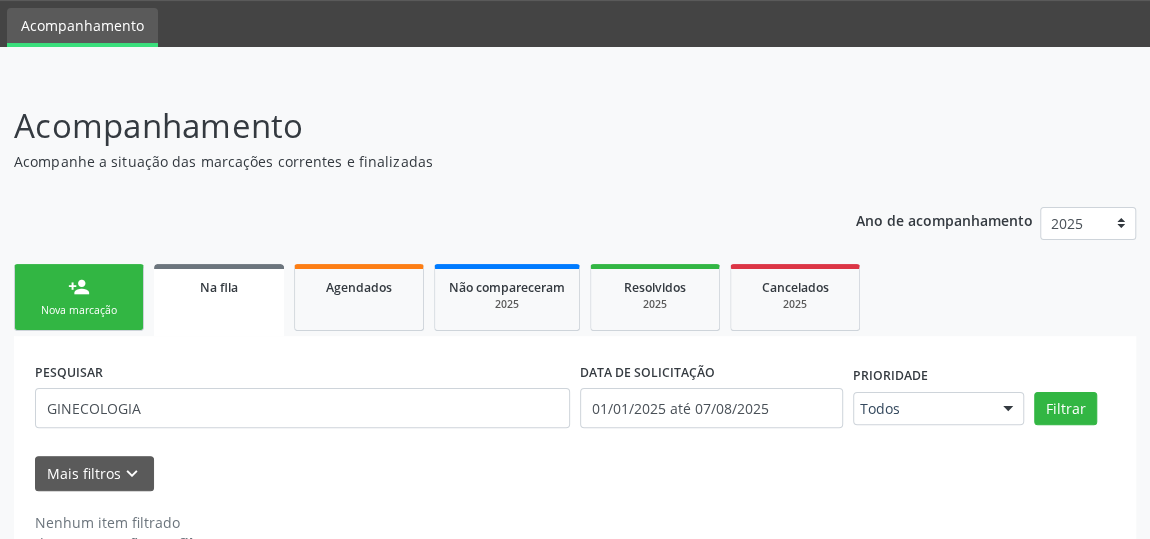 scroll, scrollTop: 110, scrollLeft: 0, axis: vertical 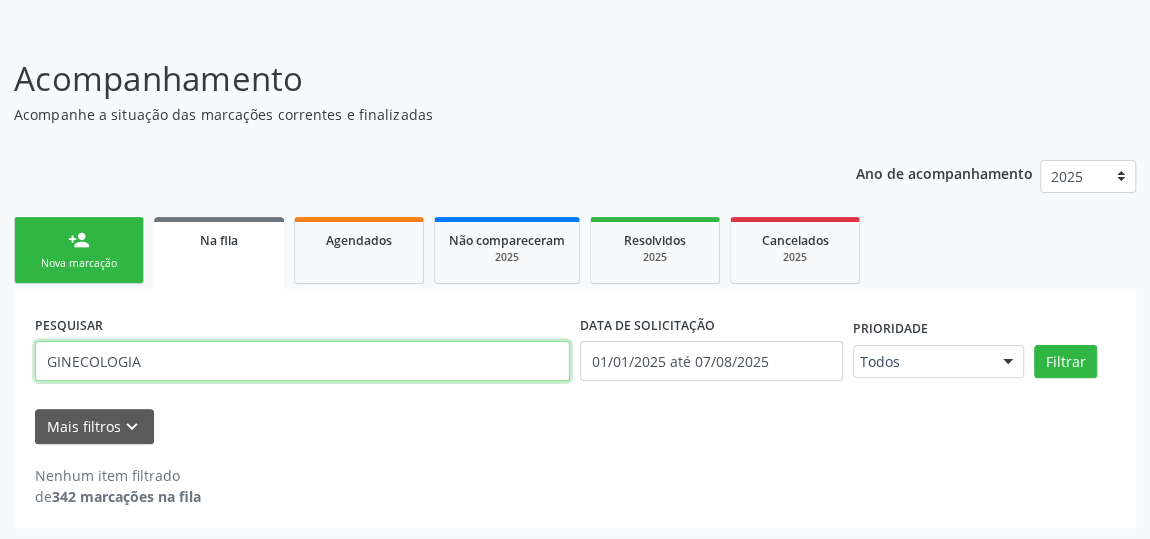 click on "GINECOLOGIA" at bounding box center (302, 361) 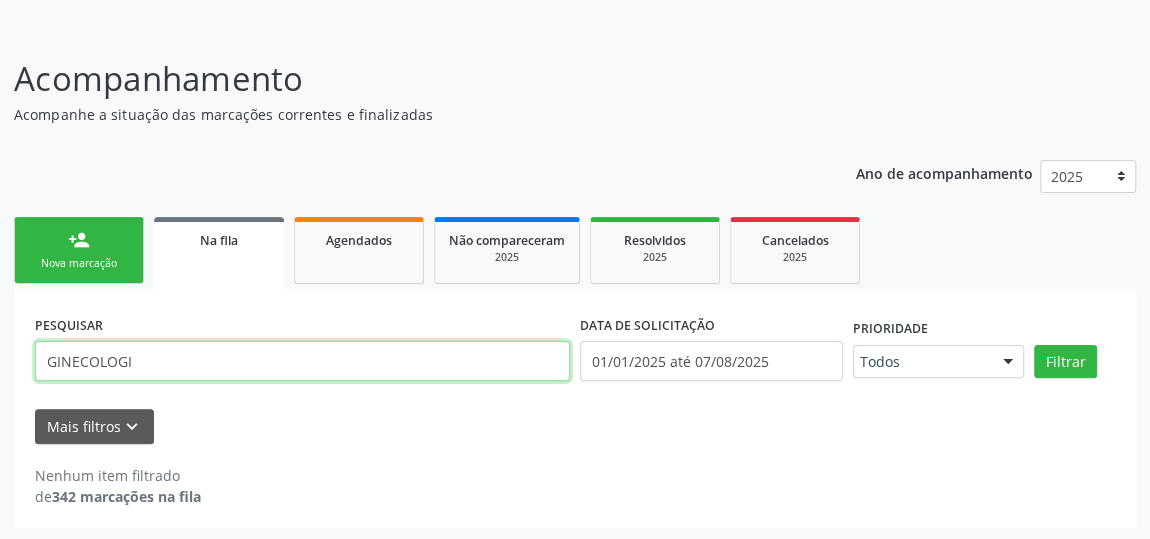 type on "GINECOLOGIA" 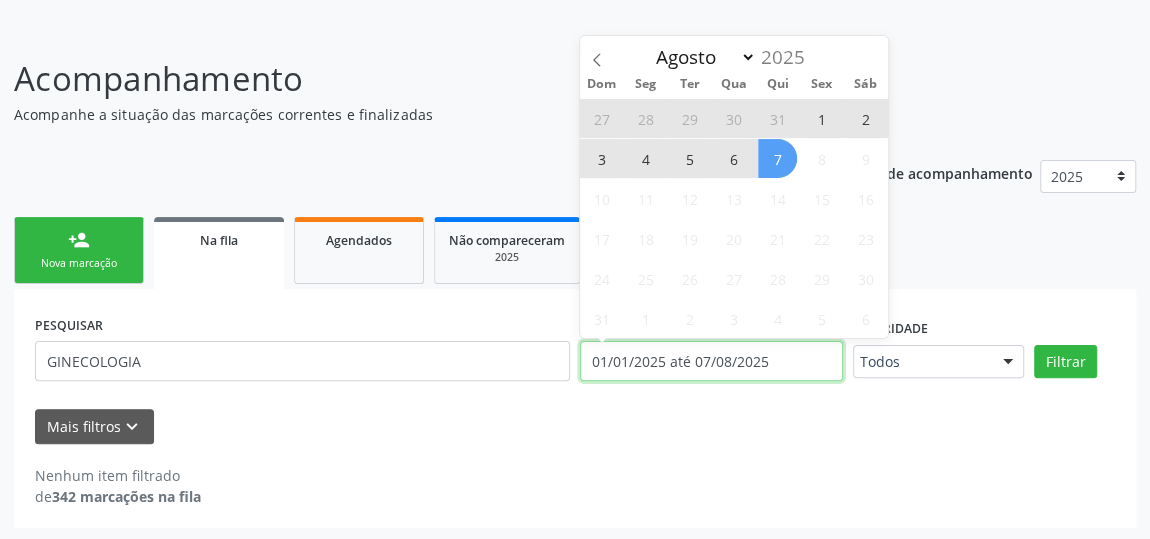 click on "01/01/2025 até 07/08/2025" at bounding box center [711, 361] 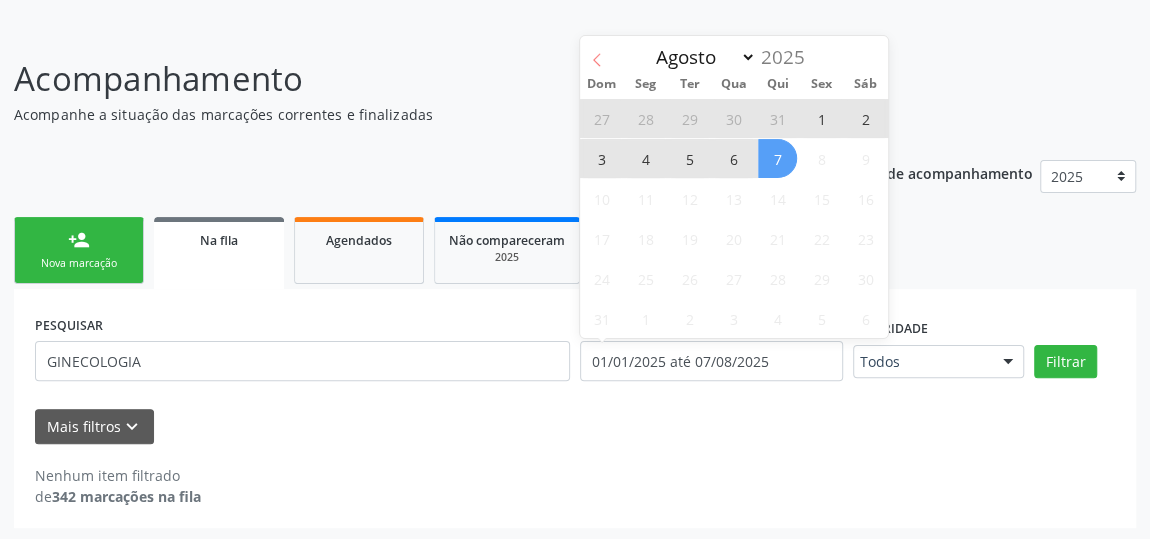 click 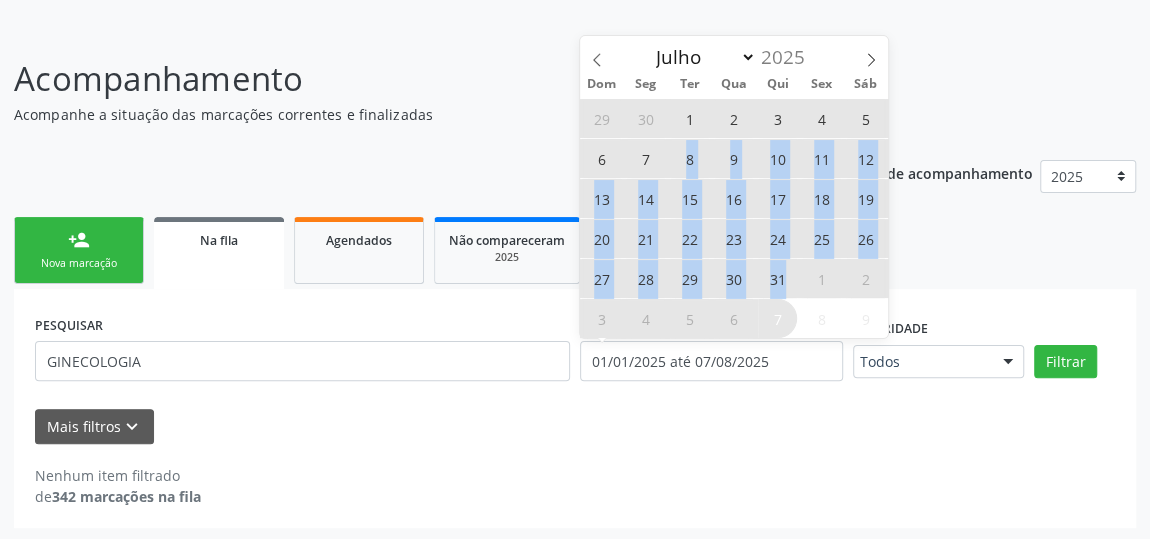 drag, startPoint x: 683, startPoint y: 165, endPoint x: 786, endPoint y: 282, distance: 155.87816 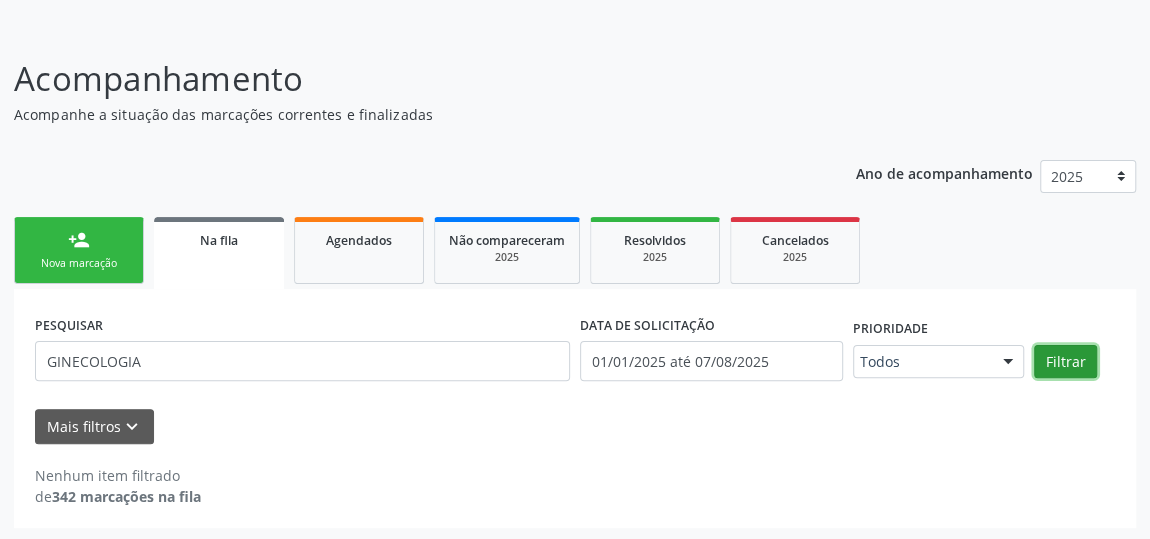 click on "Filtrar" at bounding box center [1065, 362] 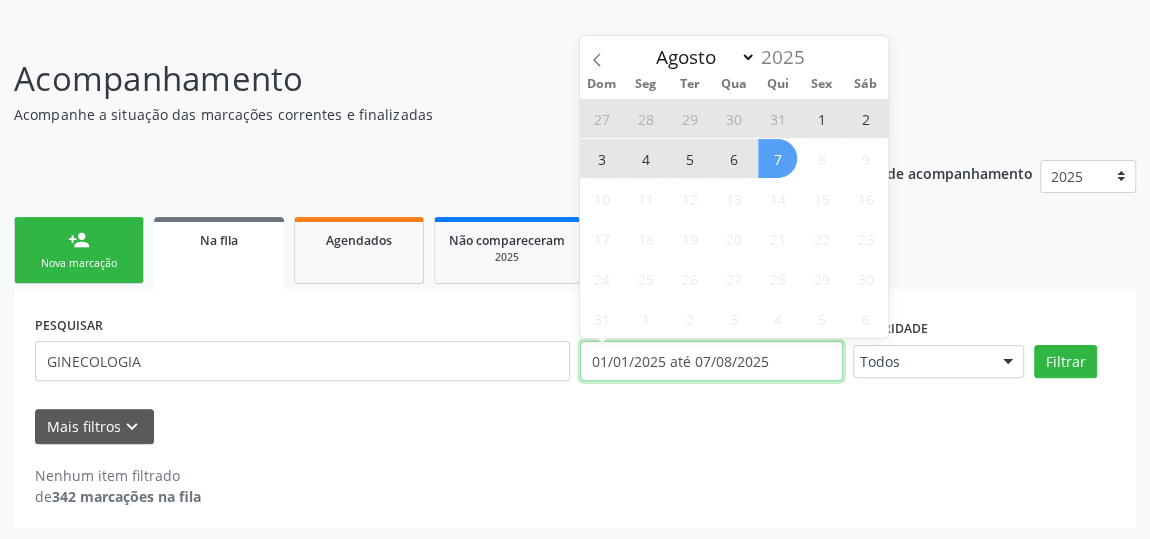 click on "01/01/2025 até 07/08/2025" at bounding box center (711, 361) 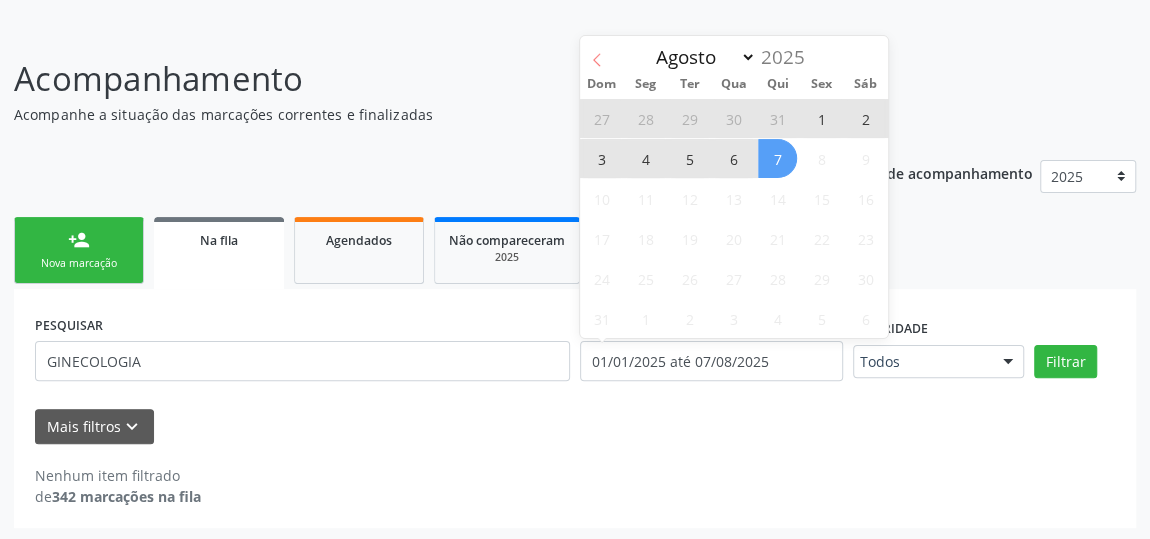 click 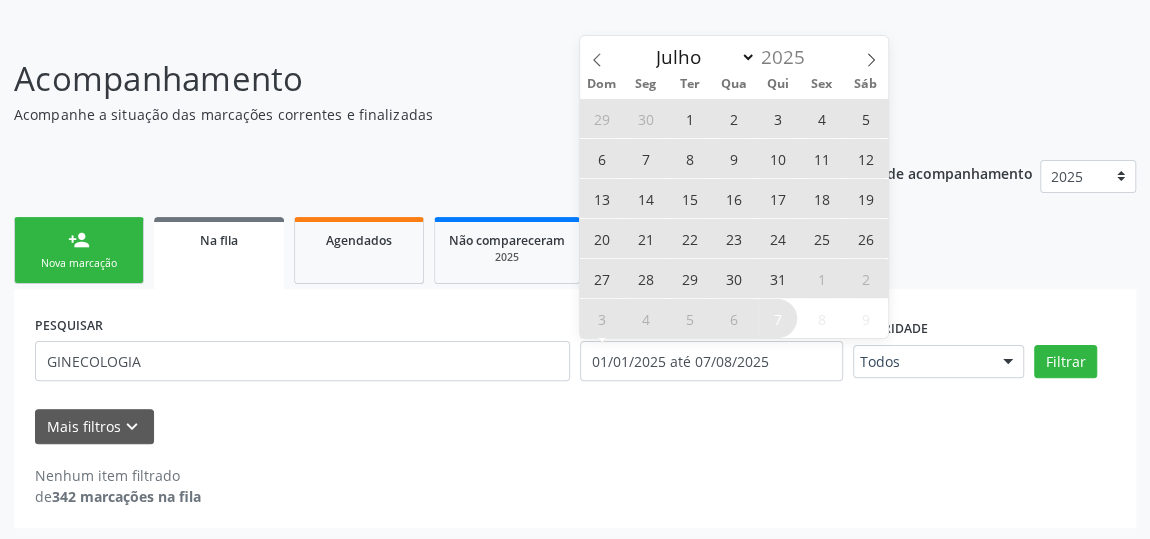 drag, startPoint x: 723, startPoint y: 157, endPoint x: 725, endPoint y: 173, distance: 16.124516 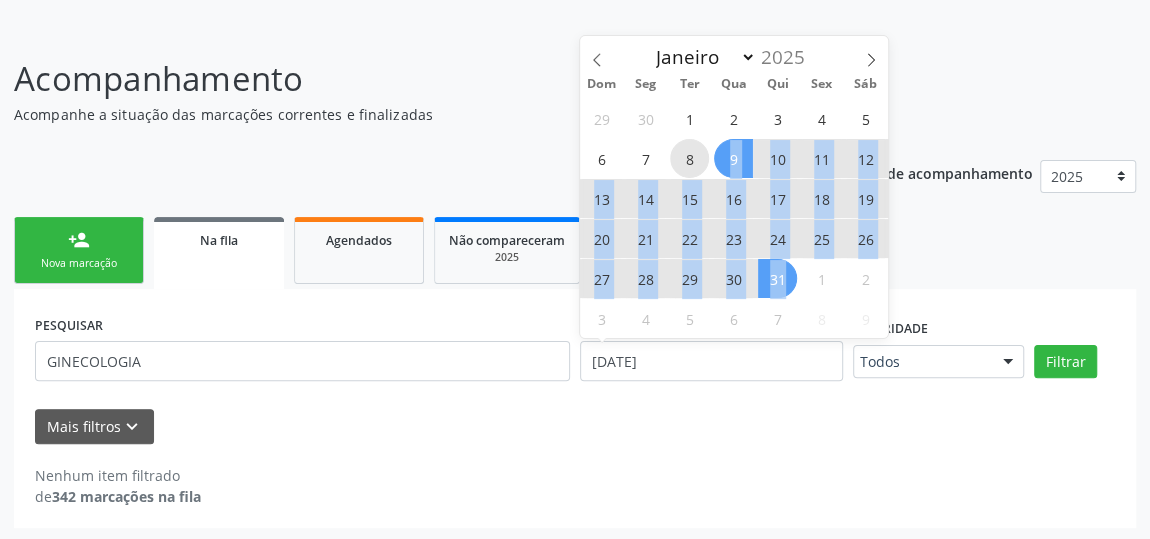 drag, startPoint x: 691, startPoint y: 153, endPoint x: 790, endPoint y: 276, distance: 157.89236 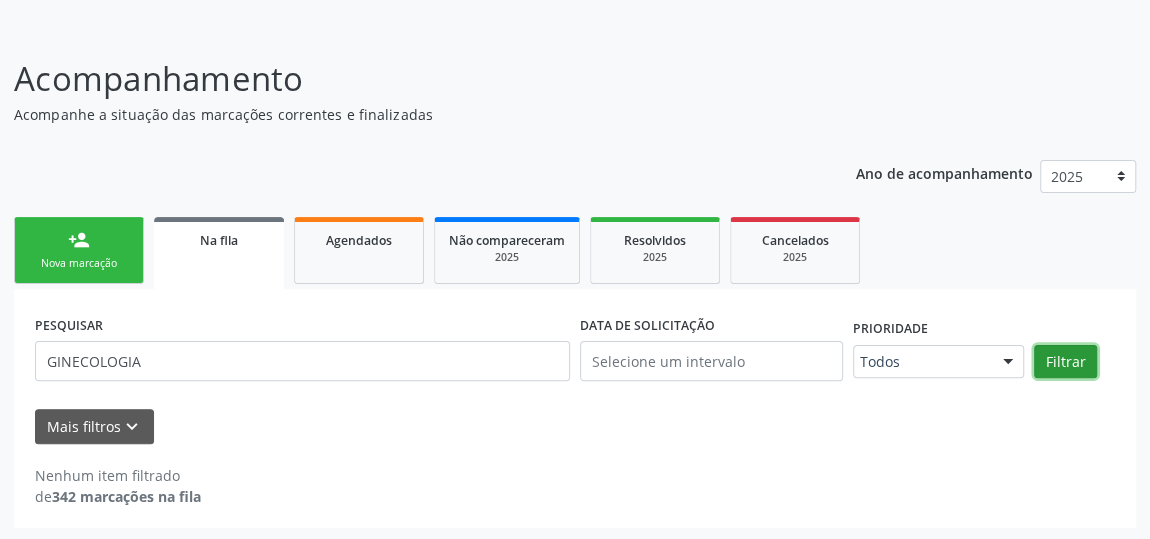 click on "Filtrar" at bounding box center (1065, 362) 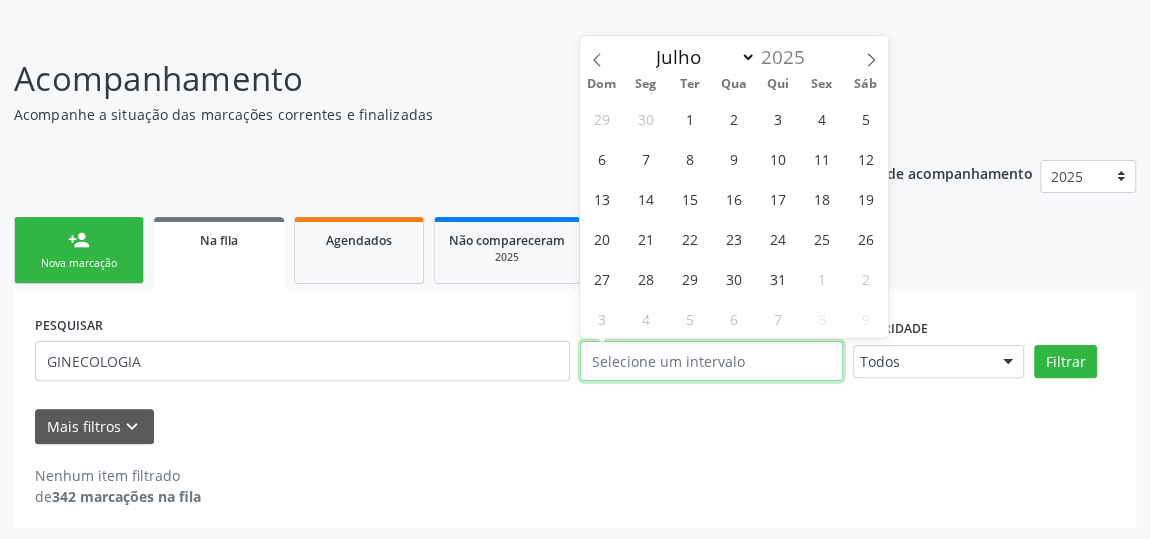 click at bounding box center (711, 361) 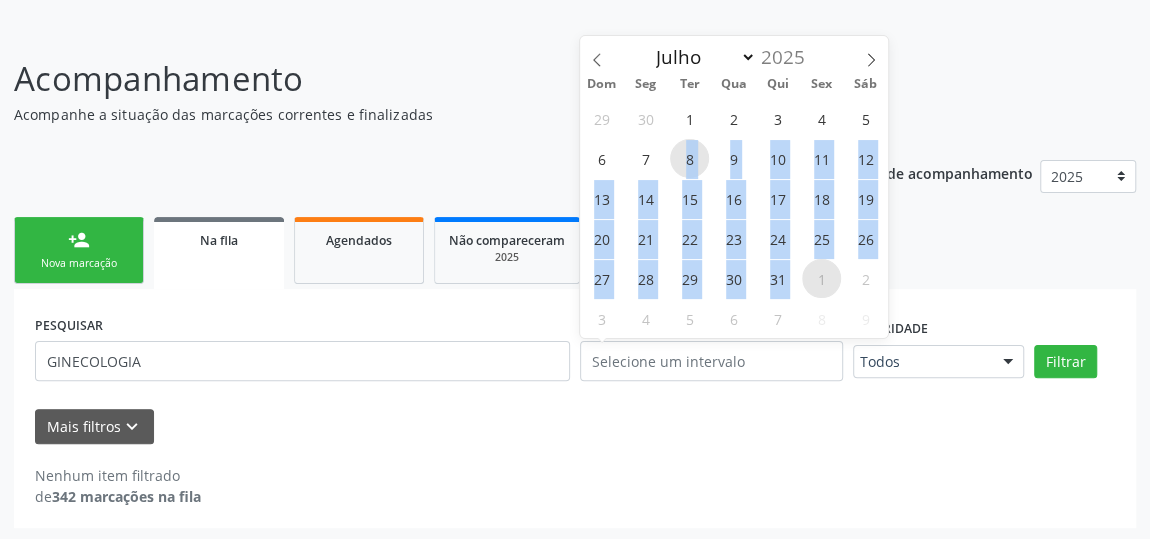 drag, startPoint x: 671, startPoint y: 152, endPoint x: 818, endPoint y: 279, distance: 194.26271 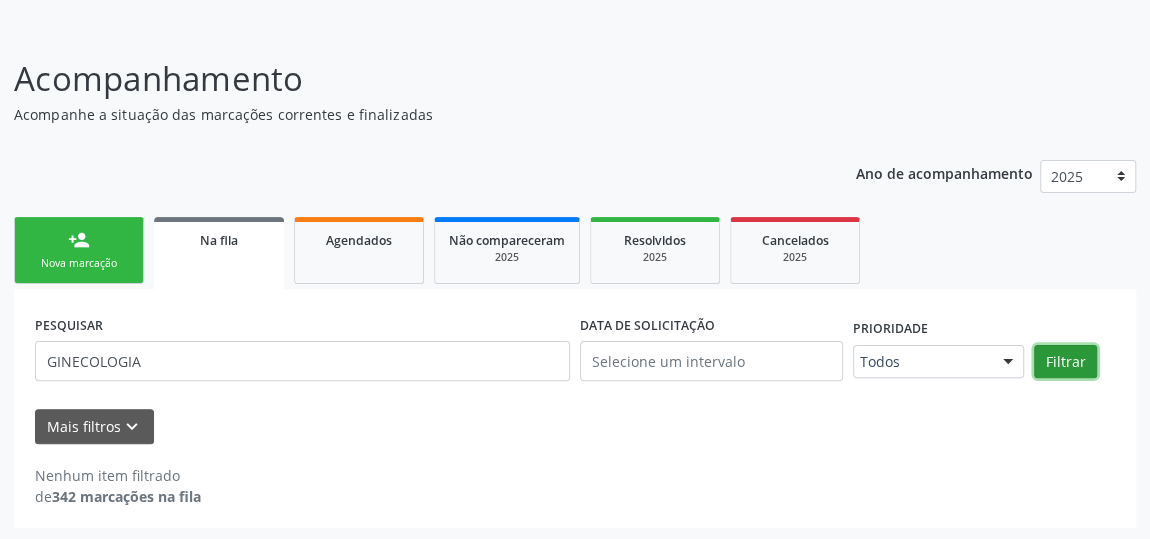 click on "Filtrar" at bounding box center [1065, 362] 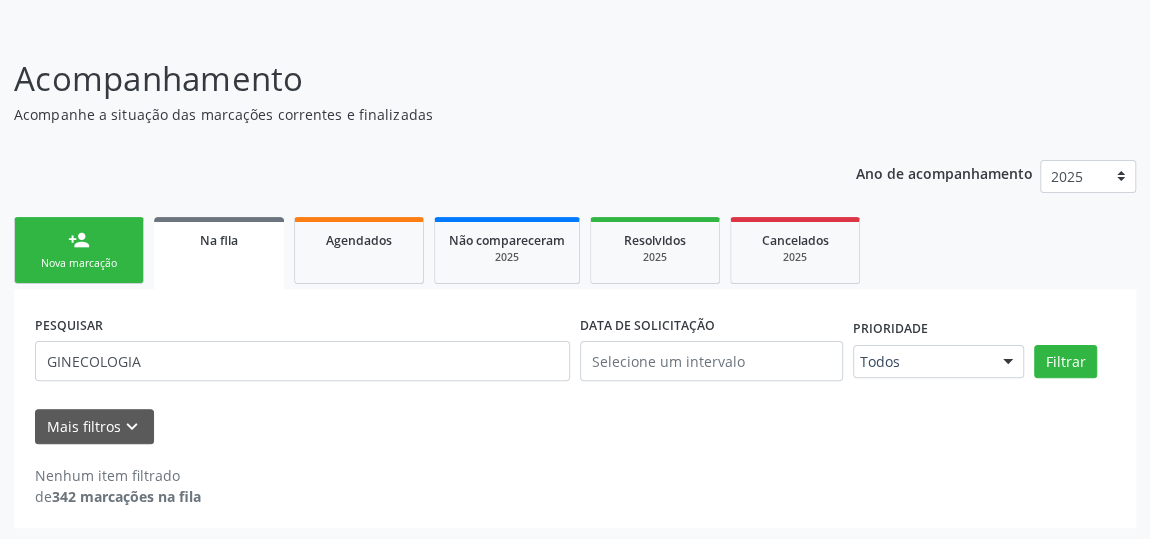 click on "person_add
Nova marcação" at bounding box center [79, 250] 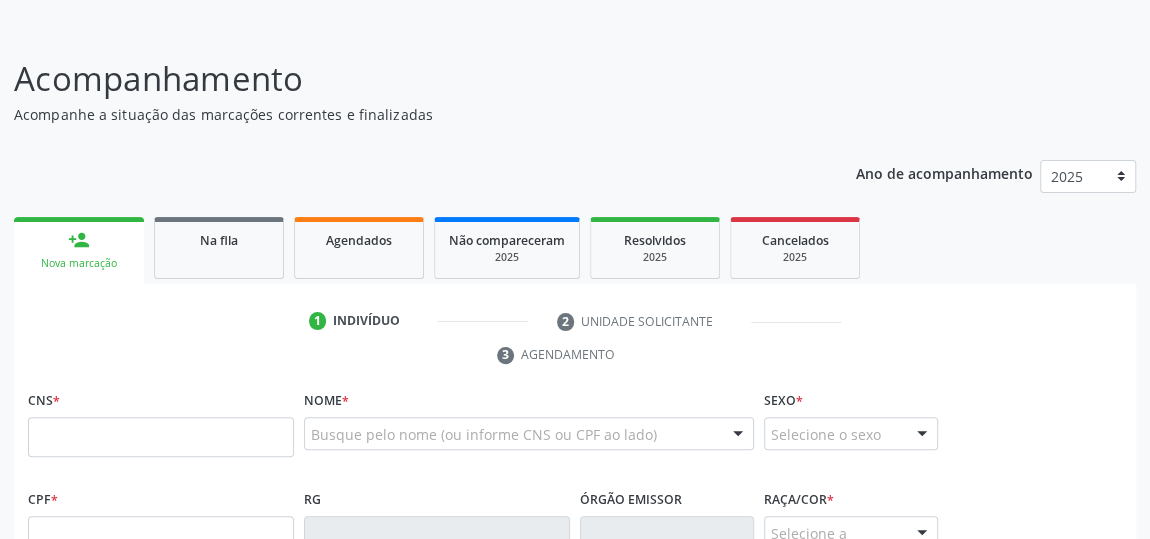 click on "person_add
Nova marcação" at bounding box center [79, 250] 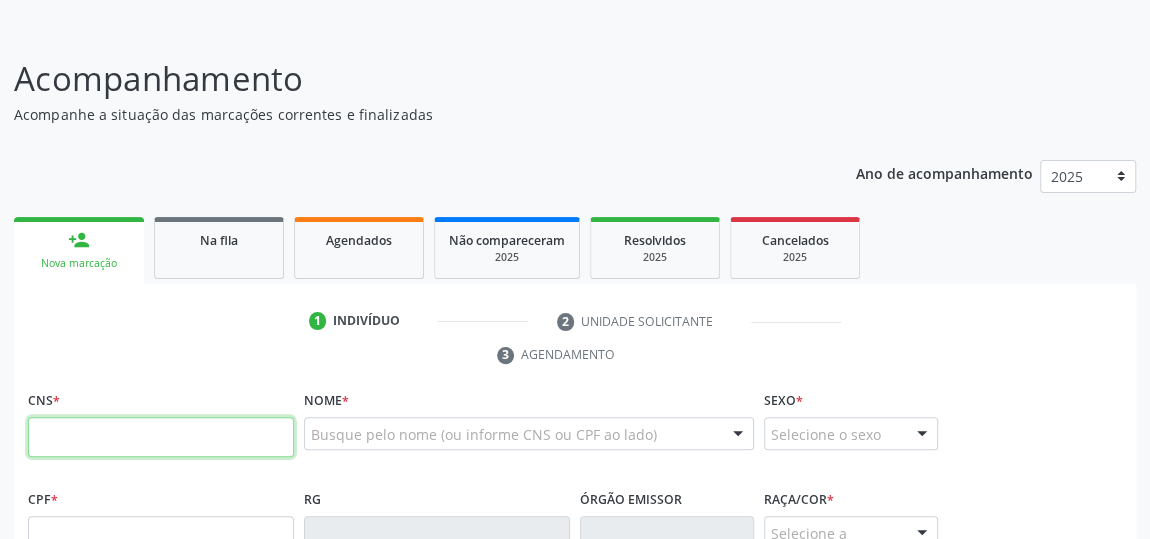 click at bounding box center [161, 437] 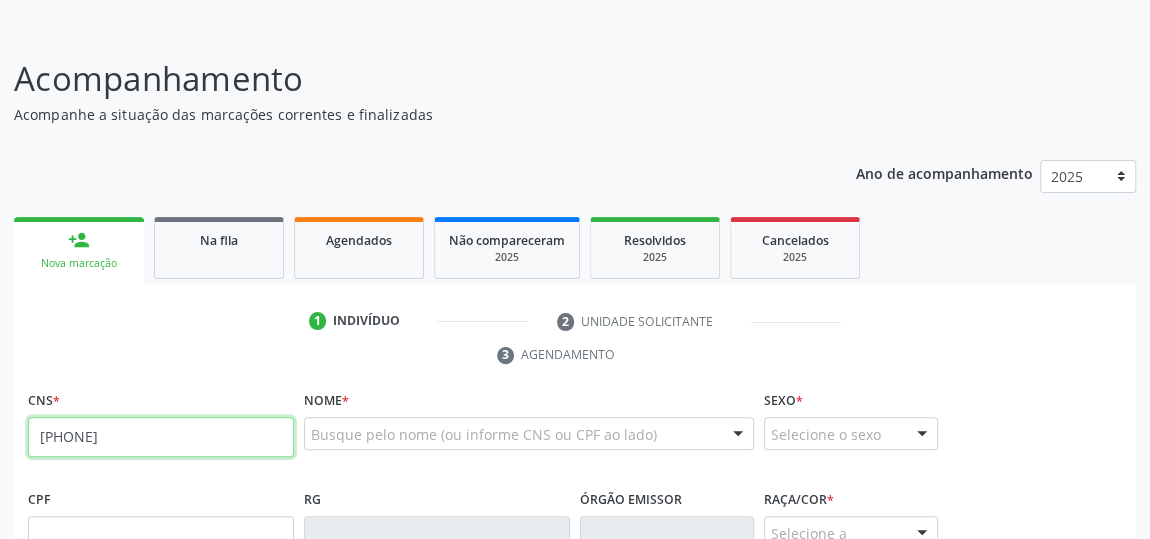 type on "[PHONE]" 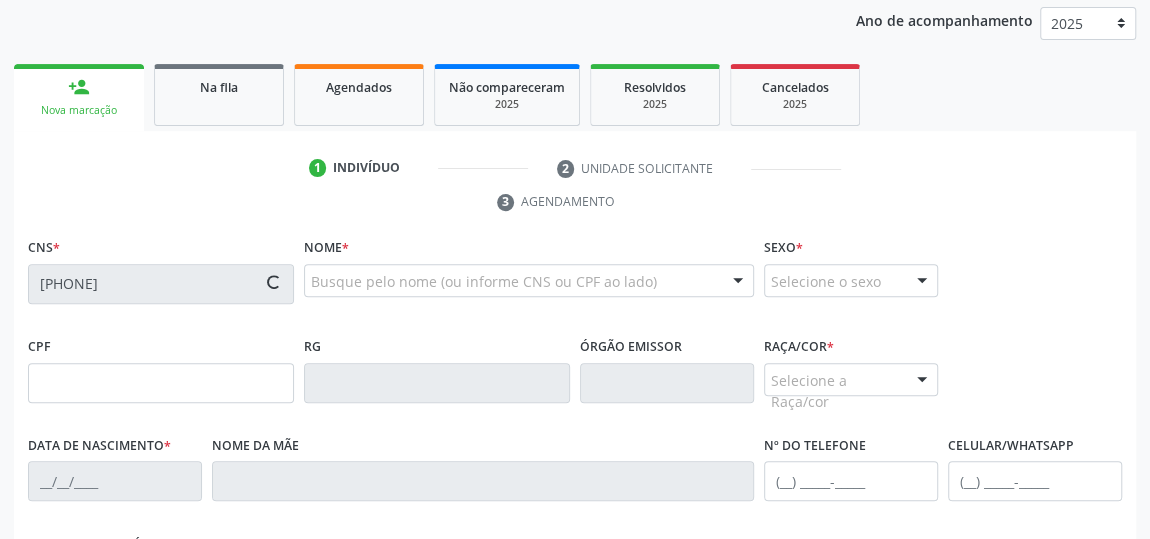 scroll, scrollTop: 292, scrollLeft: 0, axis: vertical 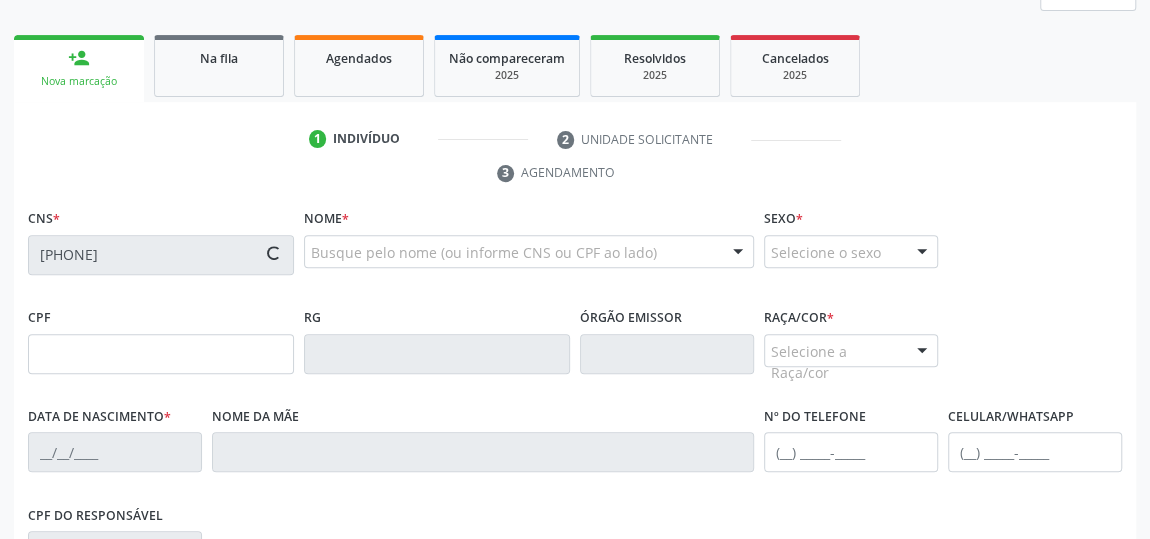 type on "[CPF]" 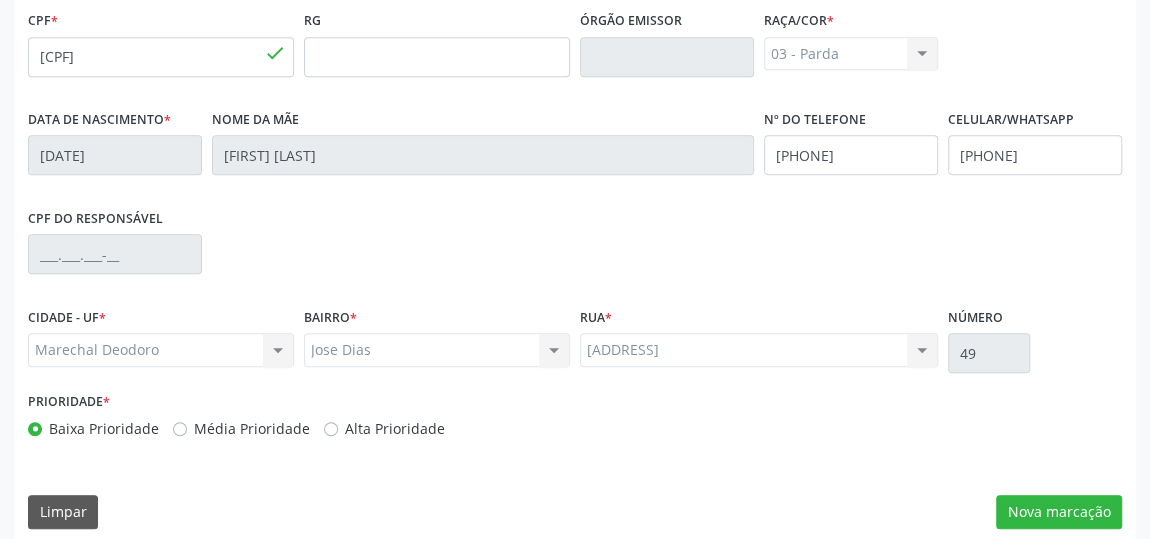 scroll, scrollTop: 604, scrollLeft: 0, axis: vertical 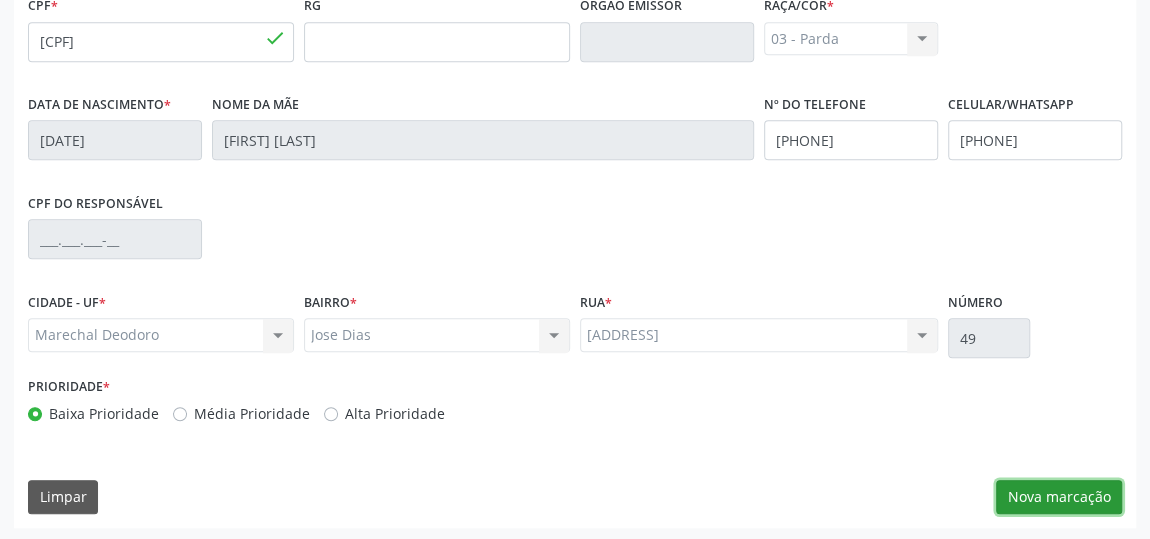 click on "Nova marcação" at bounding box center (1059, 497) 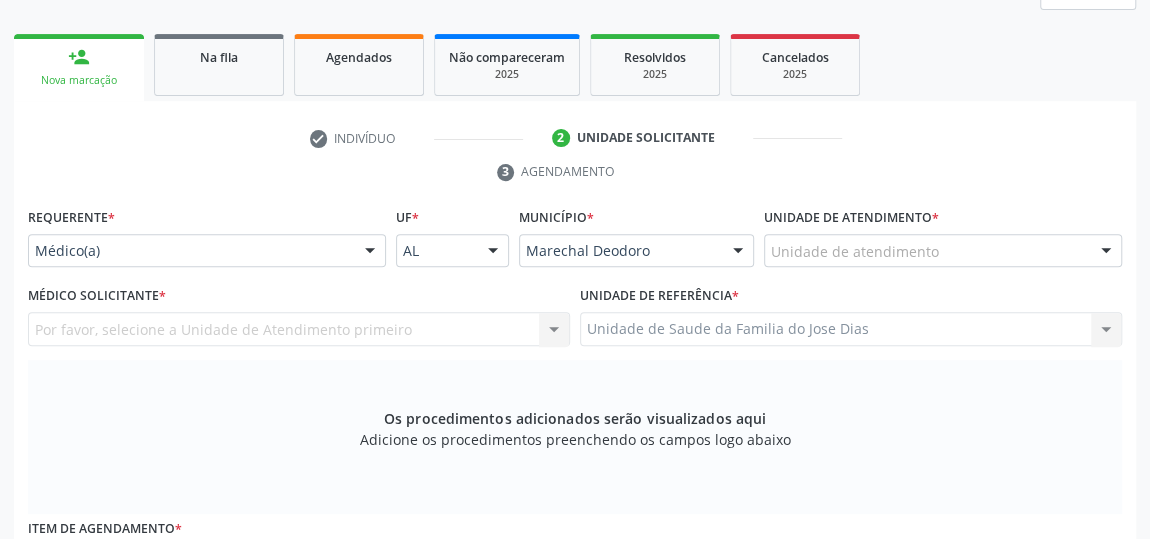 scroll, scrollTop: 240, scrollLeft: 0, axis: vertical 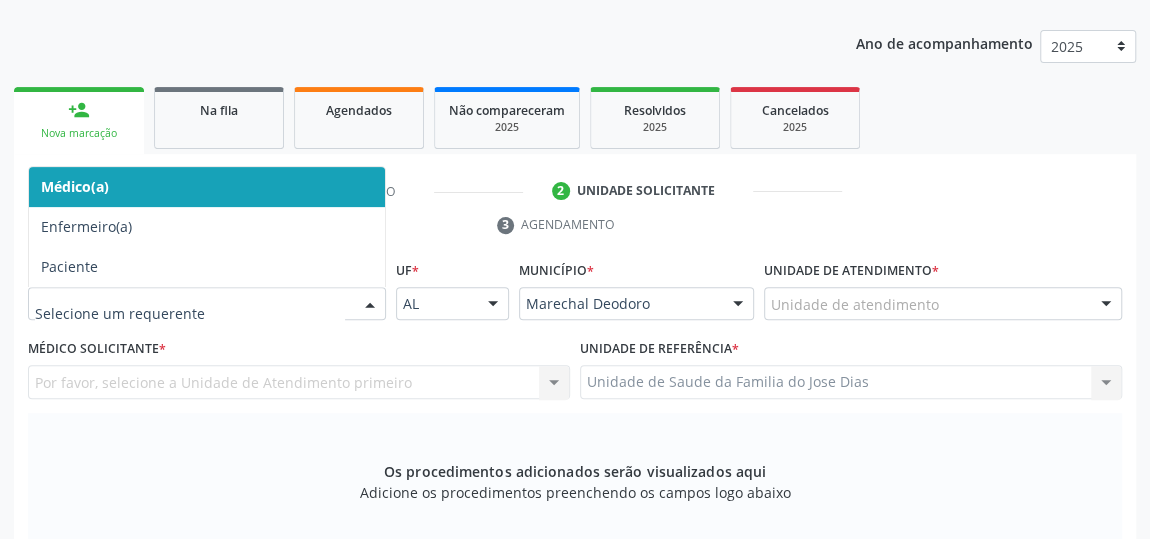click at bounding box center (370, 305) 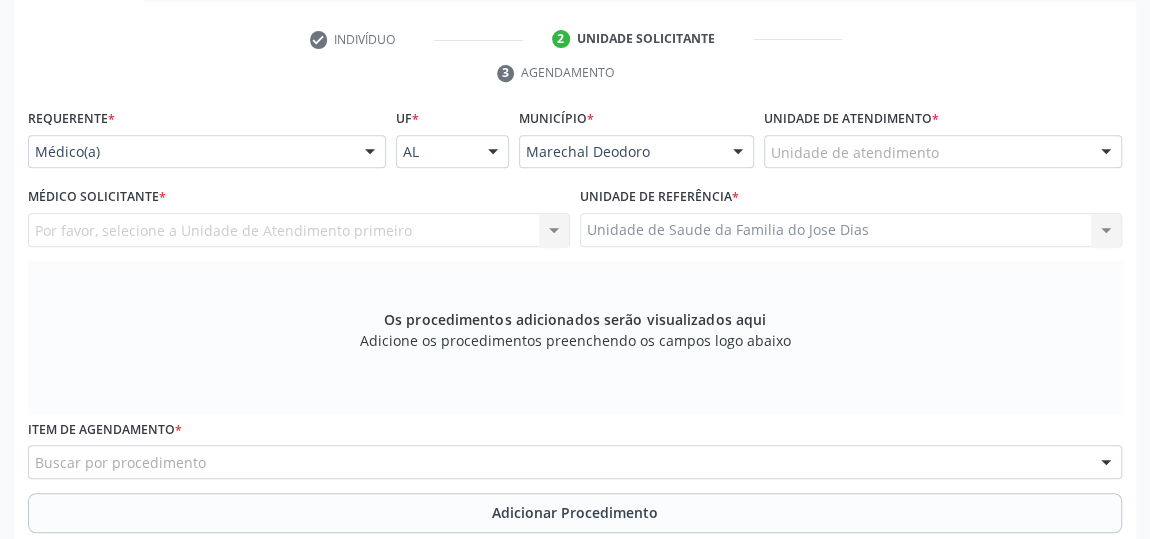 scroll, scrollTop: 422, scrollLeft: 0, axis: vertical 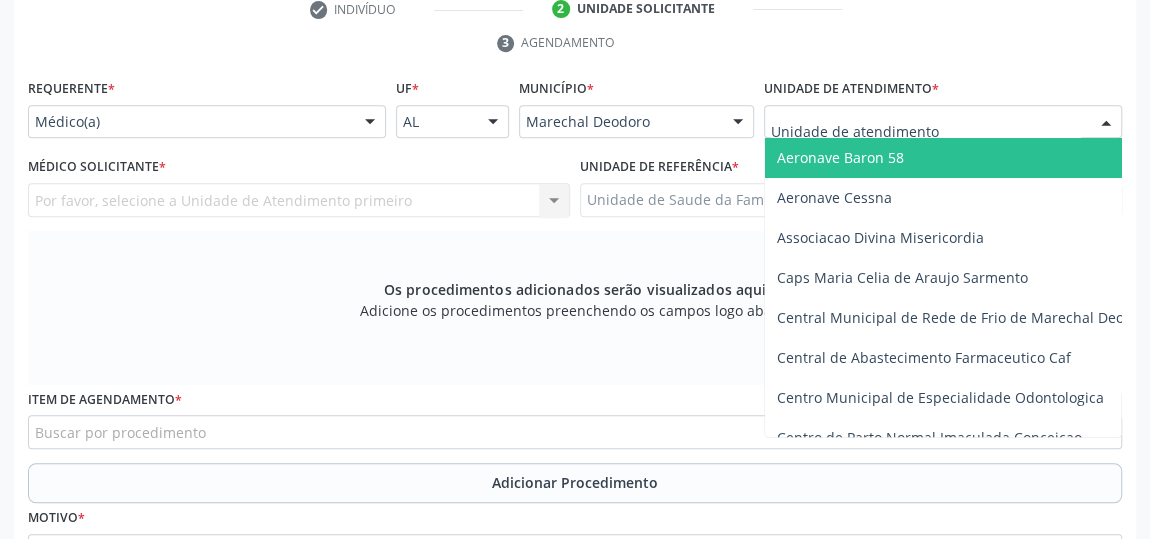 click at bounding box center [926, 132] 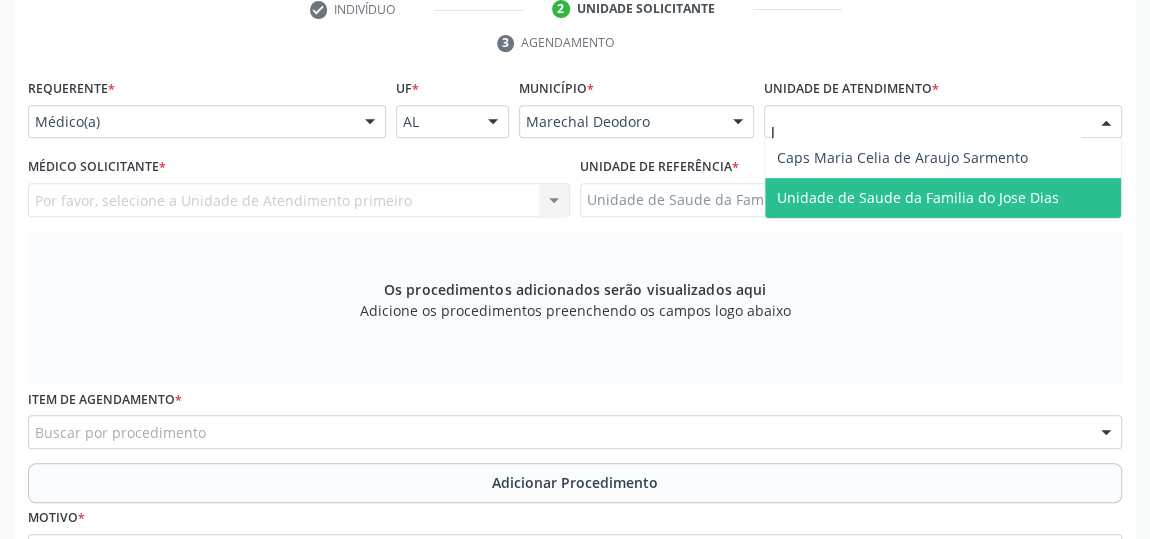 click on "Unidade de Saude da Familia do Jose Dias" at bounding box center (943, 198) 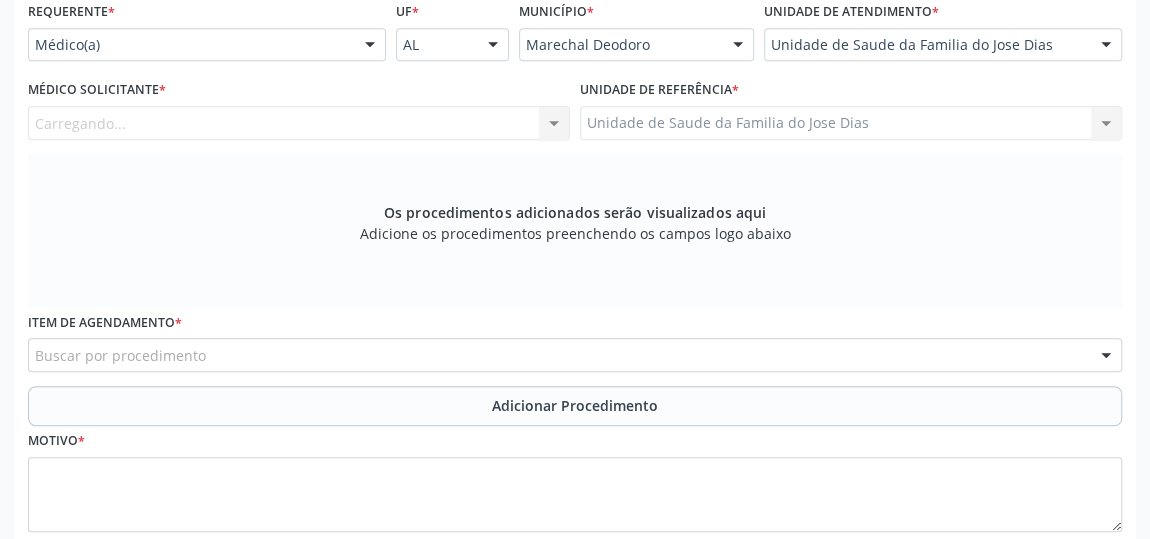 scroll, scrollTop: 604, scrollLeft: 0, axis: vertical 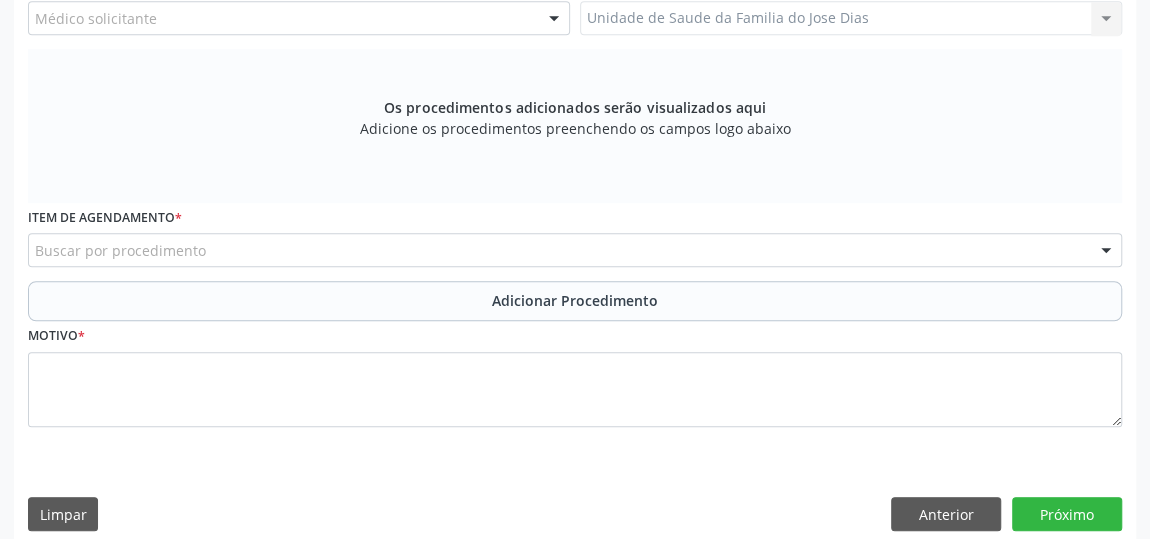 click at bounding box center [554, 19] 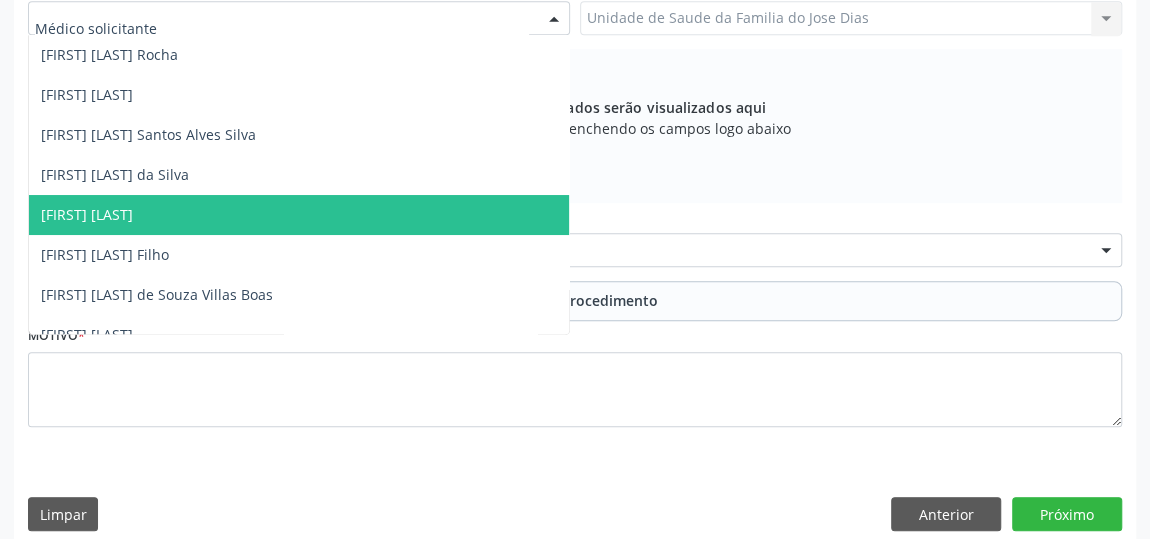 click on "[FIRST] [LAST]" at bounding box center (299, 215) 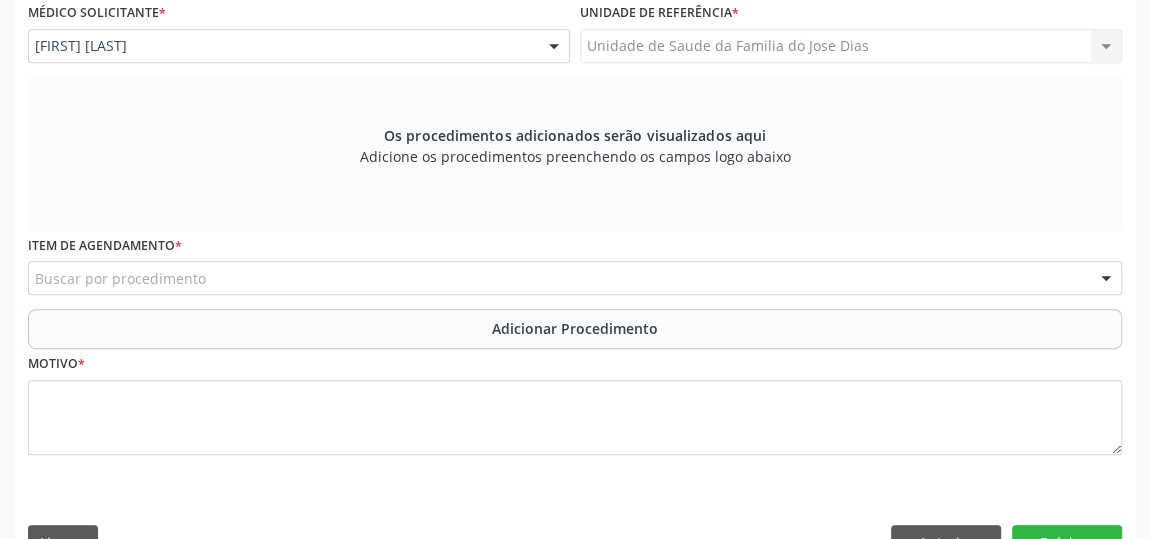 scroll, scrollTop: 604, scrollLeft: 0, axis: vertical 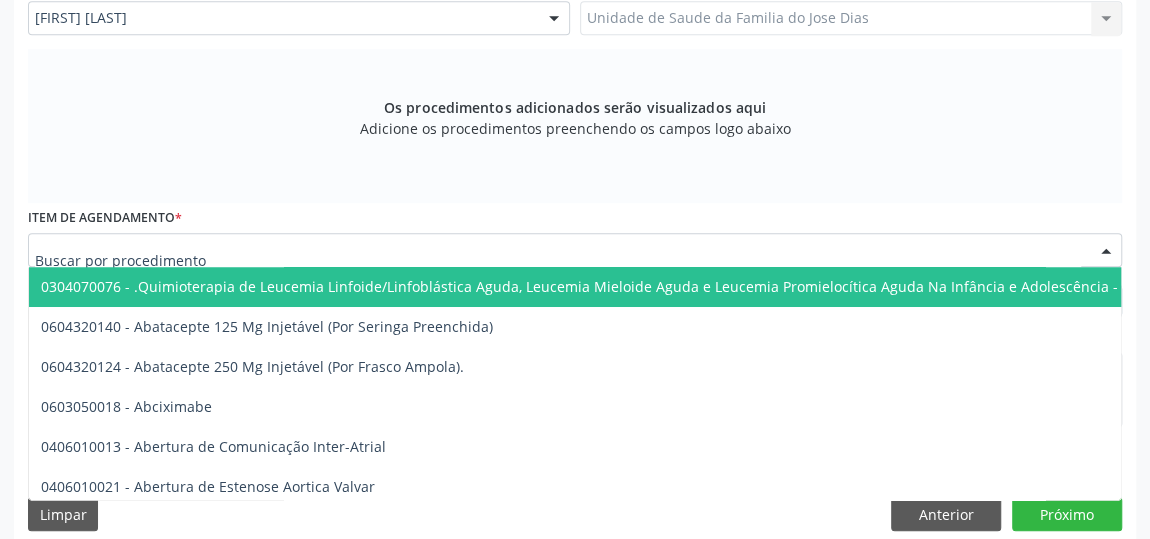 click at bounding box center [575, 250] 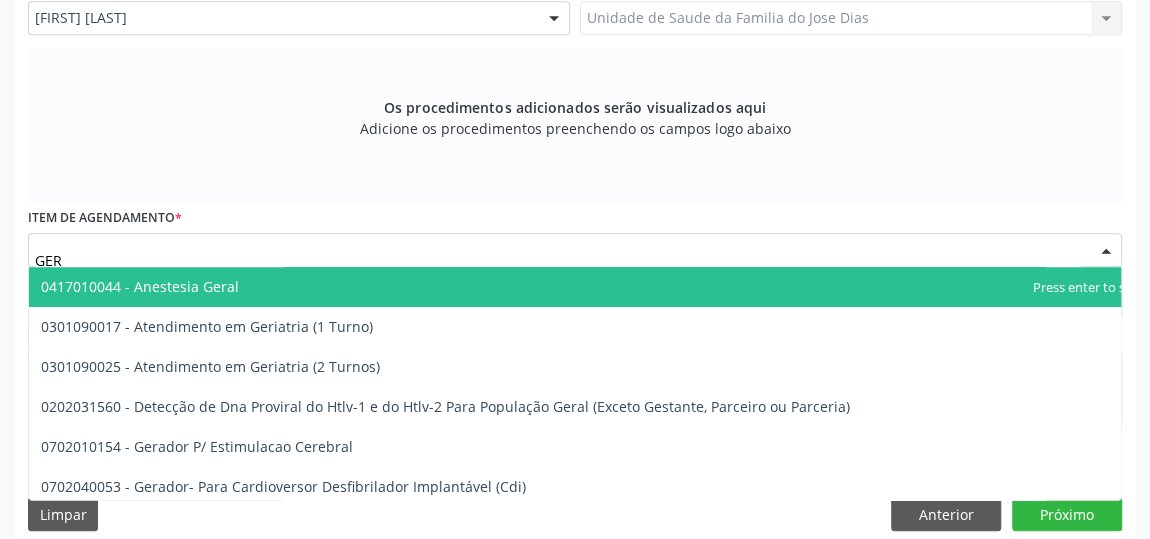 type on "GERI" 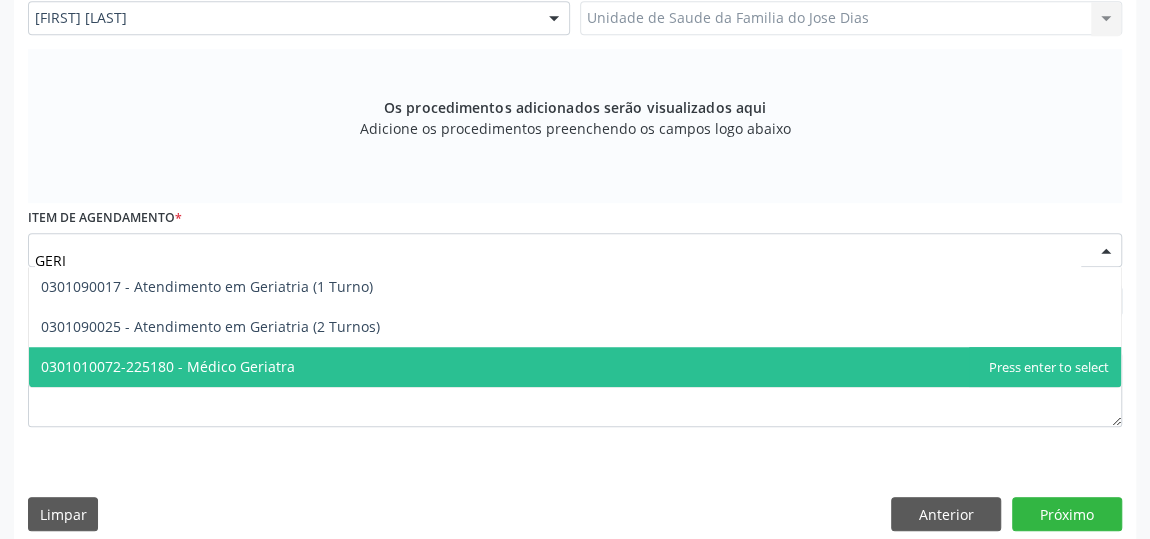 click on "0301010072-225180 - Médico Geriatra" at bounding box center [575, 367] 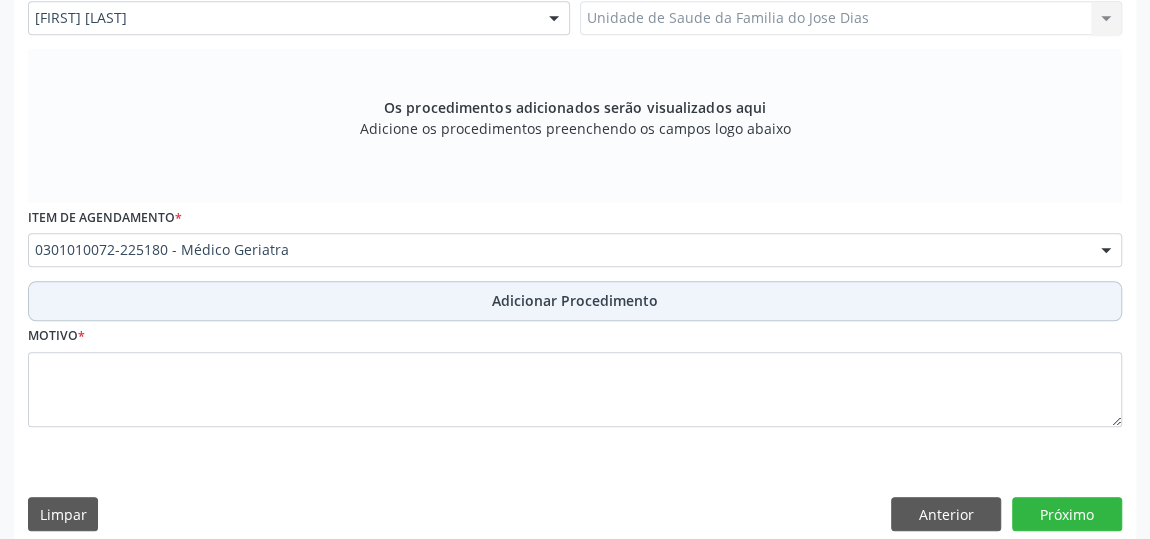 click on "Adicionar Procedimento" at bounding box center (575, 301) 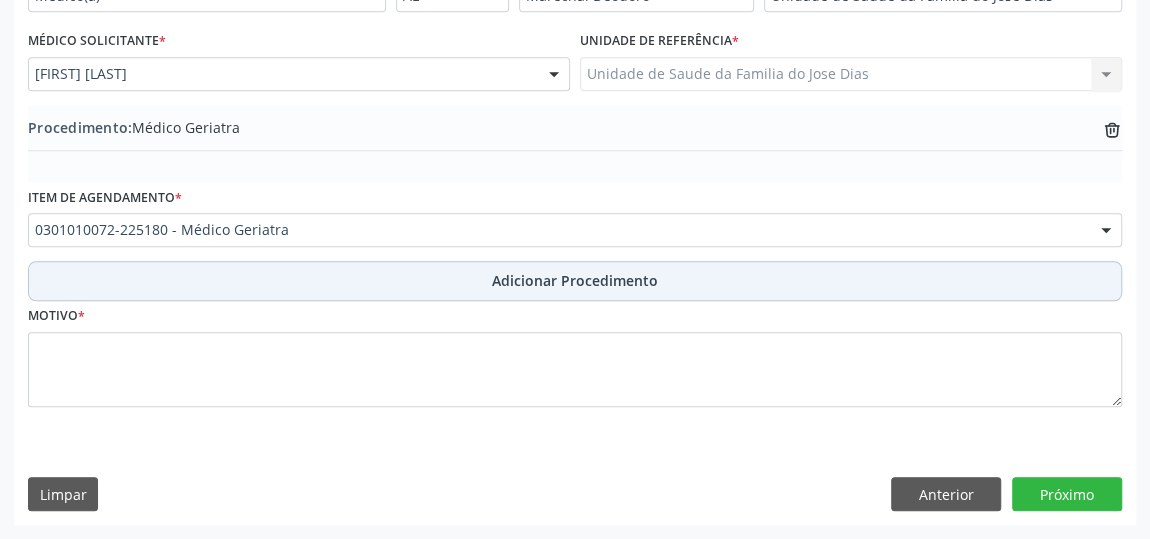scroll, scrollTop: 544, scrollLeft: 0, axis: vertical 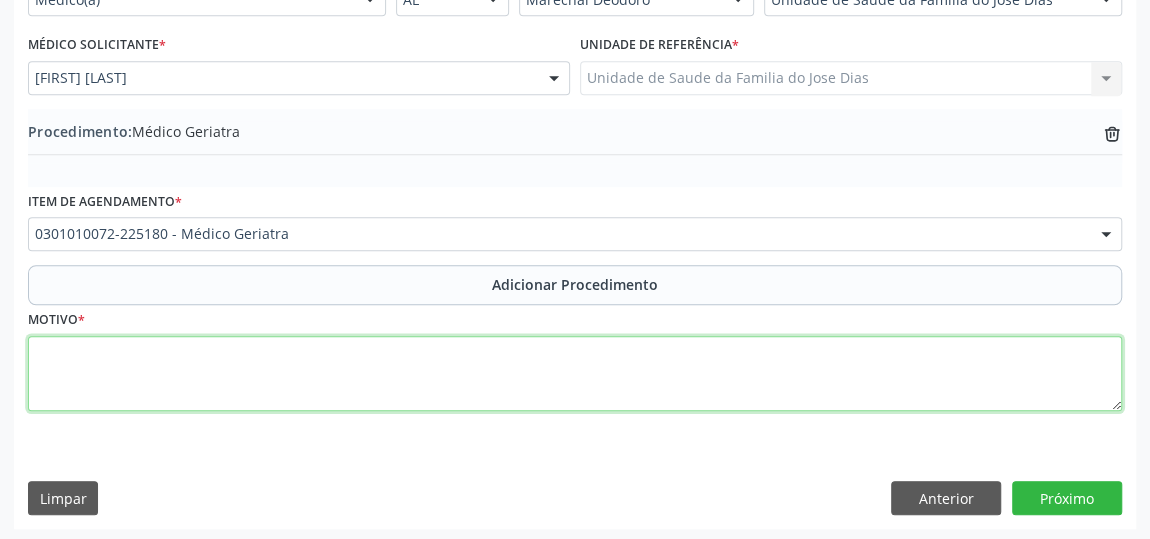 click at bounding box center [575, 374] 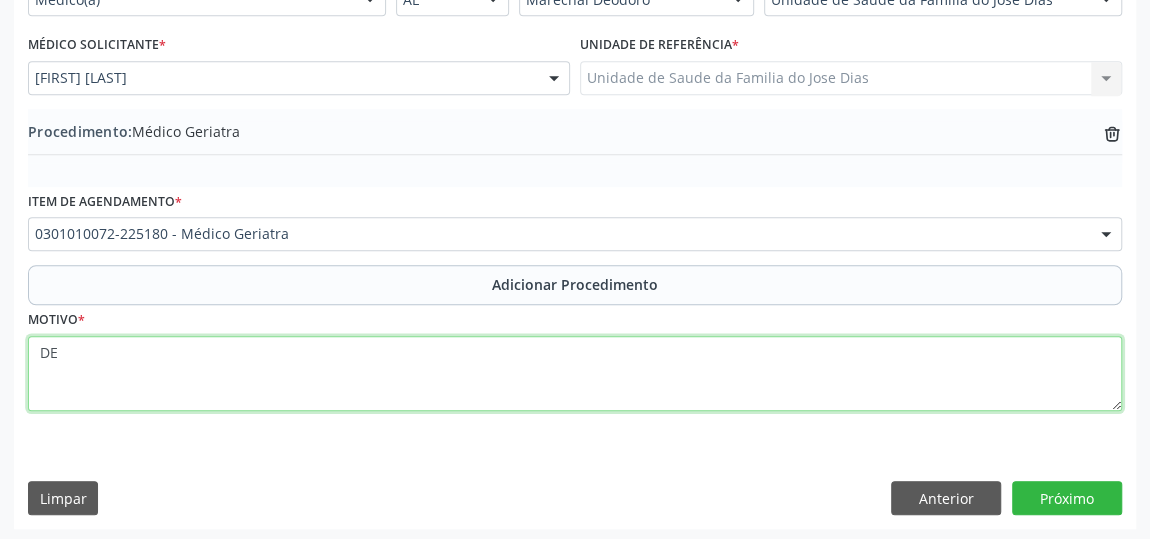 type on "D" 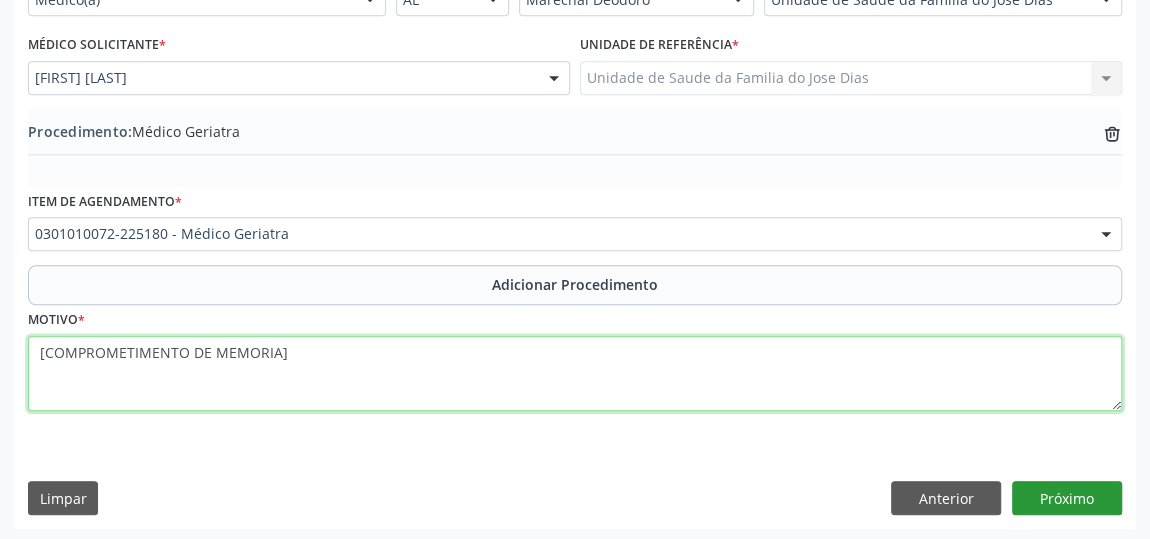 type on "[COMPROMETIMENTO DE MEMORIA]" 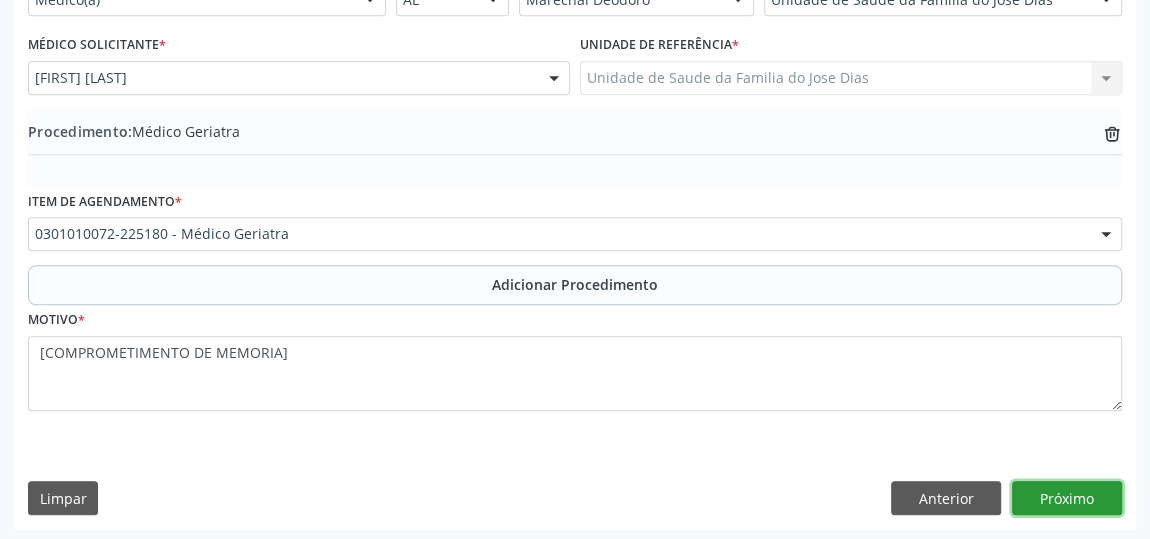 click on "Próximo" at bounding box center (1067, 498) 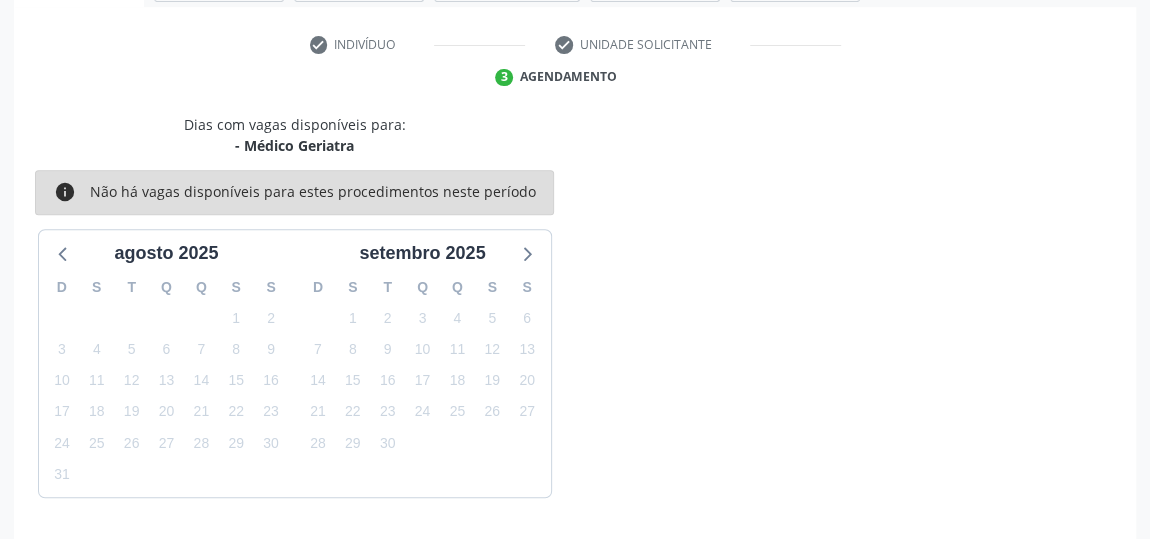 scroll, scrollTop: 446, scrollLeft: 0, axis: vertical 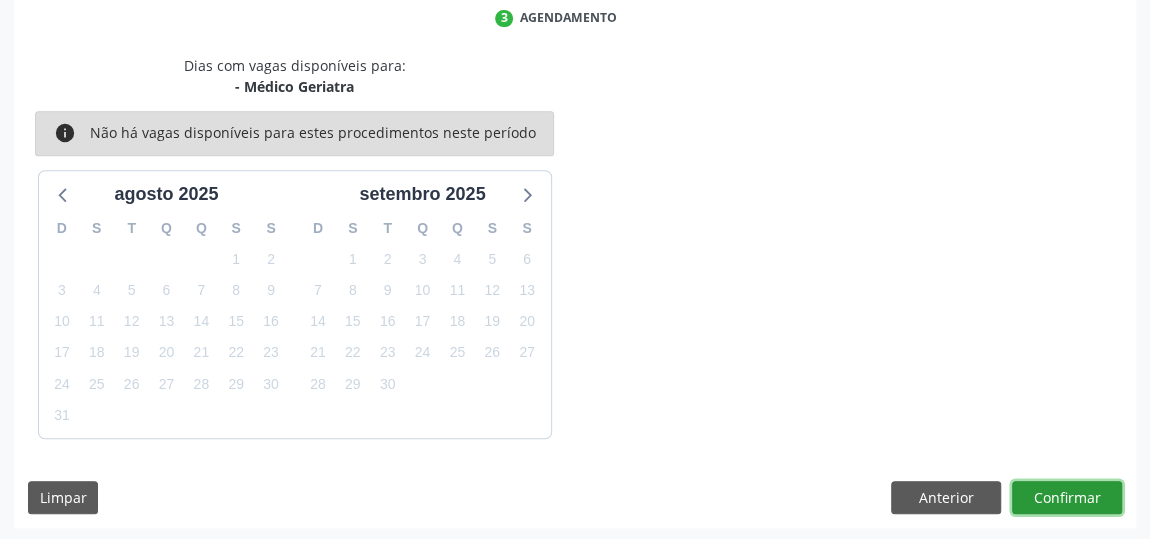 click on "Confirmar" at bounding box center (1067, 498) 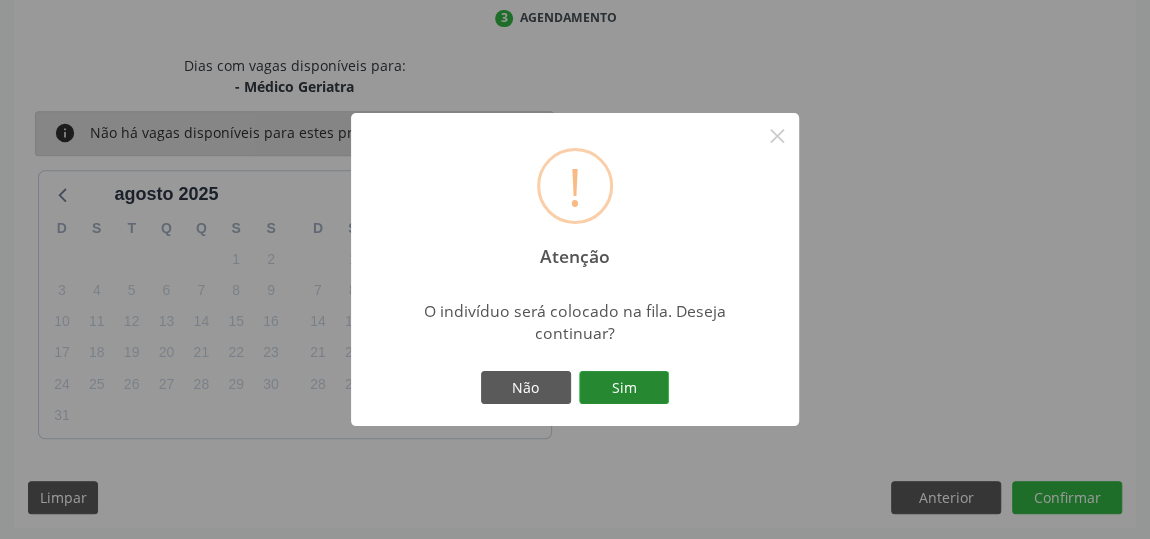 click on "Sim" at bounding box center [624, 388] 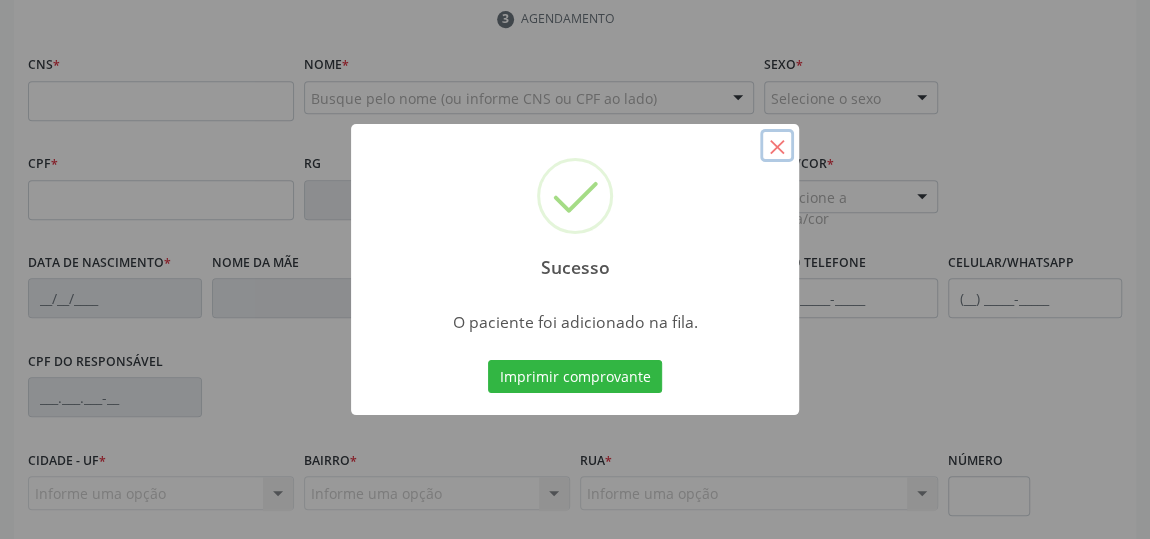 click on "×" at bounding box center (777, 146) 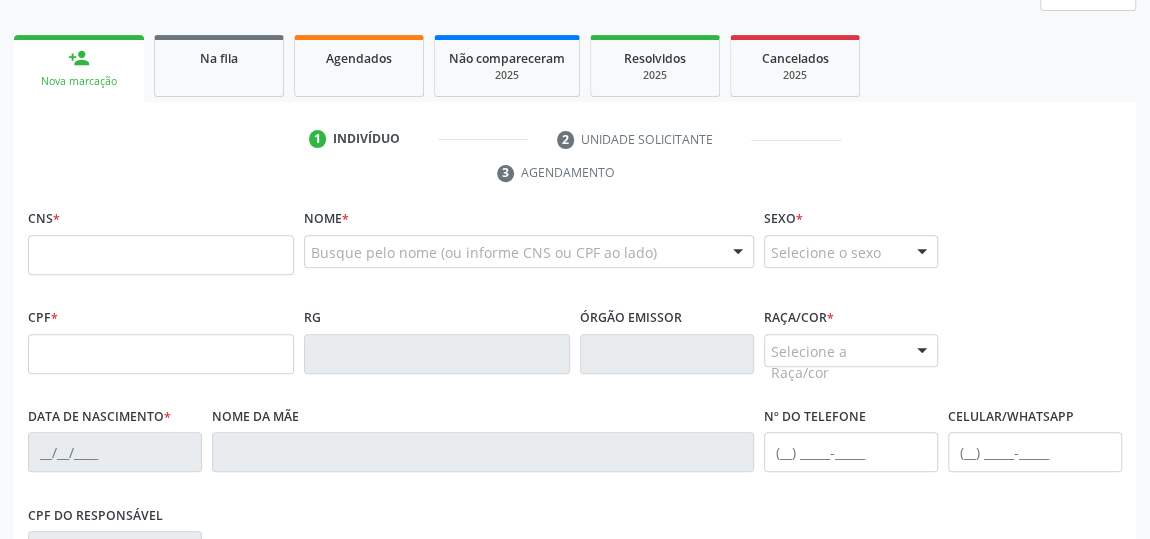 scroll, scrollTop: 264, scrollLeft: 0, axis: vertical 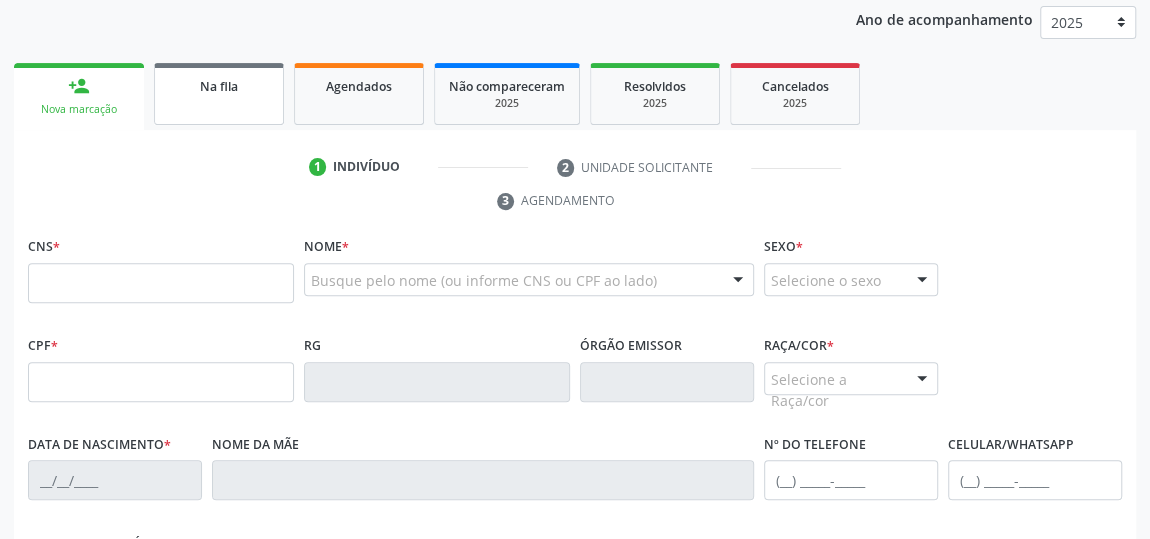 click on "Na fila" at bounding box center [219, 94] 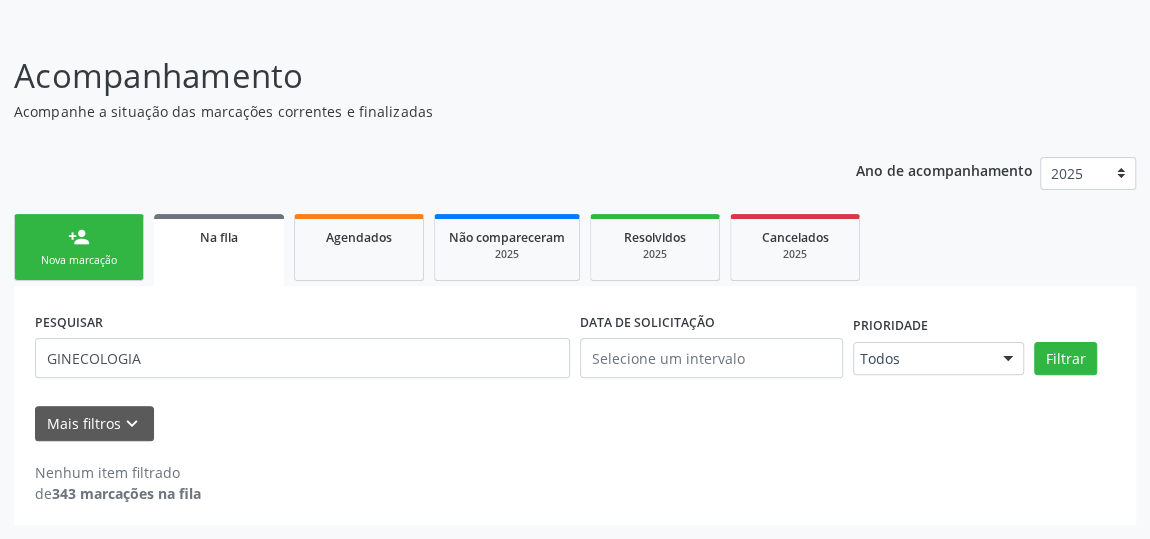 scroll, scrollTop: 110, scrollLeft: 0, axis: vertical 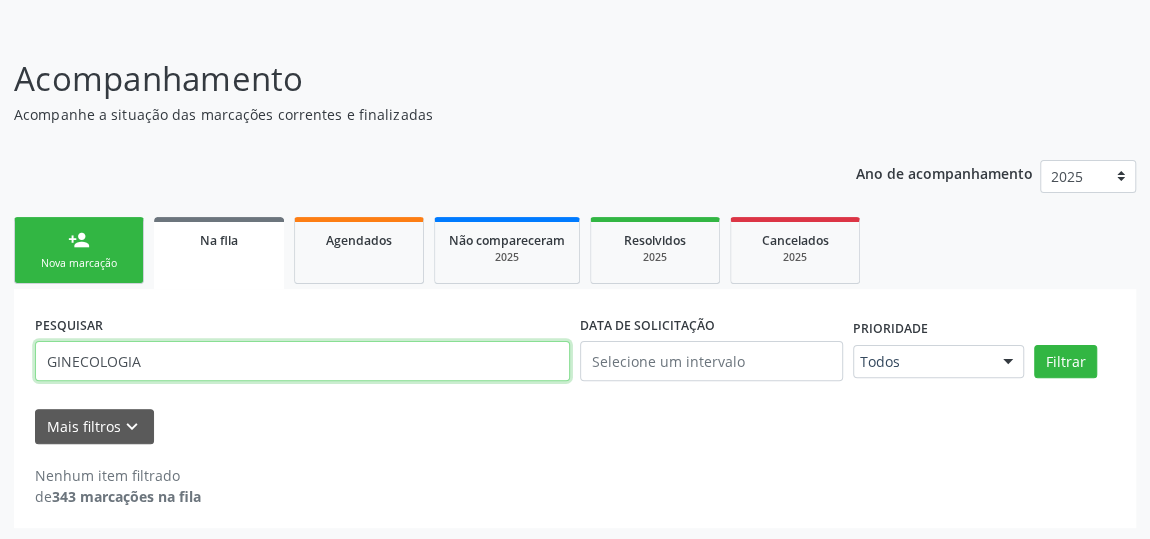 click on "GINECOLOGIA" at bounding box center [302, 361] 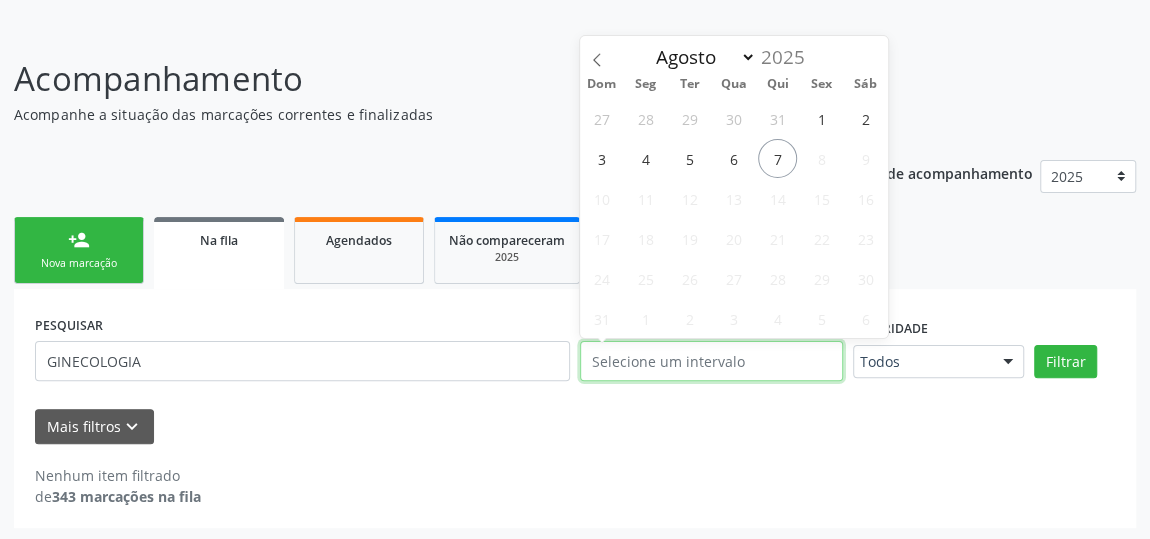click at bounding box center (711, 361) 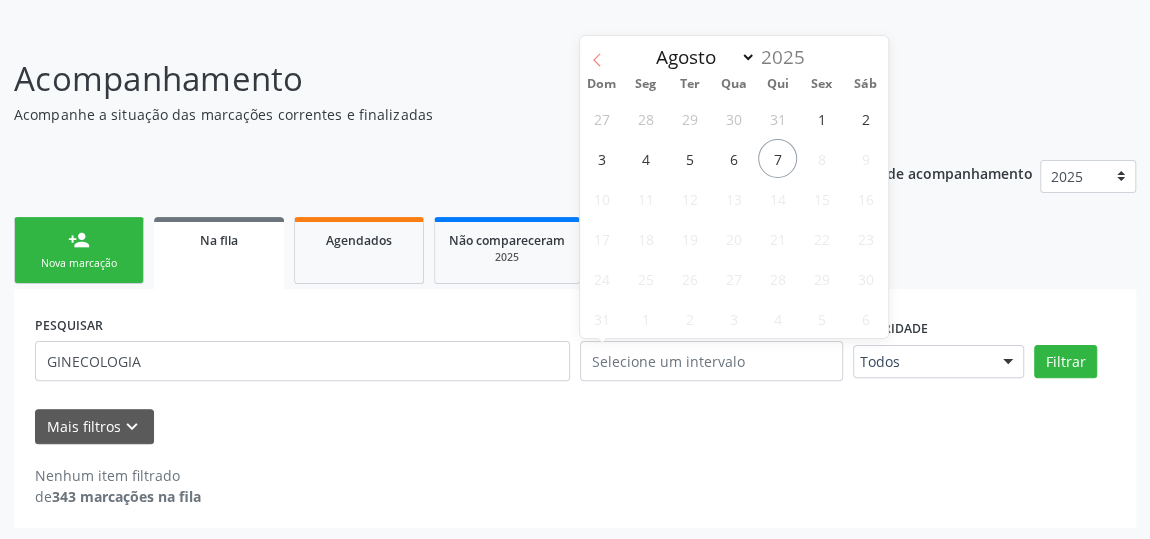 click 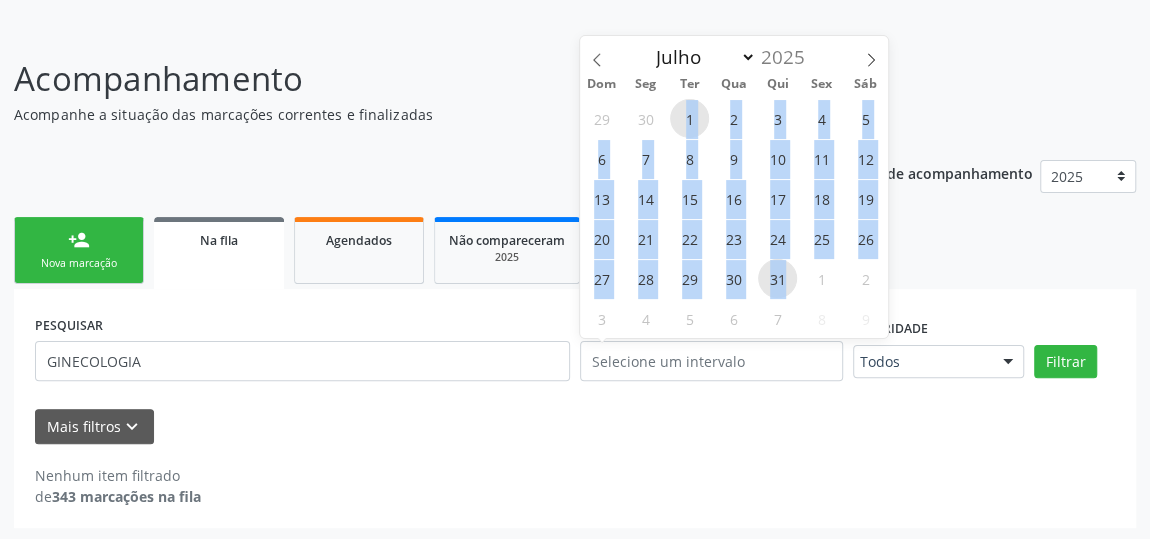 drag, startPoint x: 674, startPoint y: 117, endPoint x: 784, endPoint y: 273, distance: 190.88216 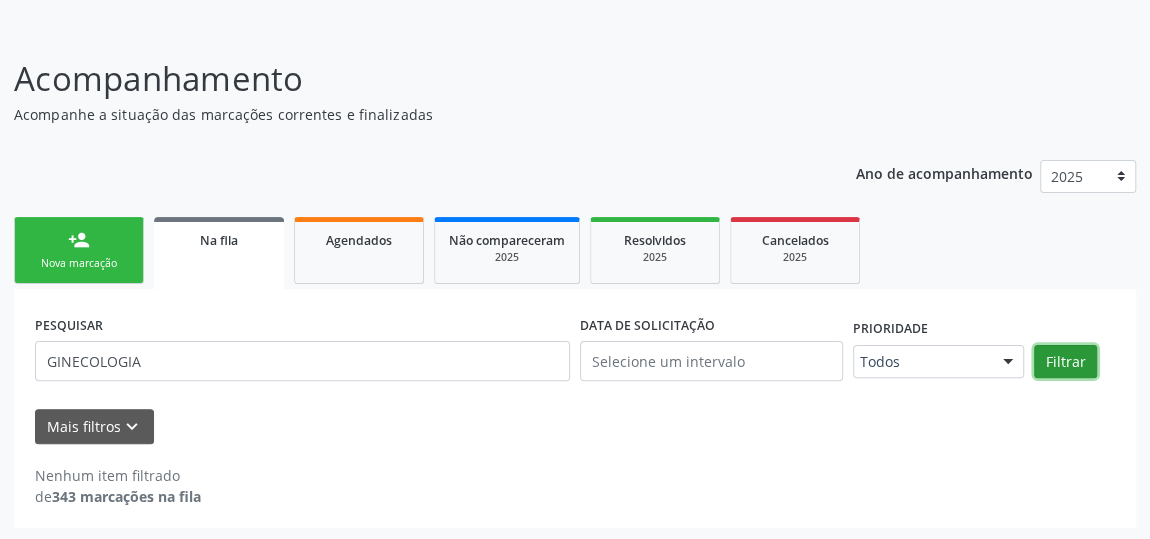 click on "Filtrar" at bounding box center [1065, 362] 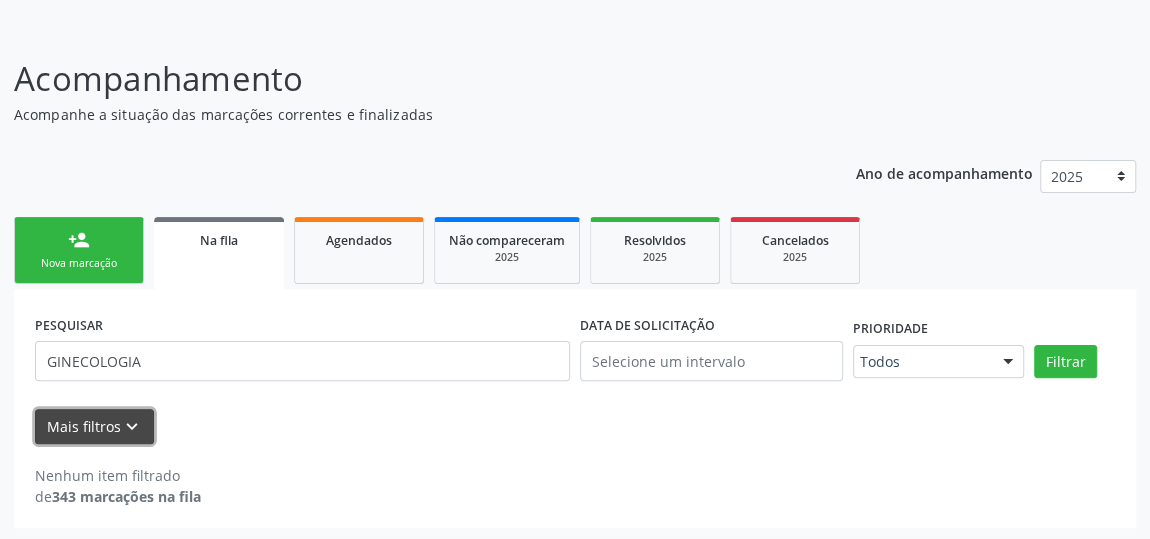 click on "Mais filtros
keyboard_arrow_down" at bounding box center (94, 426) 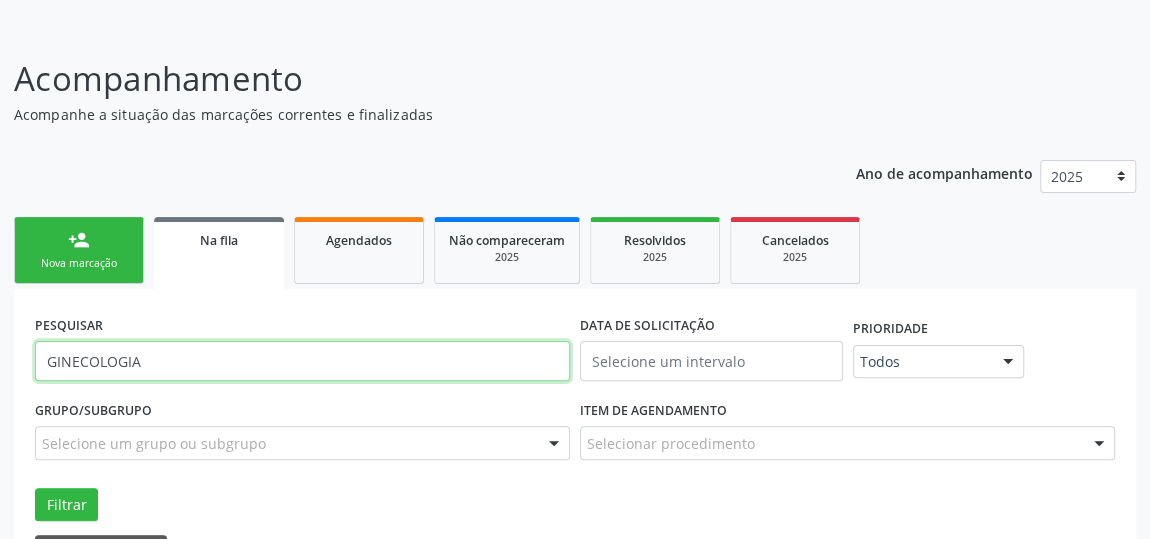 drag, startPoint x: 186, startPoint y: 351, endPoint x: 29, endPoint y: 356, distance: 157.0796 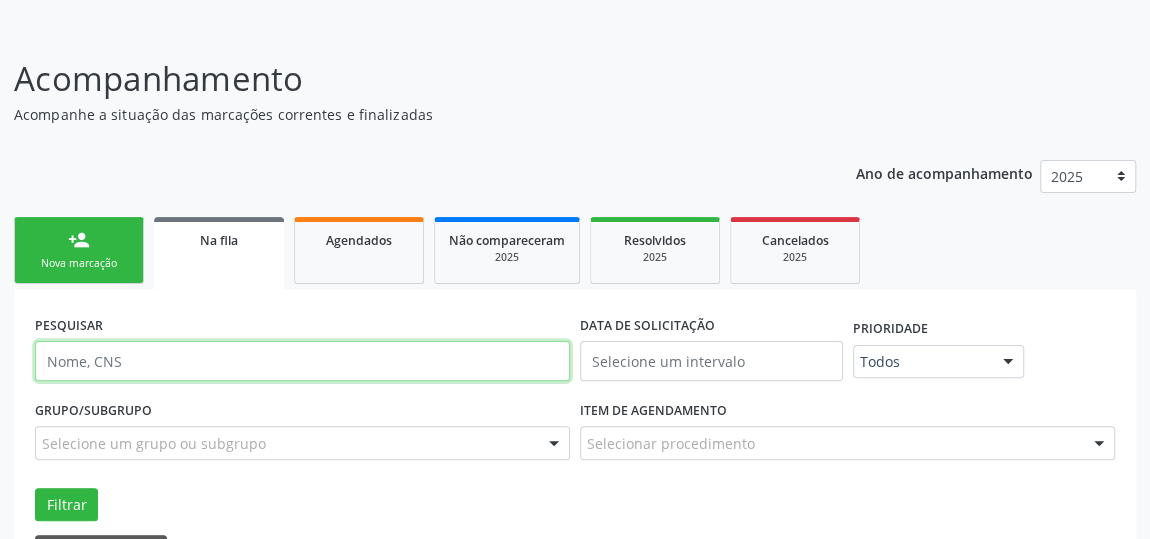 type 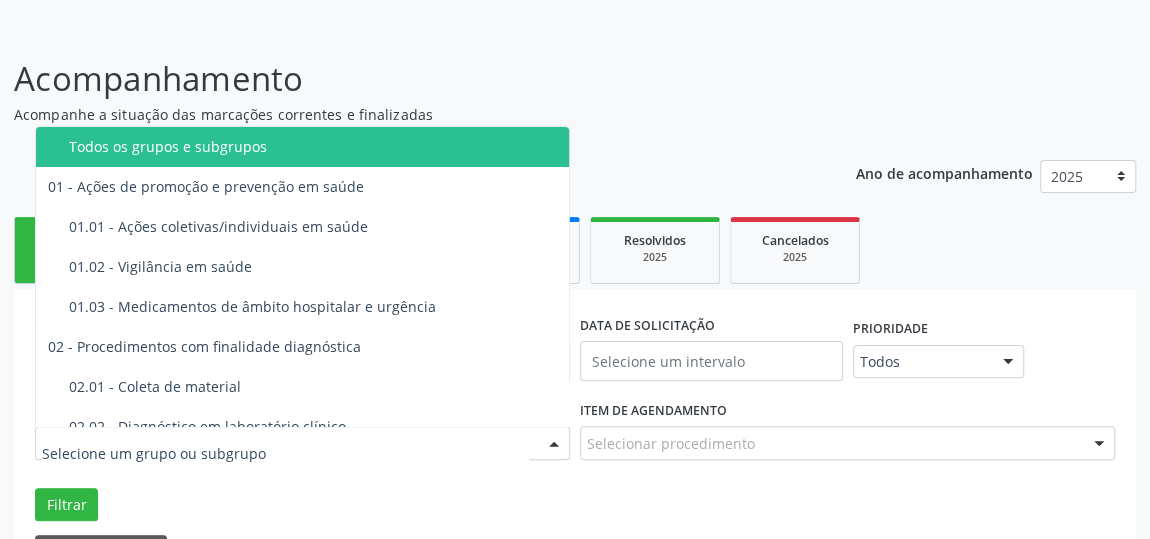paste on "GINECOLOGIA" 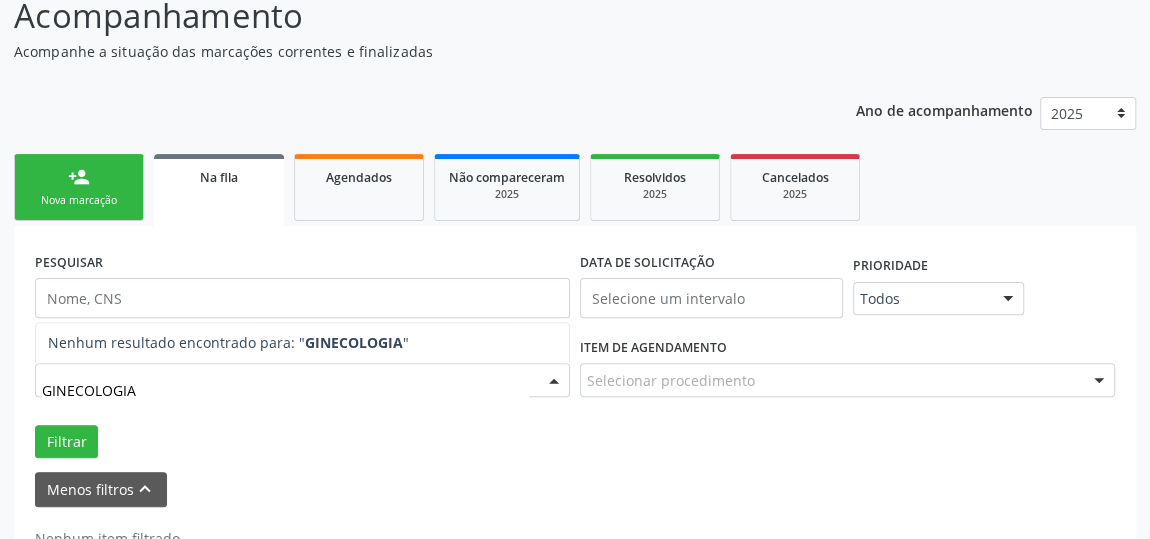 scroll, scrollTop: 201, scrollLeft: 0, axis: vertical 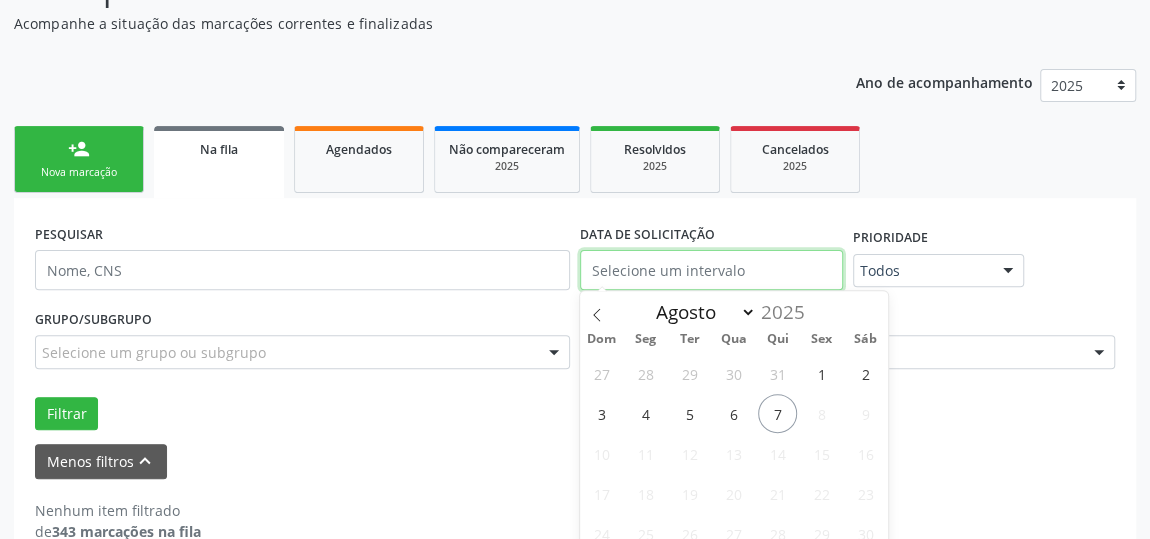 click at bounding box center (711, 270) 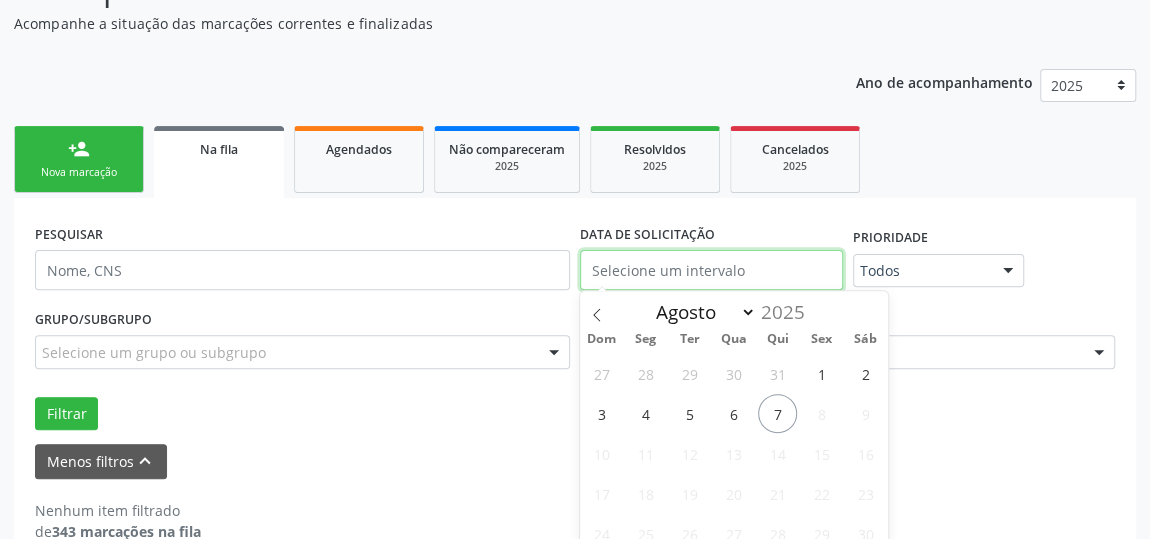 scroll, scrollTop: 255, scrollLeft: 0, axis: vertical 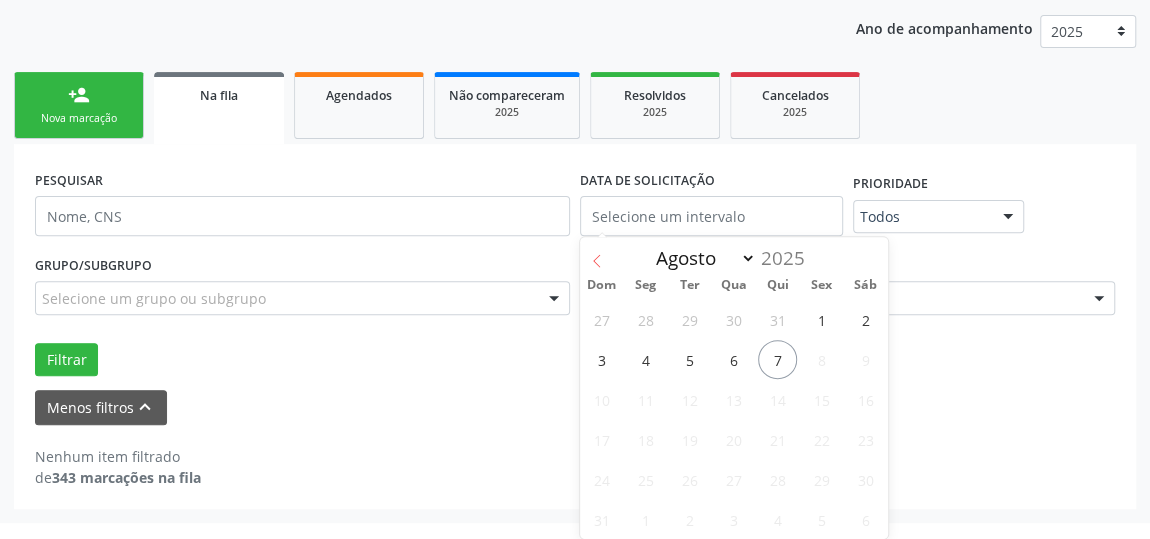 click 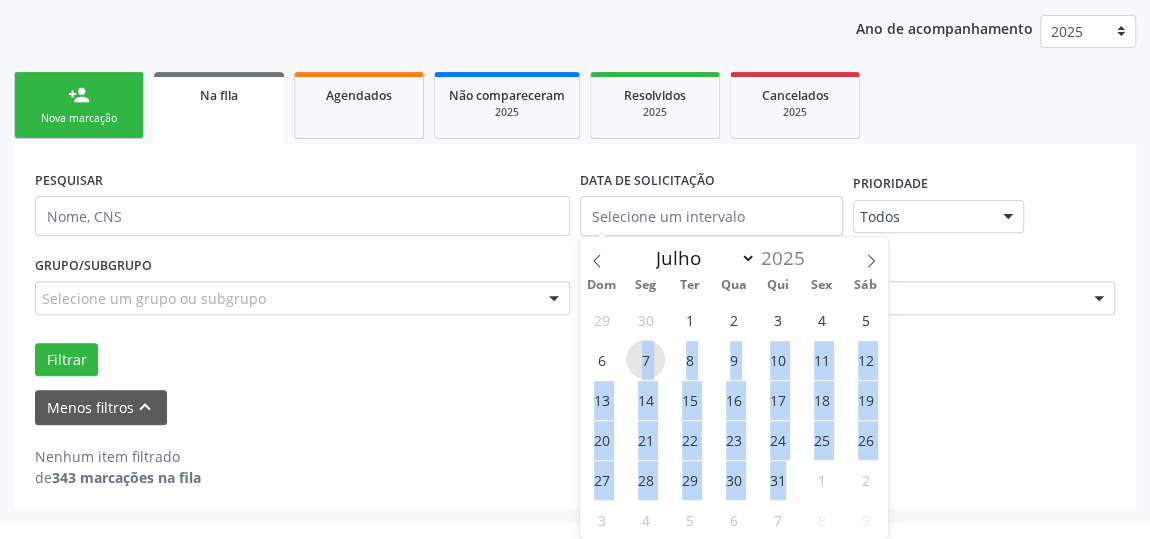 drag, startPoint x: 630, startPoint y: 358, endPoint x: 797, endPoint y: 468, distance: 199.9725 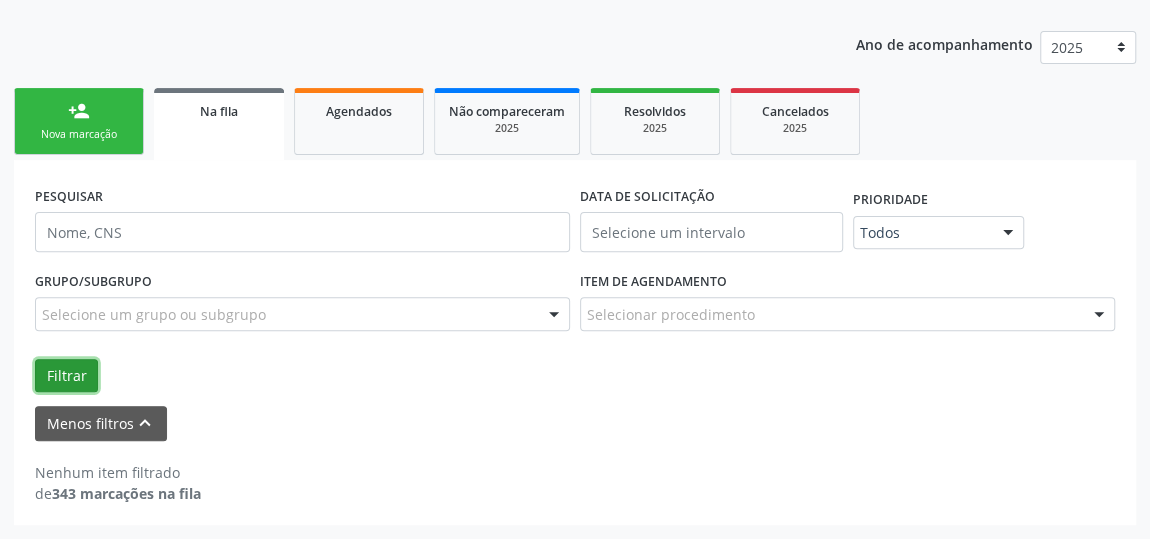 click on "Filtrar" at bounding box center (66, 376) 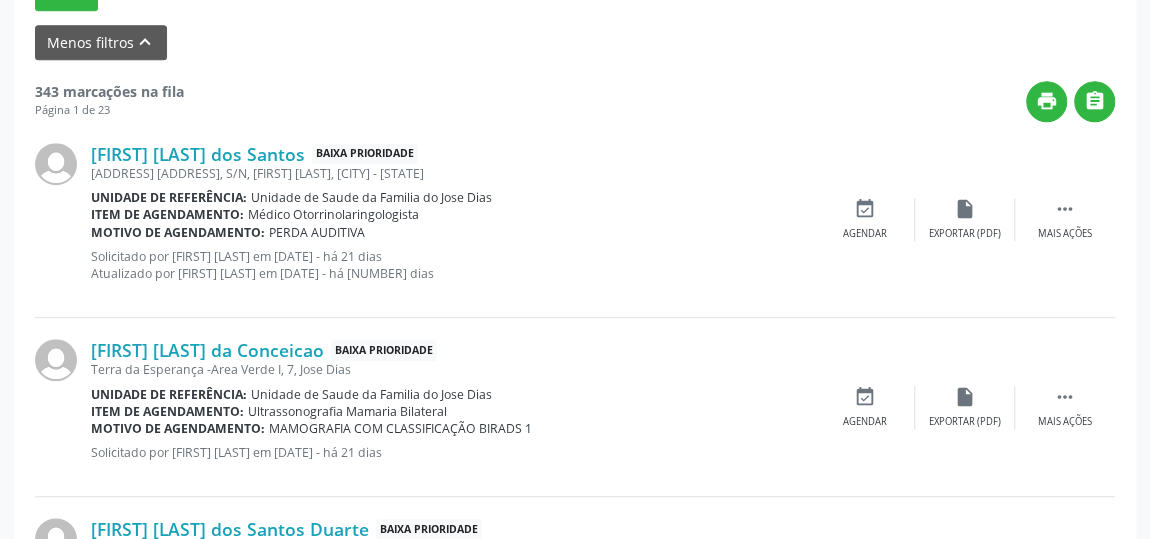 scroll, scrollTop: 417, scrollLeft: 0, axis: vertical 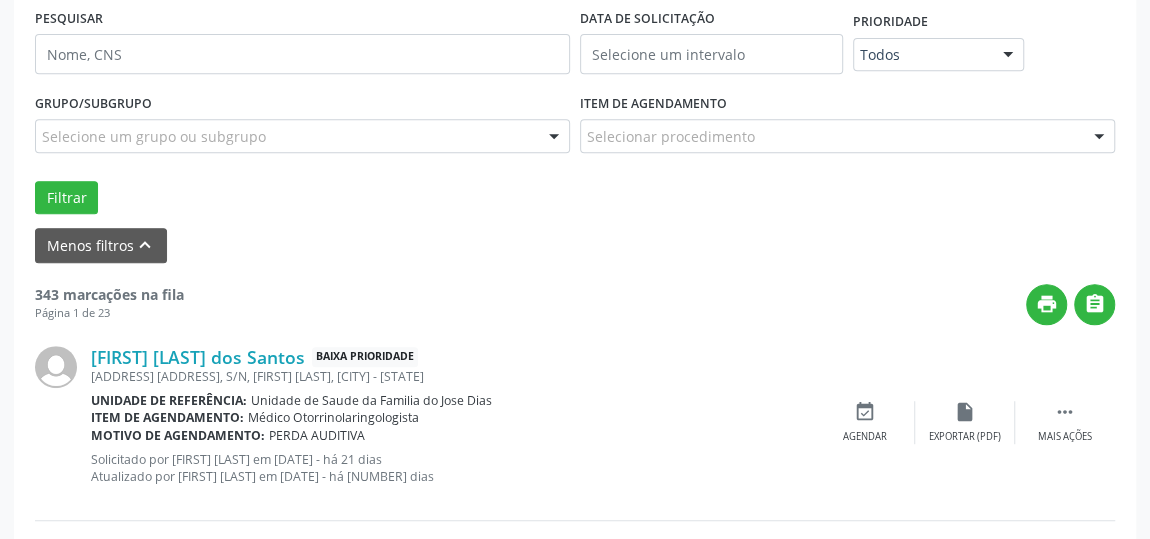 click on "Selecione um grupo ou subgrupo" at bounding box center [302, 136] 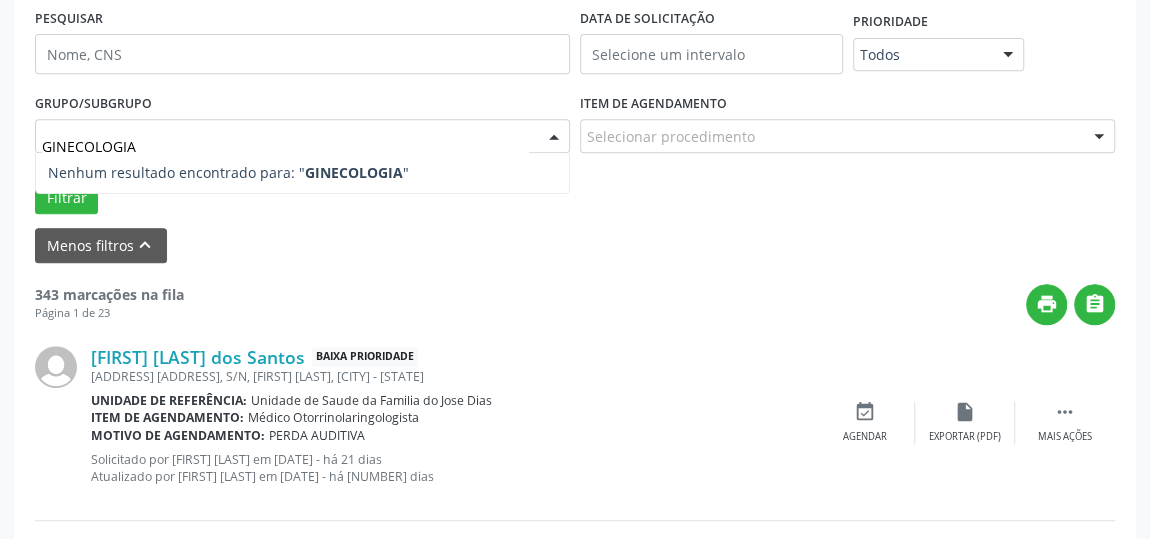 click on "GINECOLOGIA" at bounding box center [354, 172] 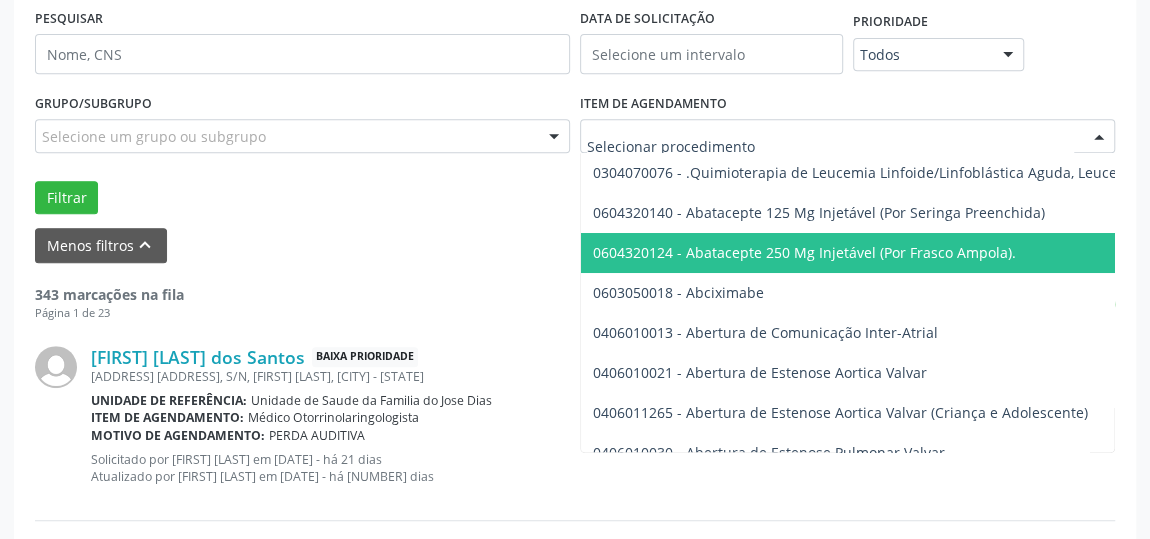 click on "Selecione um grupo ou subgrupo" at bounding box center (302, 136) 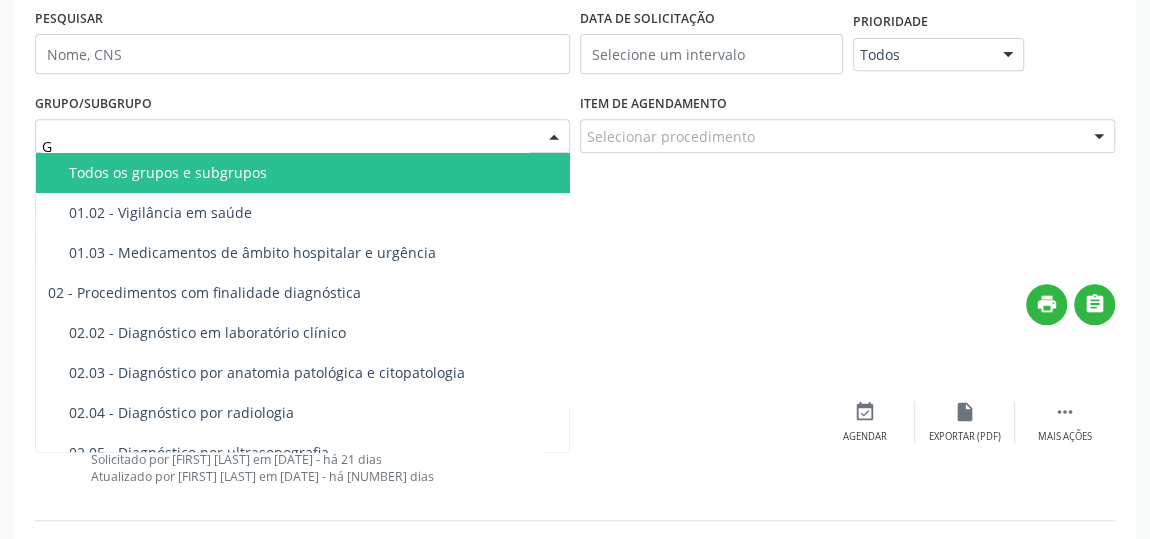 type on "GI" 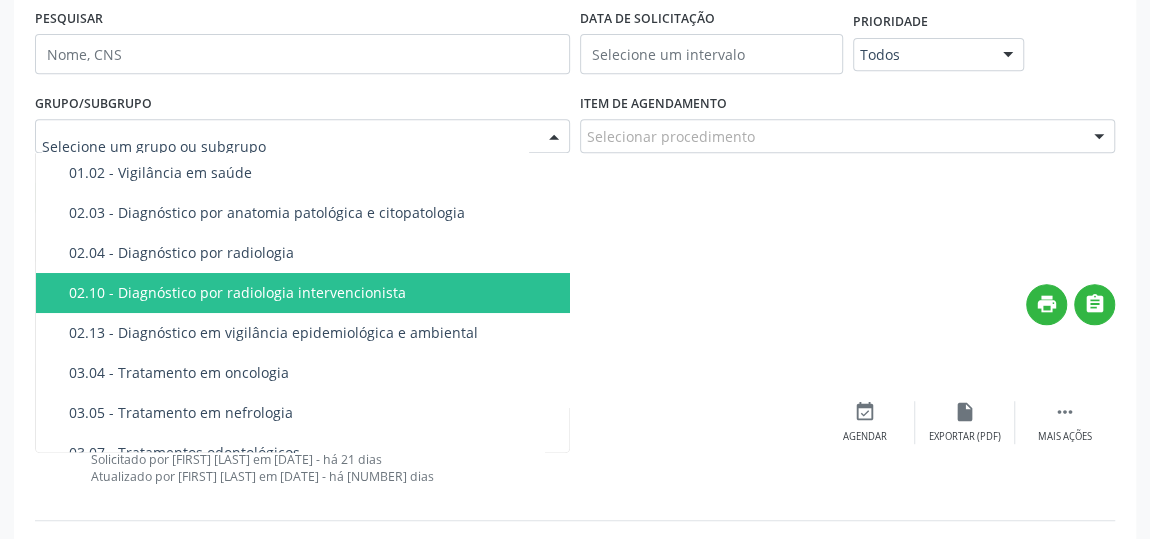 click on "Menos filtros
keyboard_arrow_up" at bounding box center (575, 245) 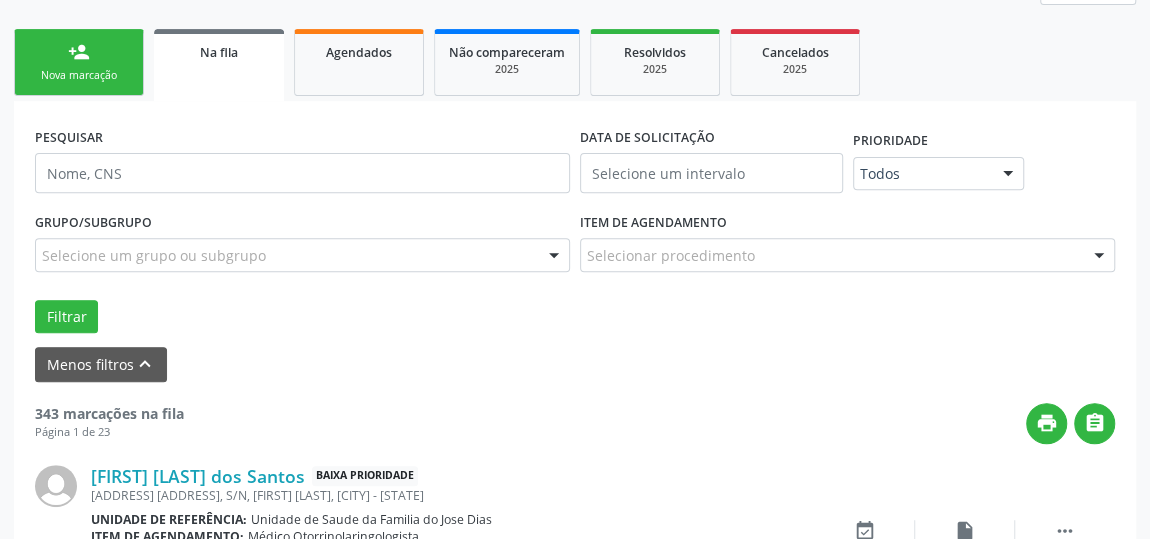 scroll, scrollTop: 326, scrollLeft: 0, axis: vertical 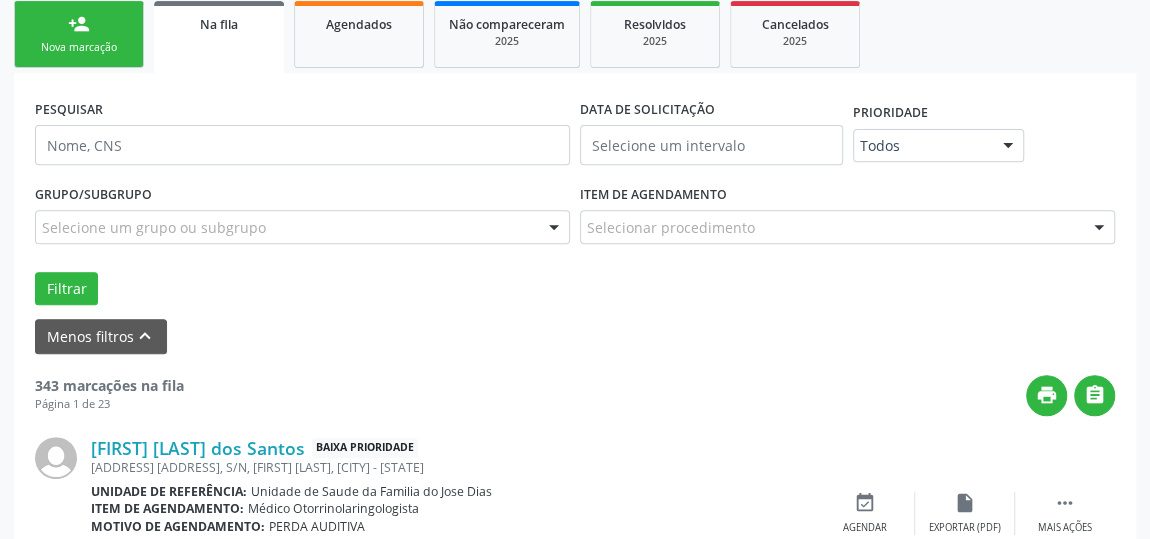 click at bounding box center [1008, 147] 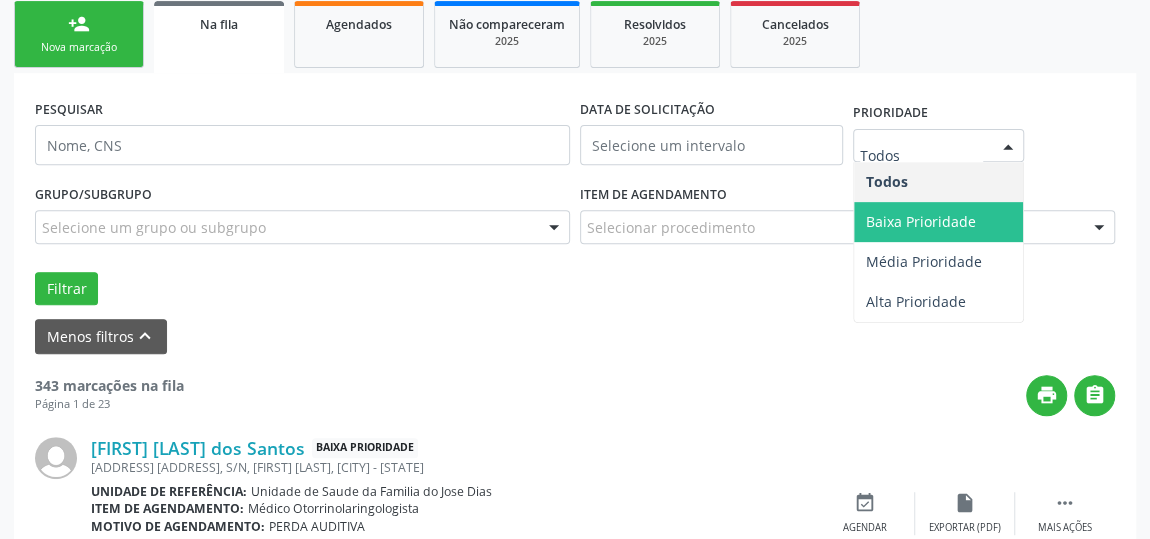 click on "Baixa Prioridade" at bounding box center [939, 222] 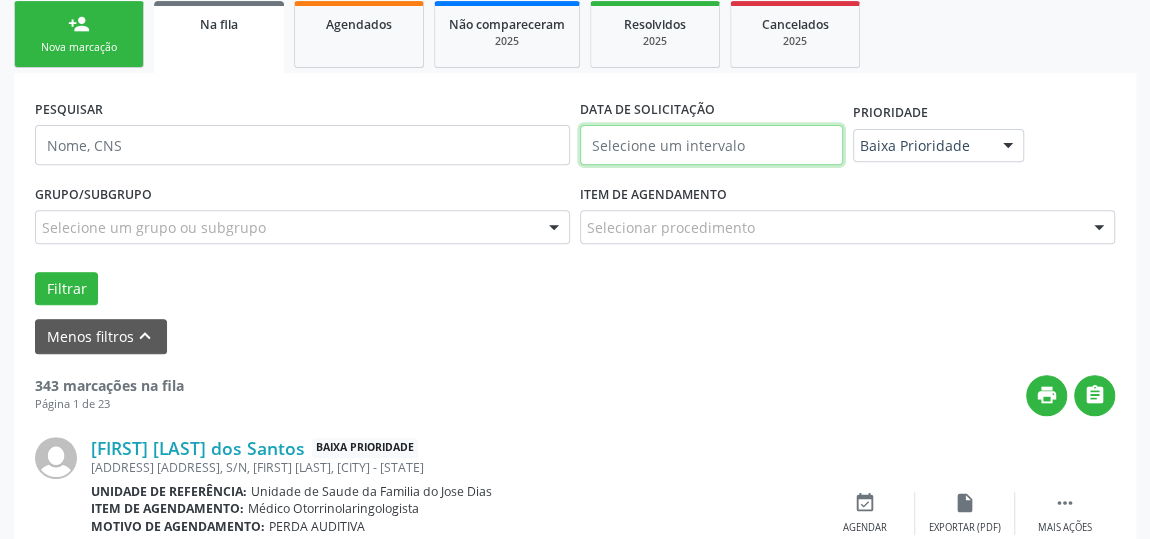 click at bounding box center [711, 145] 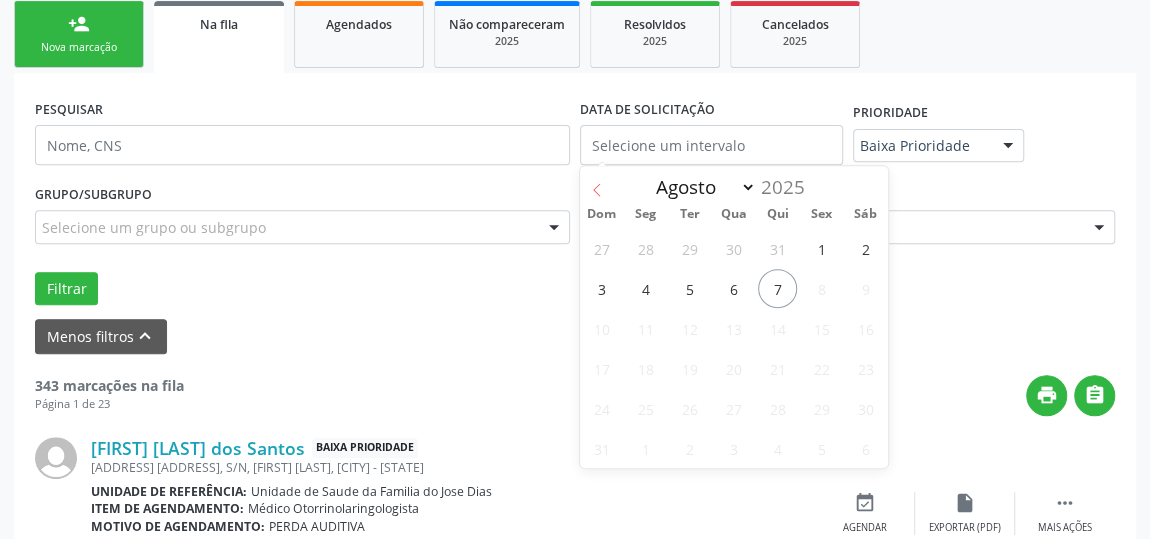 click at bounding box center (597, 183) 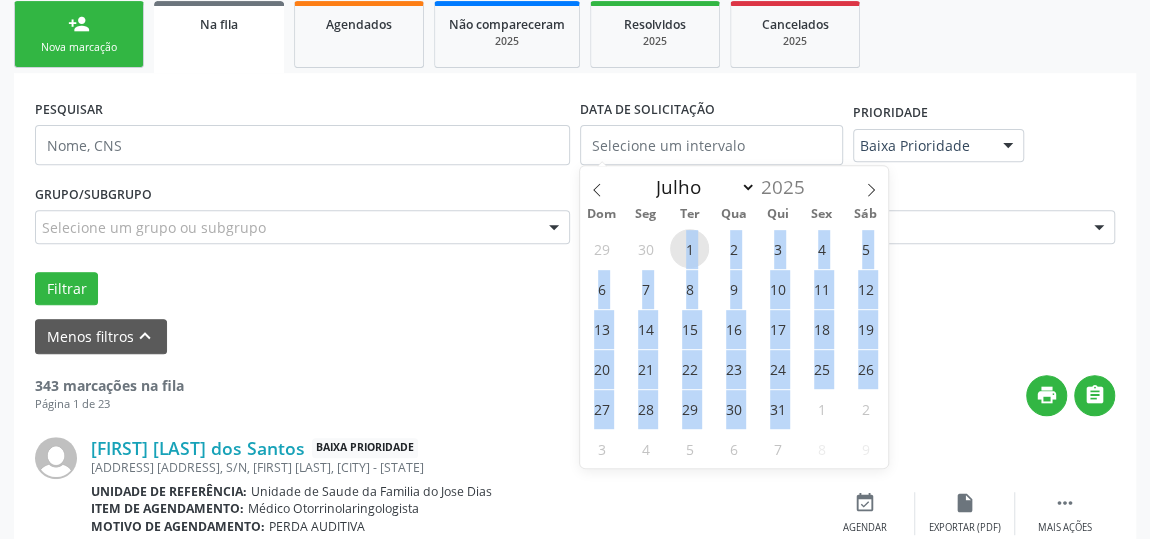 drag, startPoint x: 681, startPoint y: 245, endPoint x: 799, endPoint y: 419, distance: 210.23796 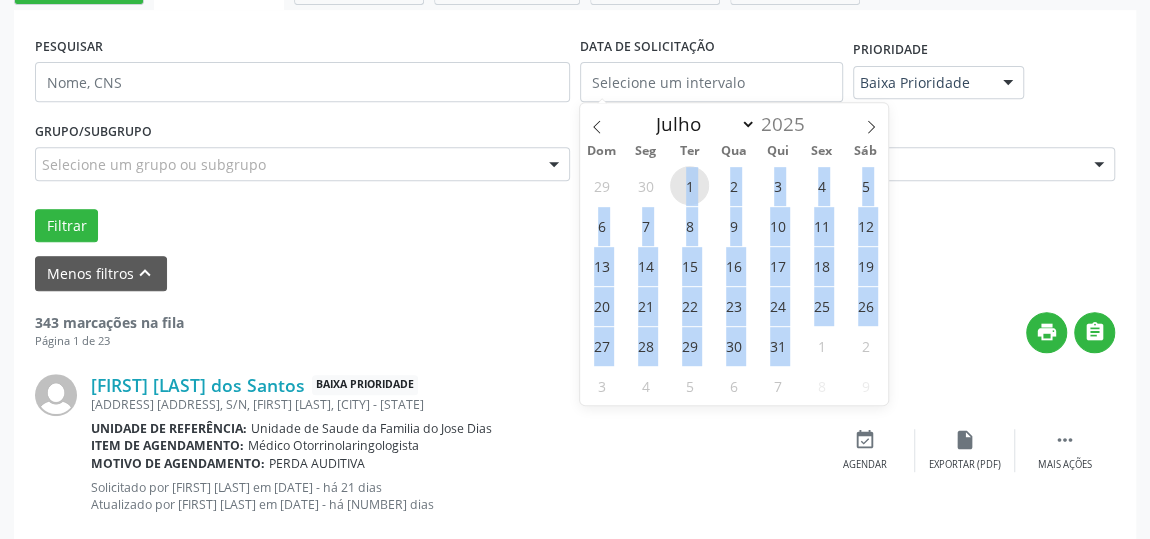 scroll, scrollTop: 417, scrollLeft: 0, axis: vertical 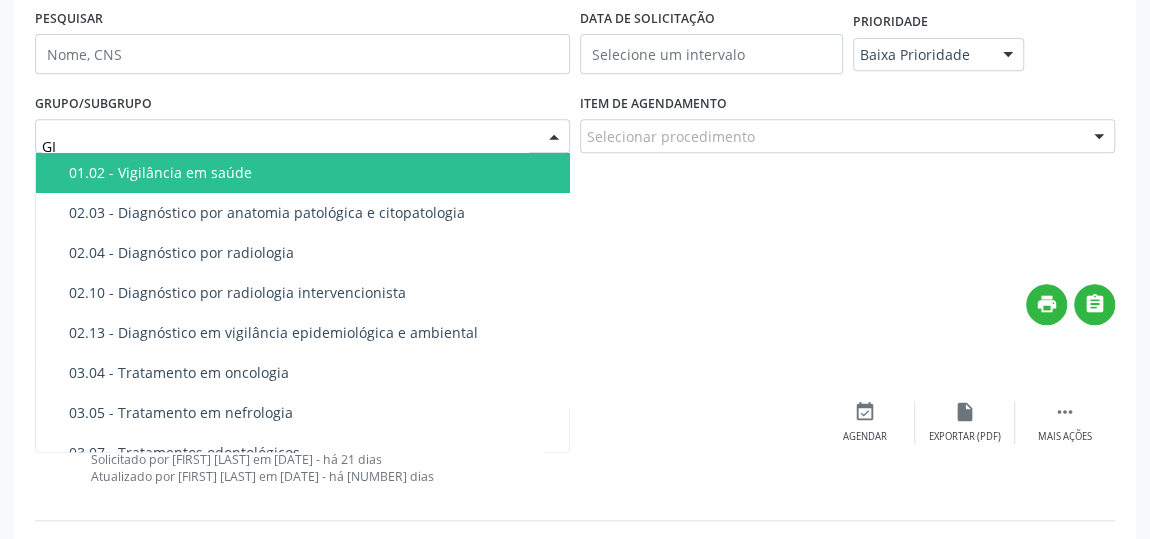 type on "G" 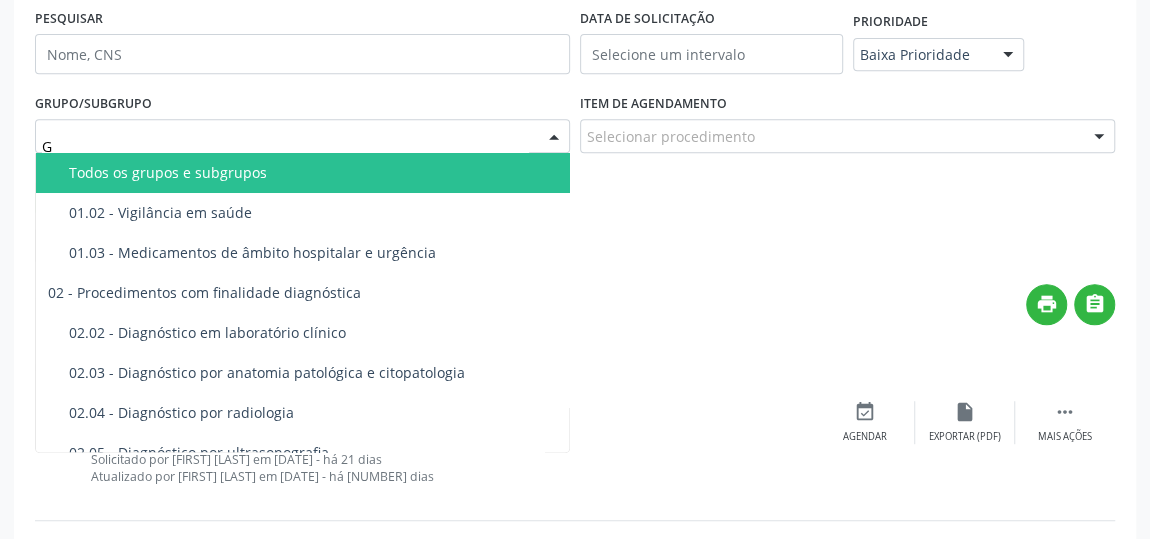 type 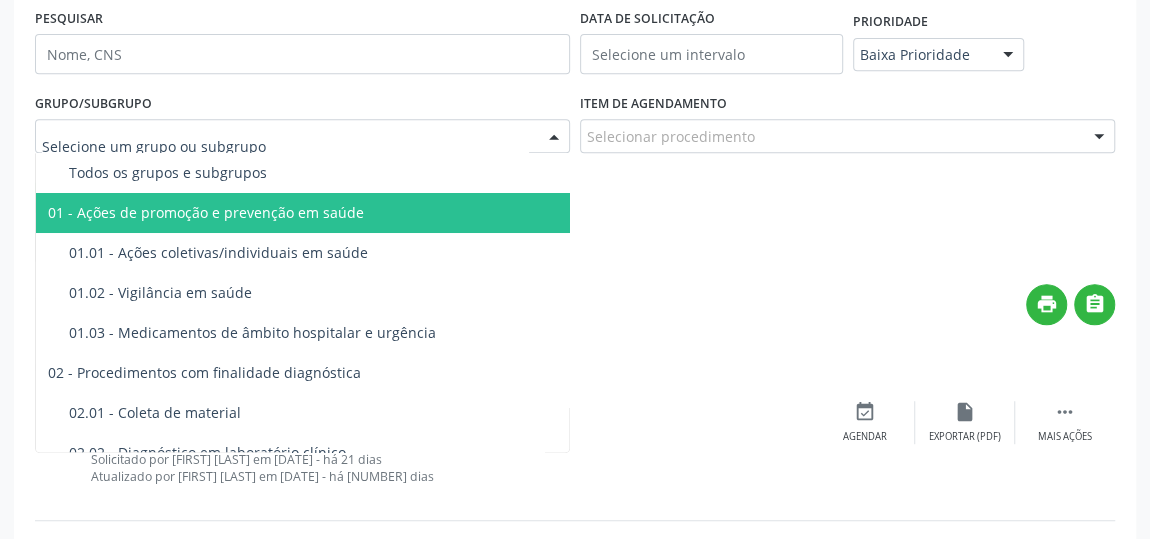 click on "Menos filtros
keyboard_arrow_up" at bounding box center [575, 245] 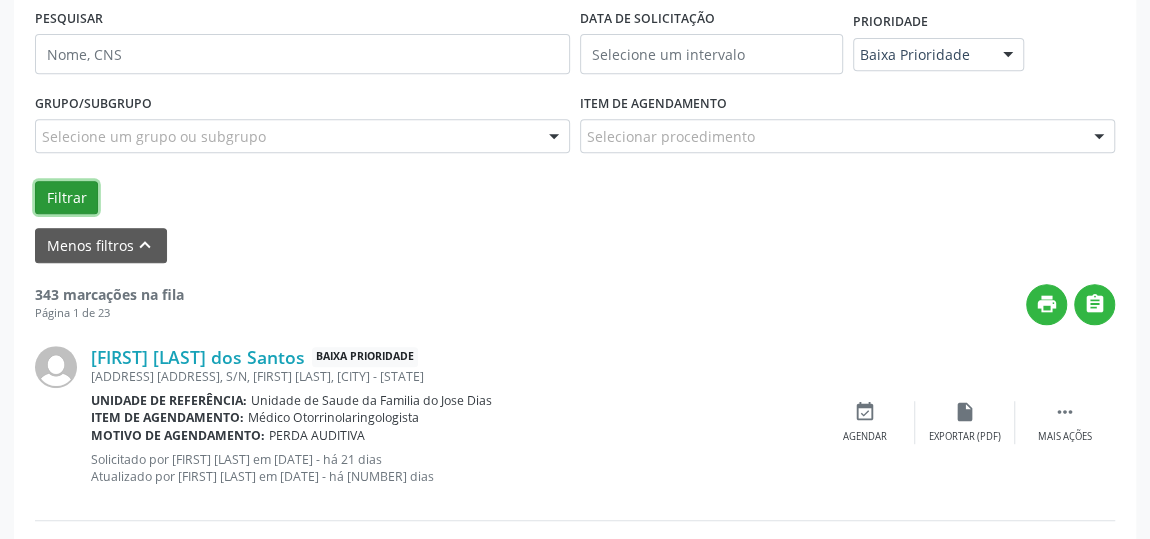 click on "Filtrar" at bounding box center [66, 198] 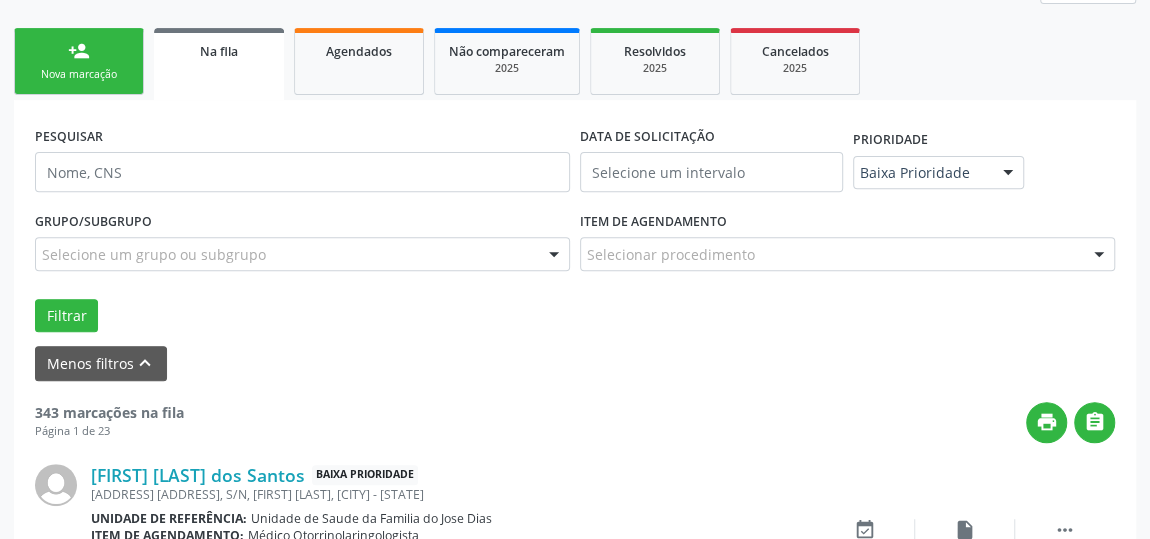 scroll, scrollTop: 417, scrollLeft: 0, axis: vertical 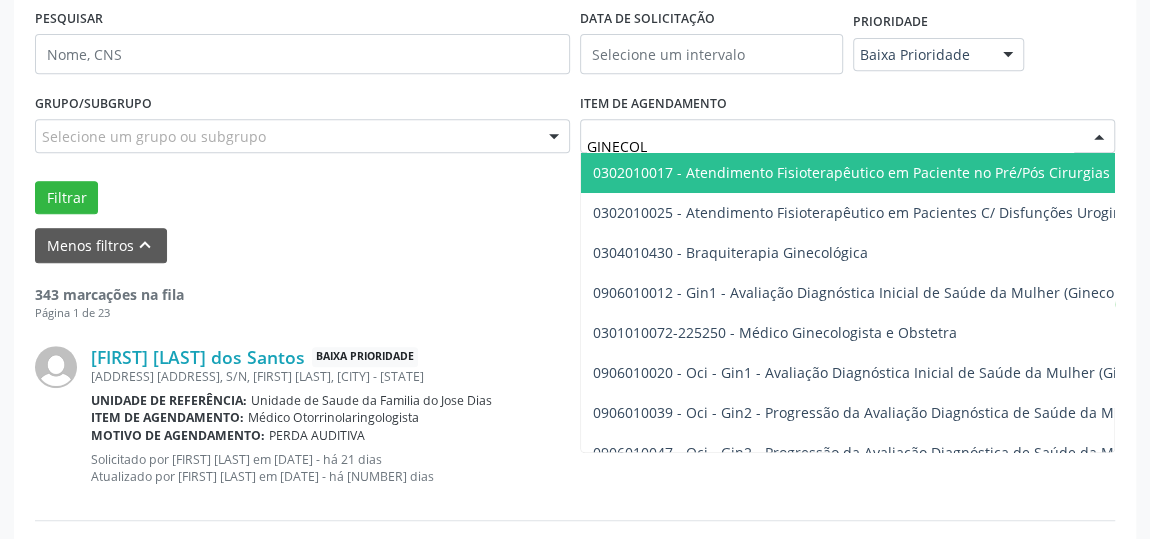 type on "GINECOLO" 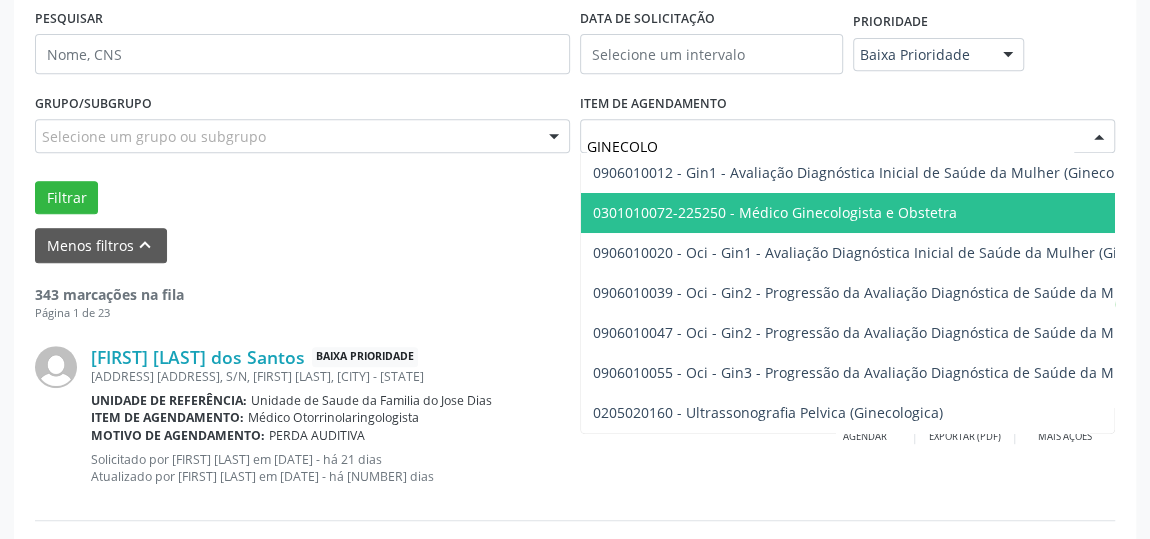 click on "0301010072-225250 - Médico Ginecologista e Obstetra" at bounding box center (775, 212) 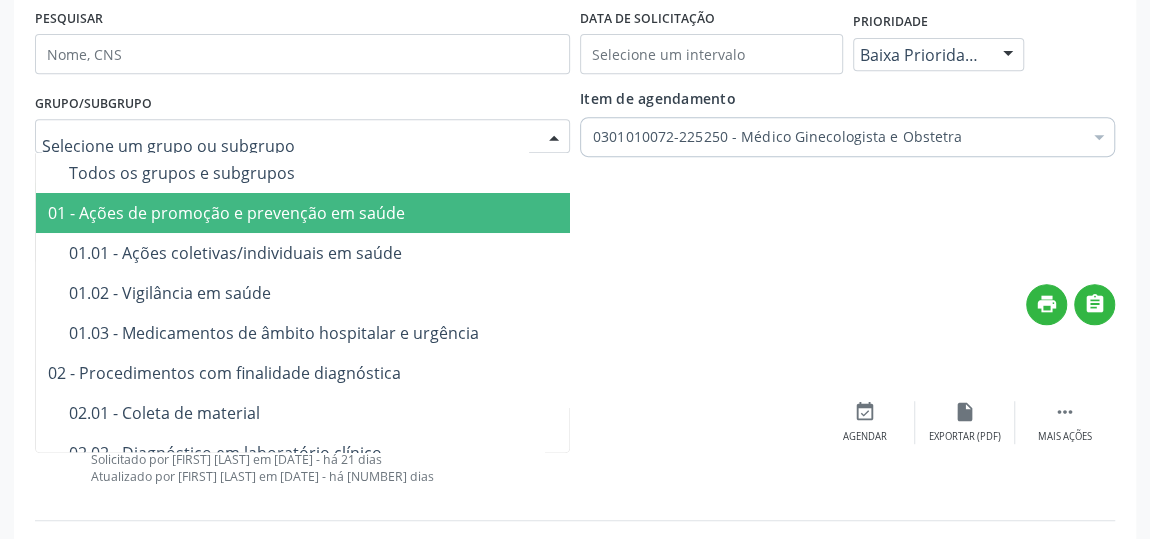 click at bounding box center (285, 146) 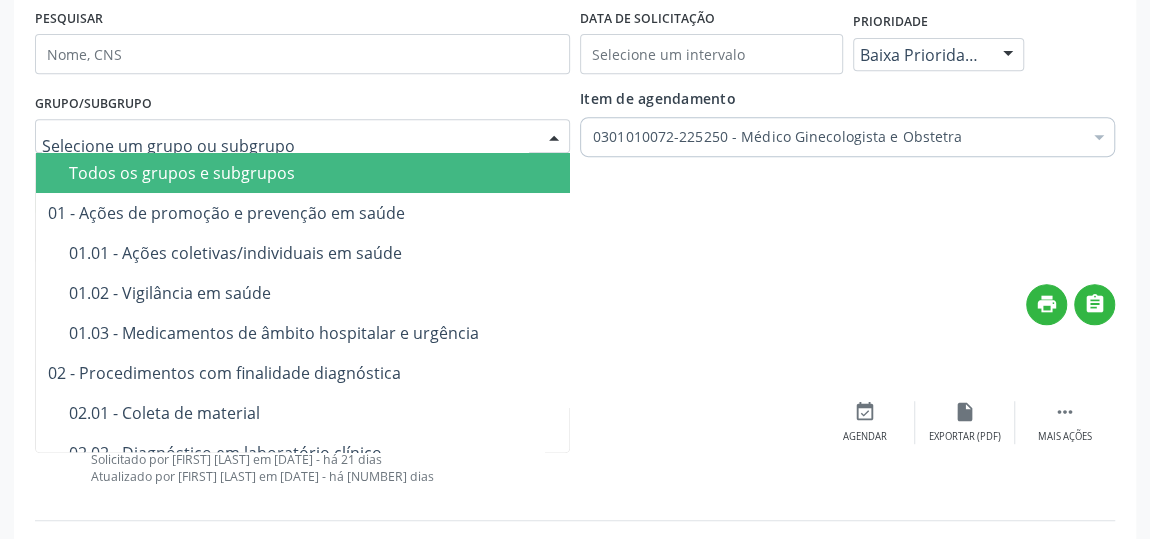 drag, startPoint x: 393, startPoint y: 146, endPoint x: 20, endPoint y: 156, distance: 373.13403 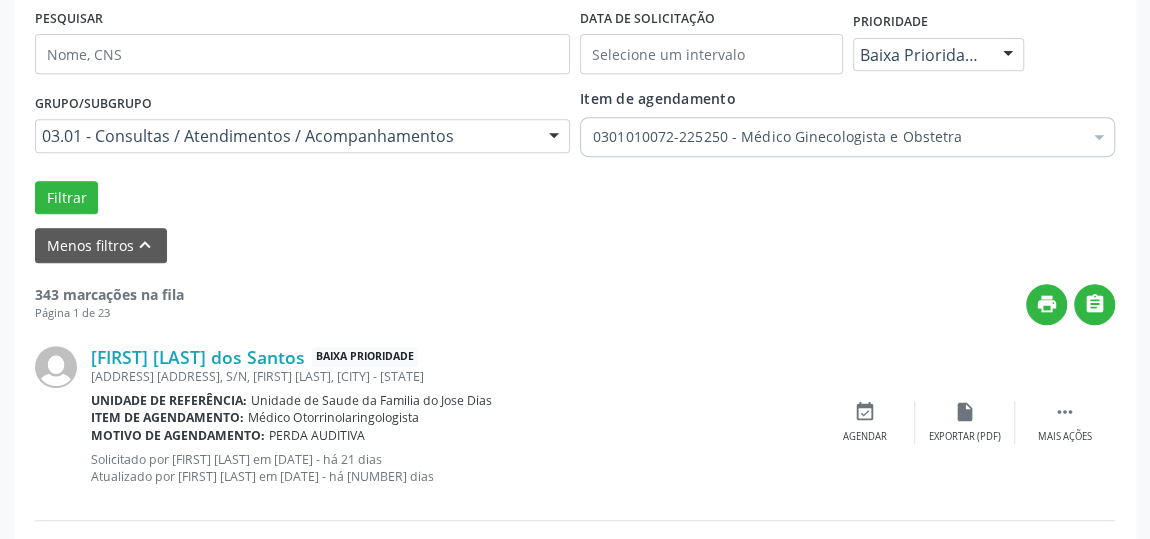 click on "Menos filtros
keyboard_arrow_up" at bounding box center (575, 245) 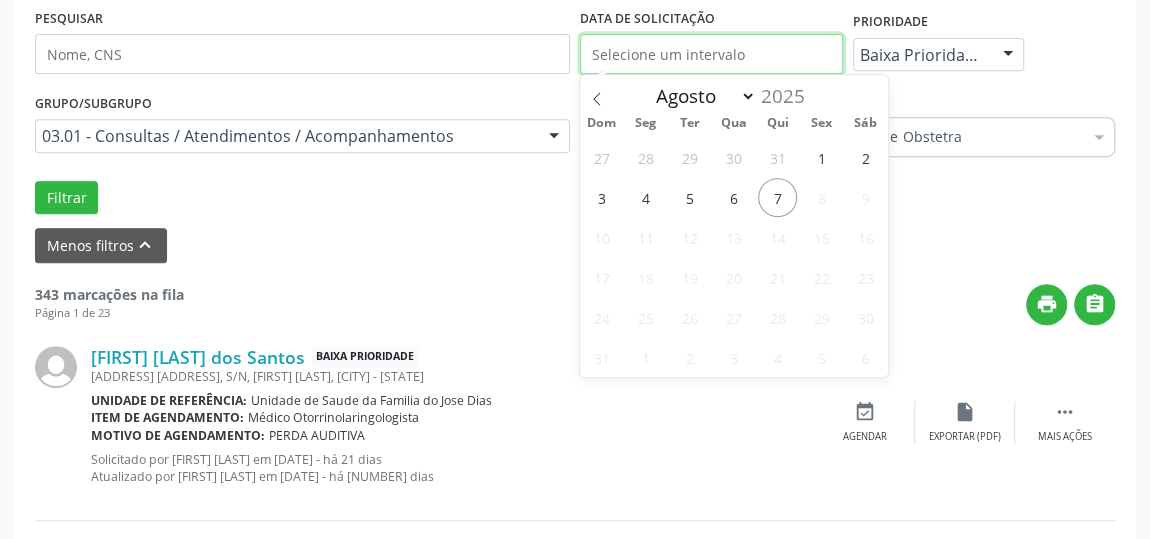 click at bounding box center (711, 54) 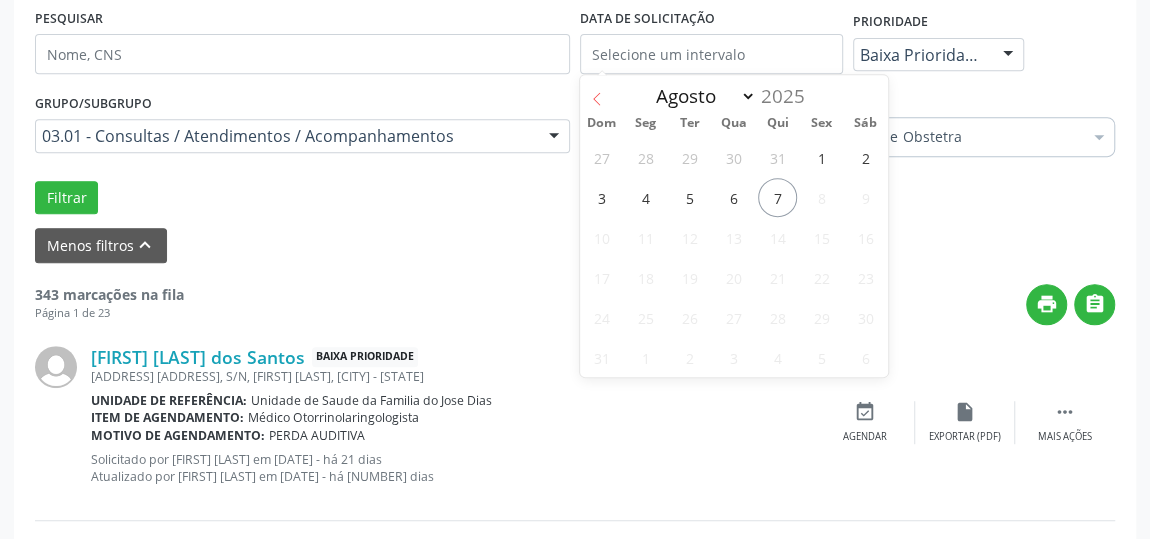click 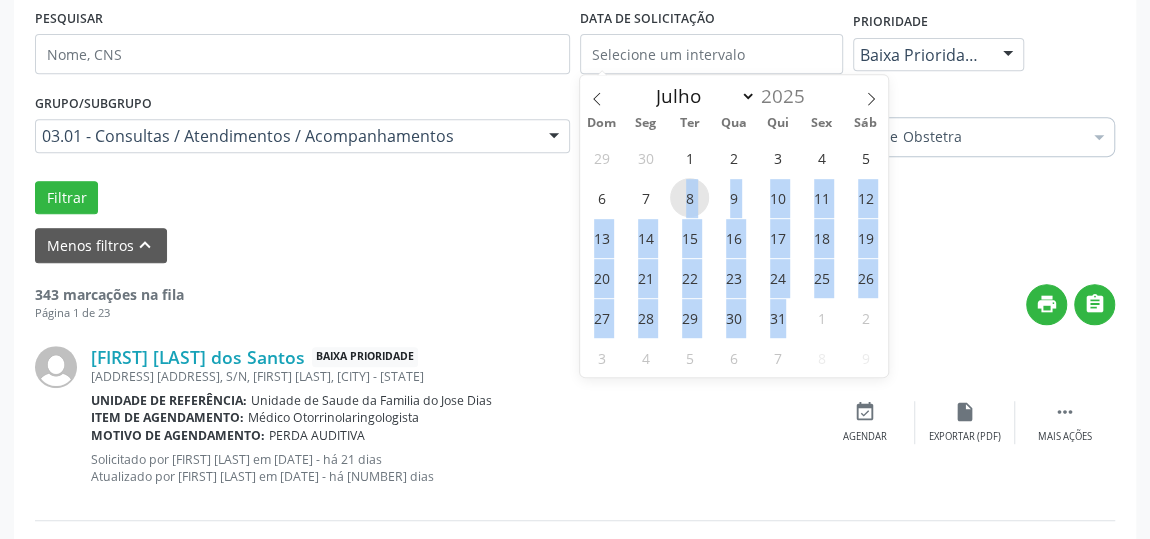 drag, startPoint x: 681, startPoint y: 190, endPoint x: 798, endPoint y: 319, distance: 174.1551 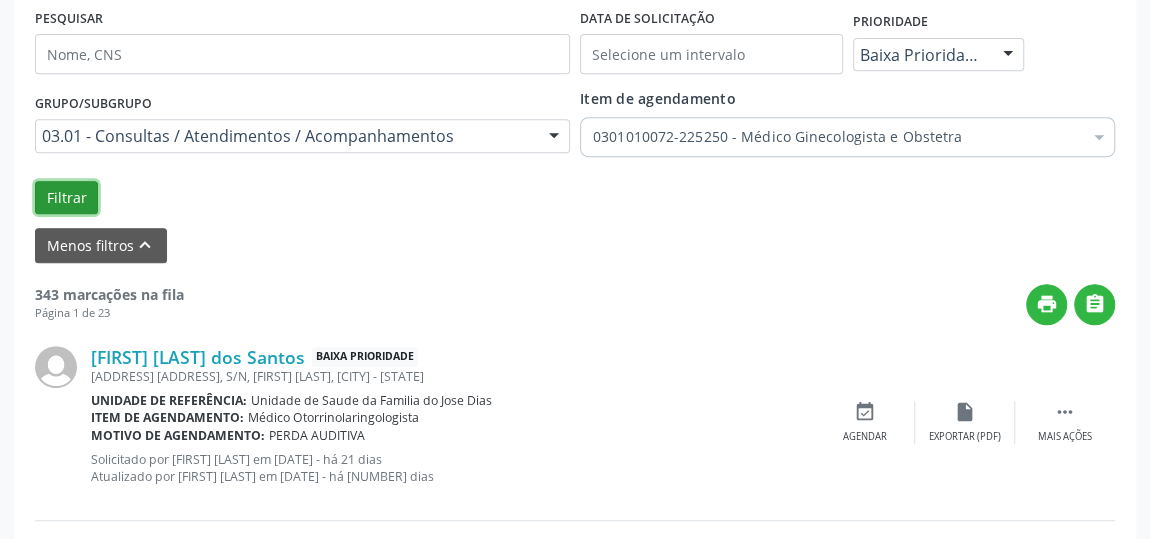 click on "Filtrar" at bounding box center [66, 198] 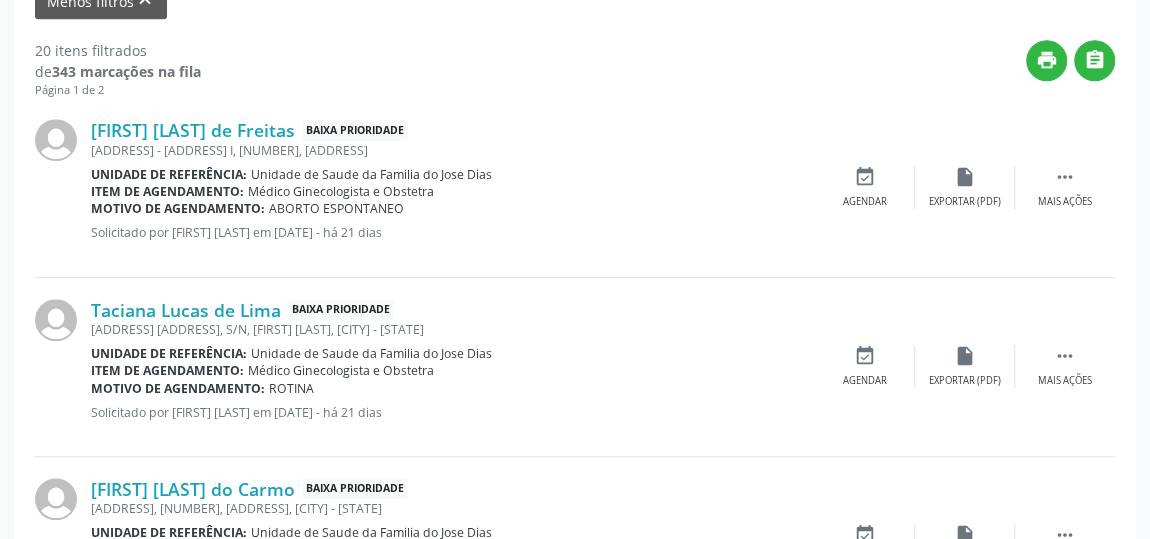 scroll, scrollTop: 690, scrollLeft: 0, axis: vertical 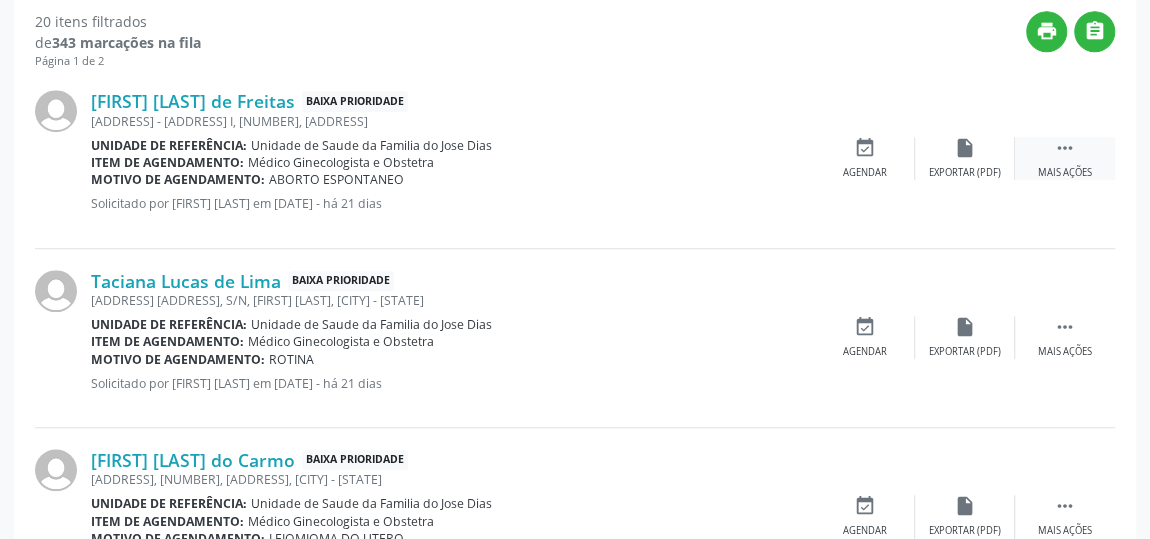 click on "" at bounding box center [1065, 148] 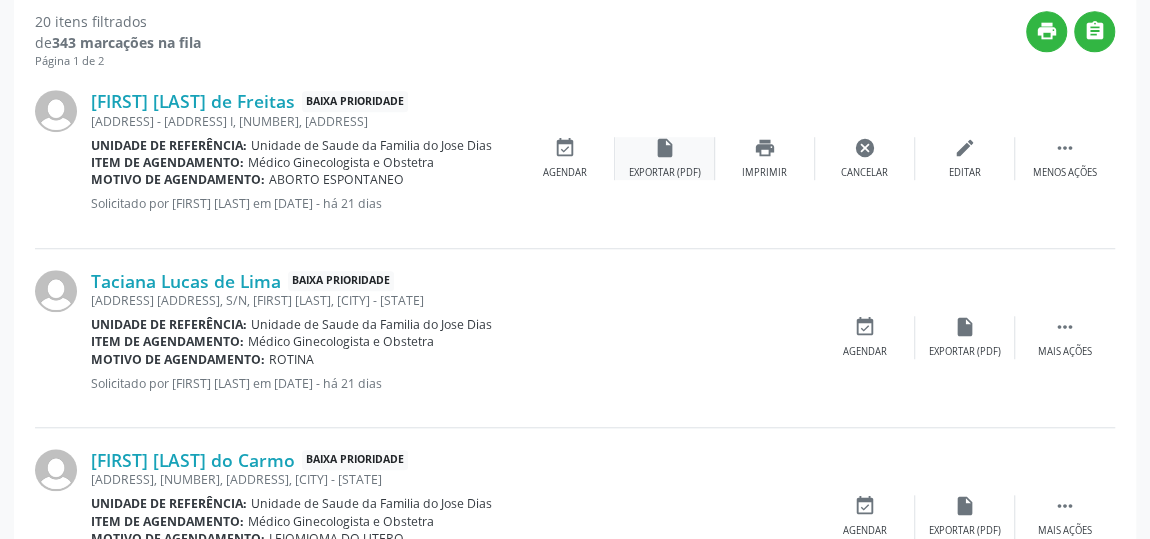 click on "Exportar (PDF)" at bounding box center [665, 173] 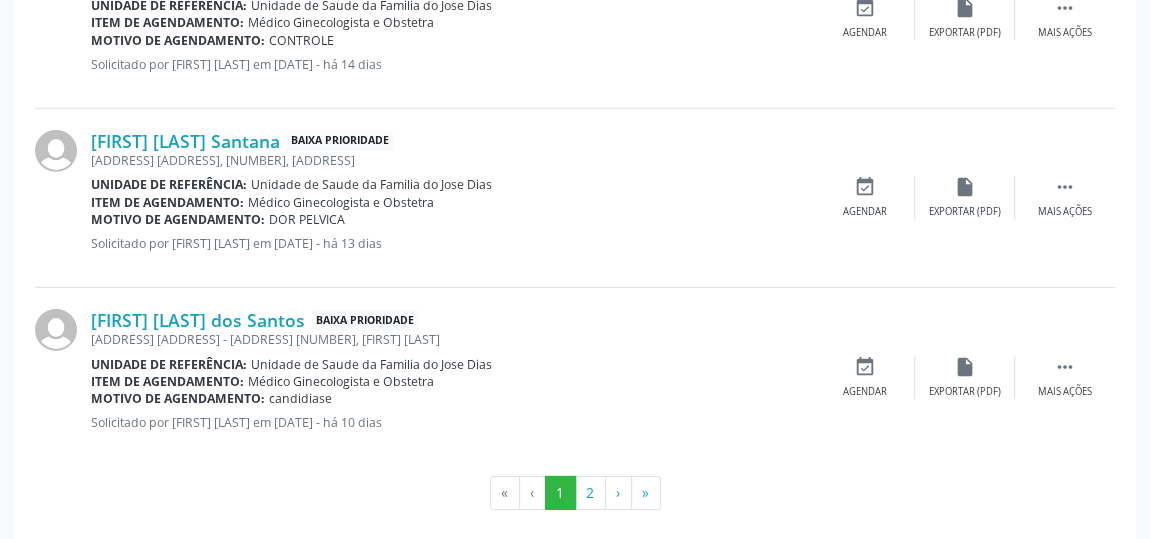 scroll, scrollTop: 2989, scrollLeft: 0, axis: vertical 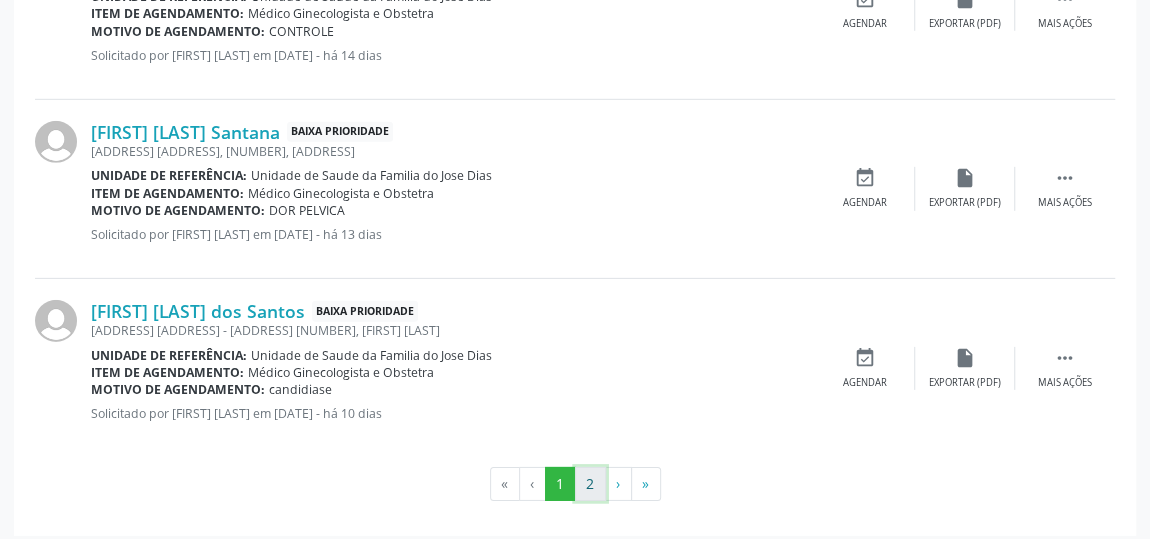 click on "2" at bounding box center (590, 484) 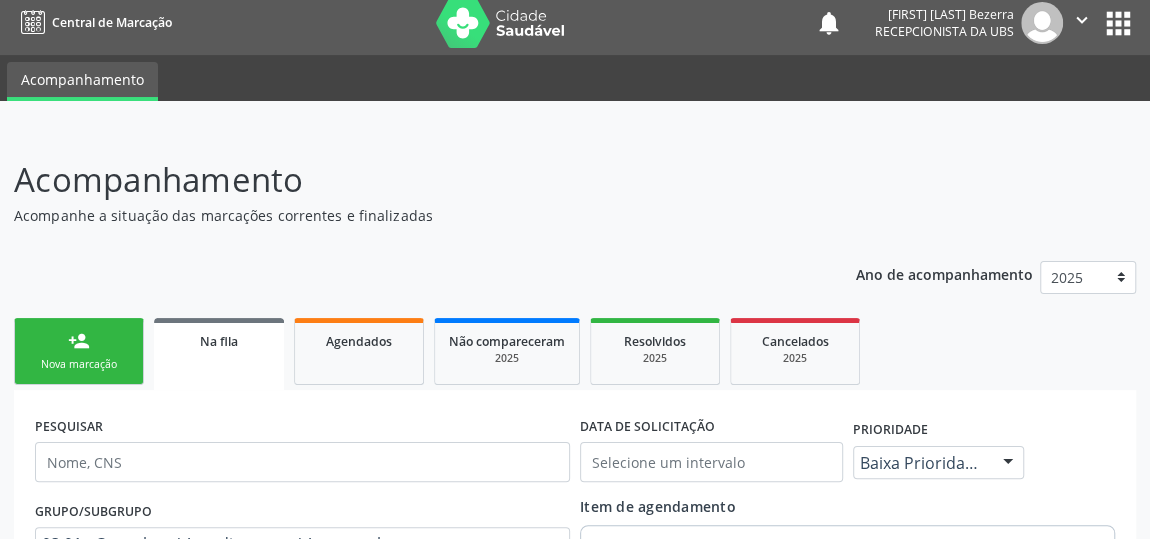 scroll, scrollTop: 0, scrollLeft: 0, axis: both 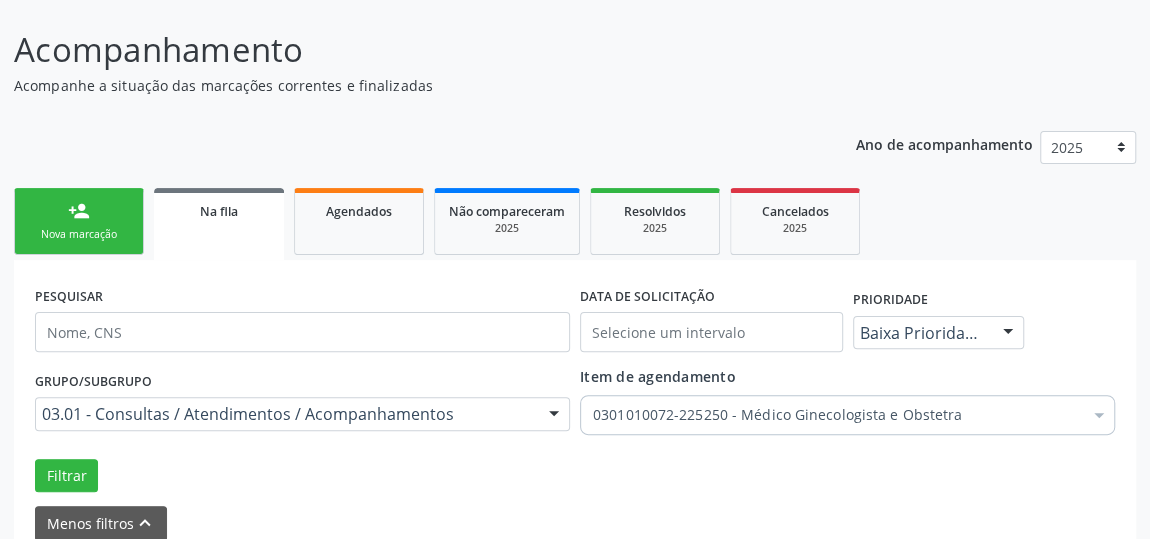click on "person_add" at bounding box center (79, 211) 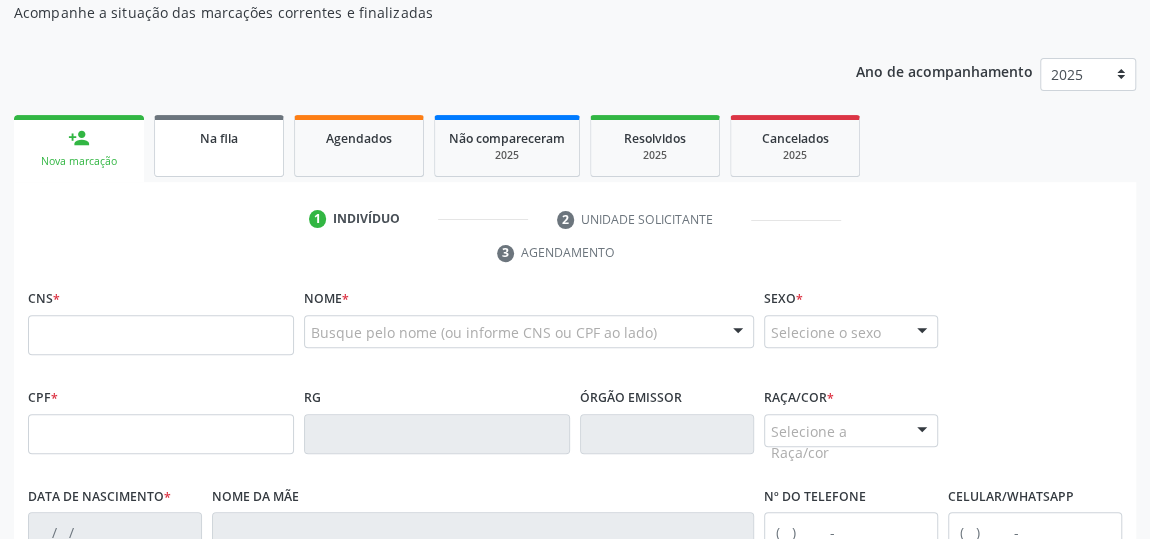 scroll, scrollTop: 149, scrollLeft: 0, axis: vertical 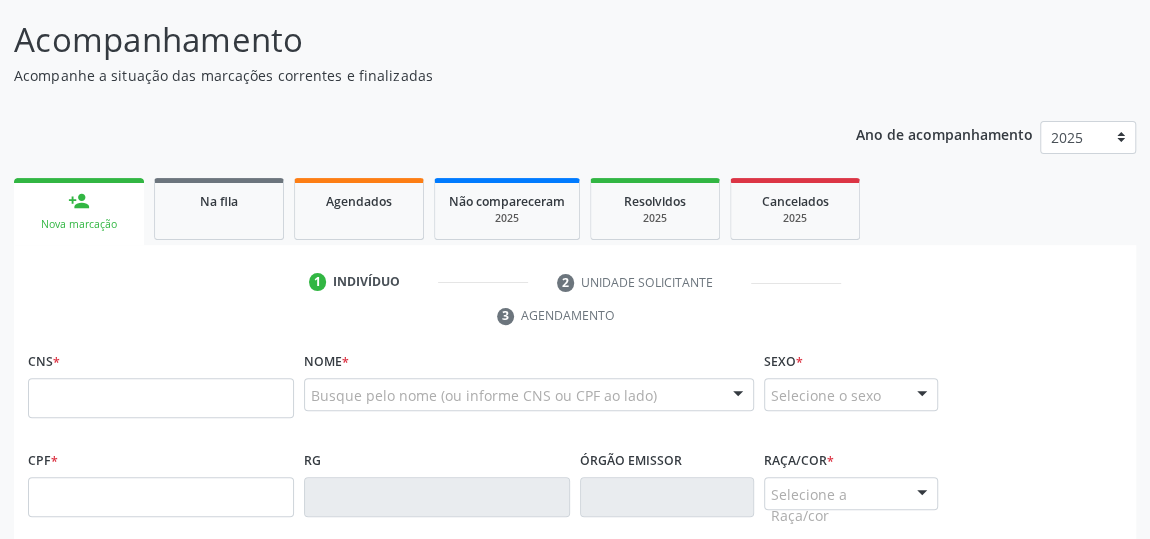 click on "person_add
Nova marcação" at bounding box center (79, 211) 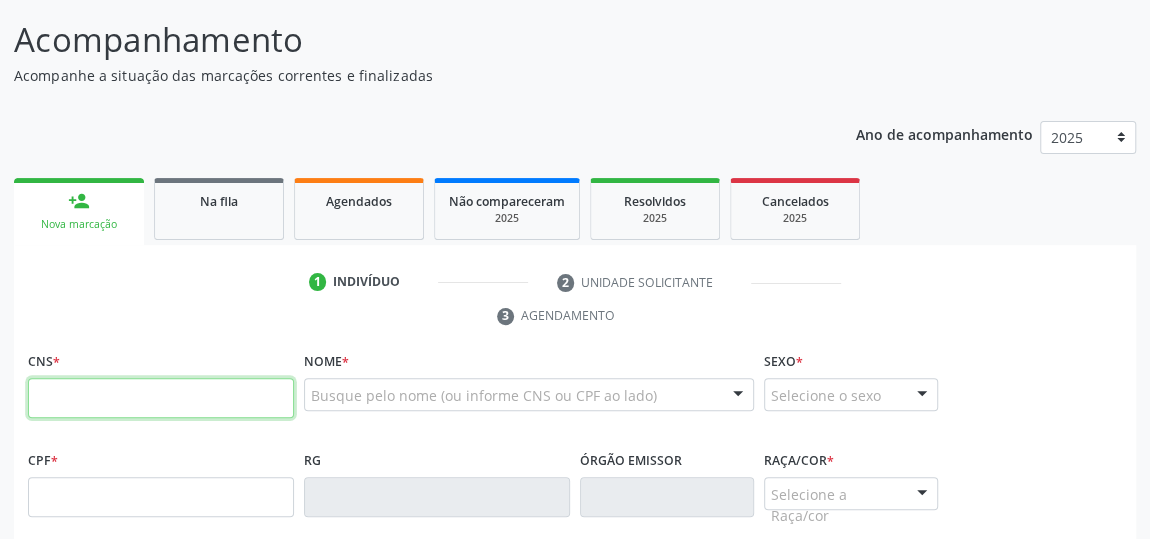 click at bounding box center (161, 398) 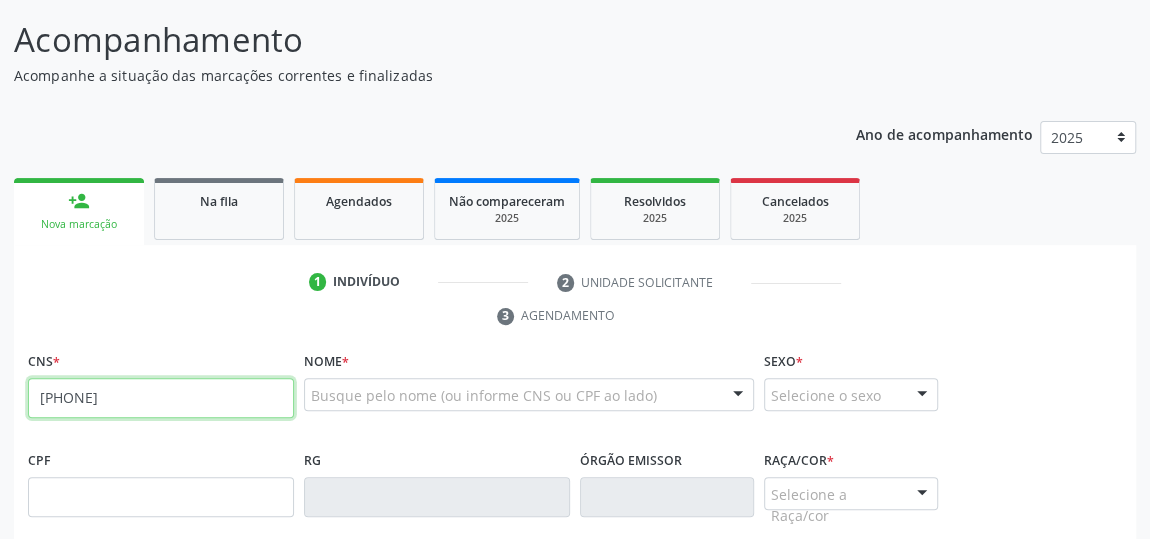 type on "[PHONE]" 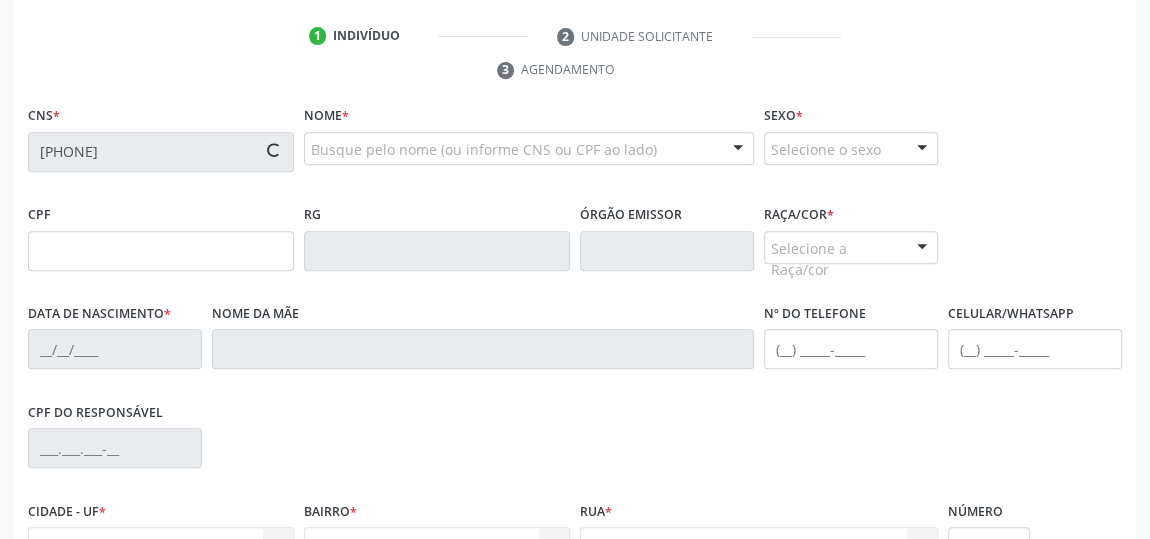 scroll, scrollTop: 422, scrollLeft: 0, axis: vertical 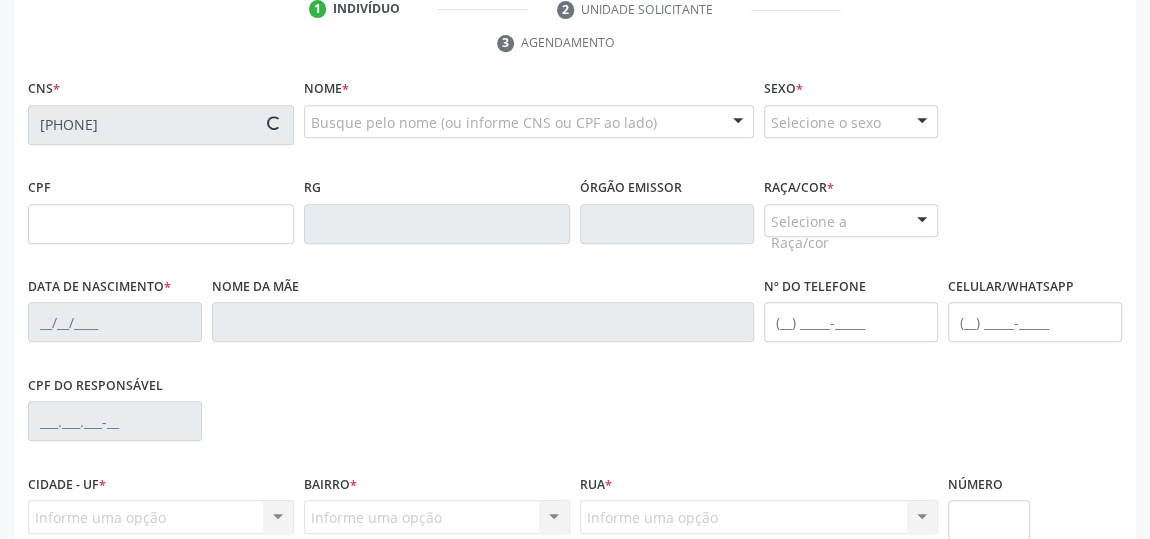 type on "[CPF]" 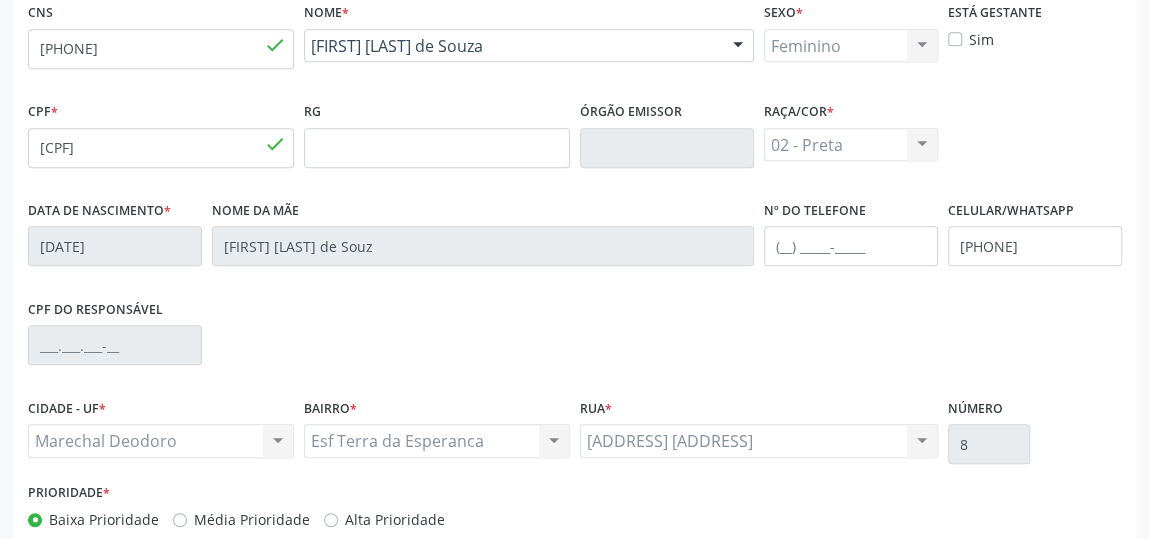 scroll, scrollTop: 604, scrollLeft: 0, axis: vertical 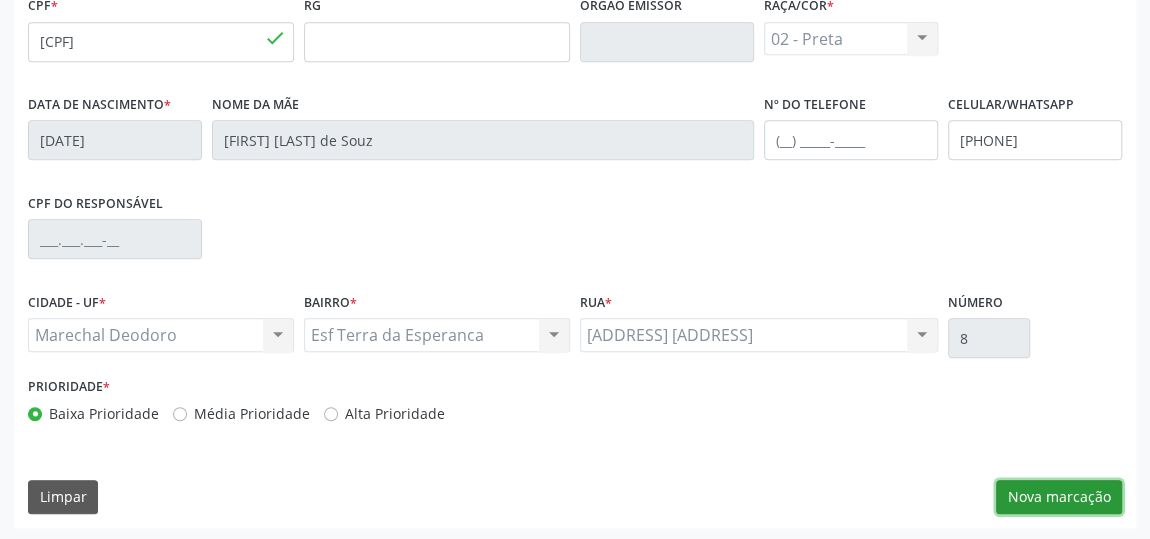 click on "Nova marcação" at bounding box center [1059, 497] 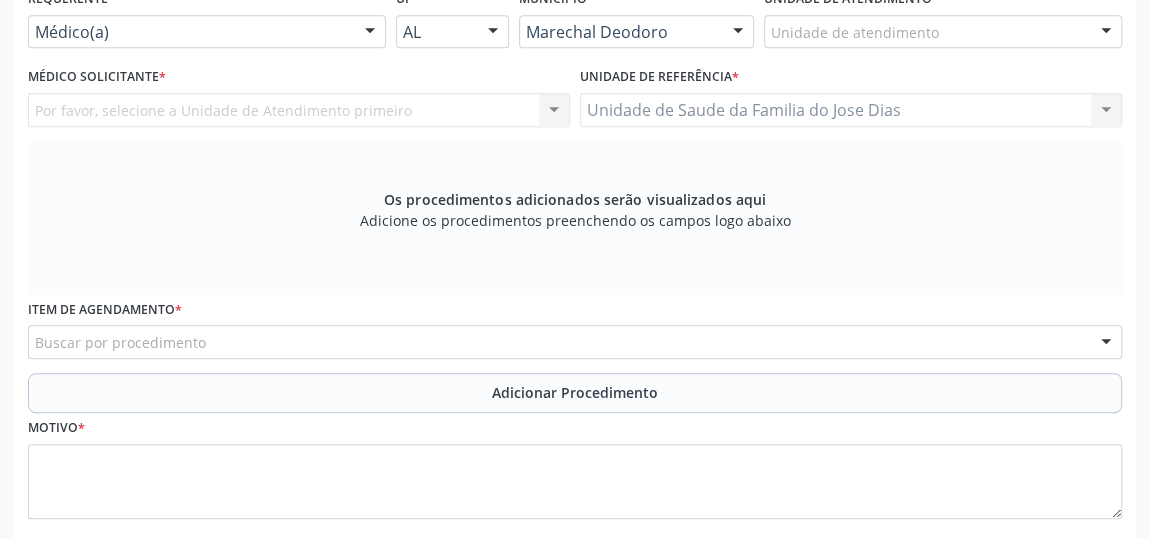 scroll, scrollTop: 422, scrollLeft: 0, axis: vertical 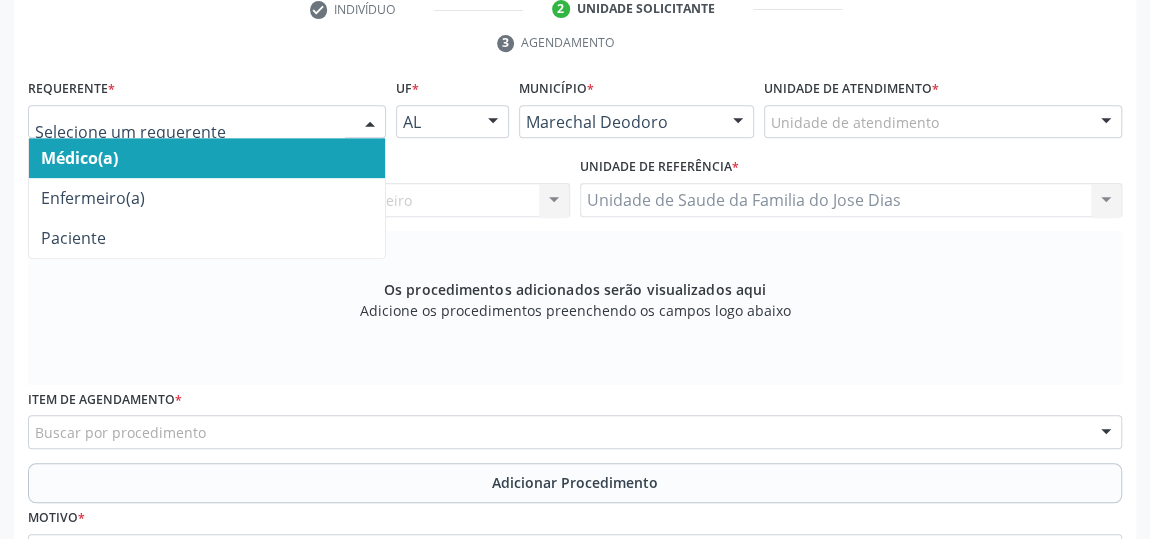 click at bounding box center [207, 122] 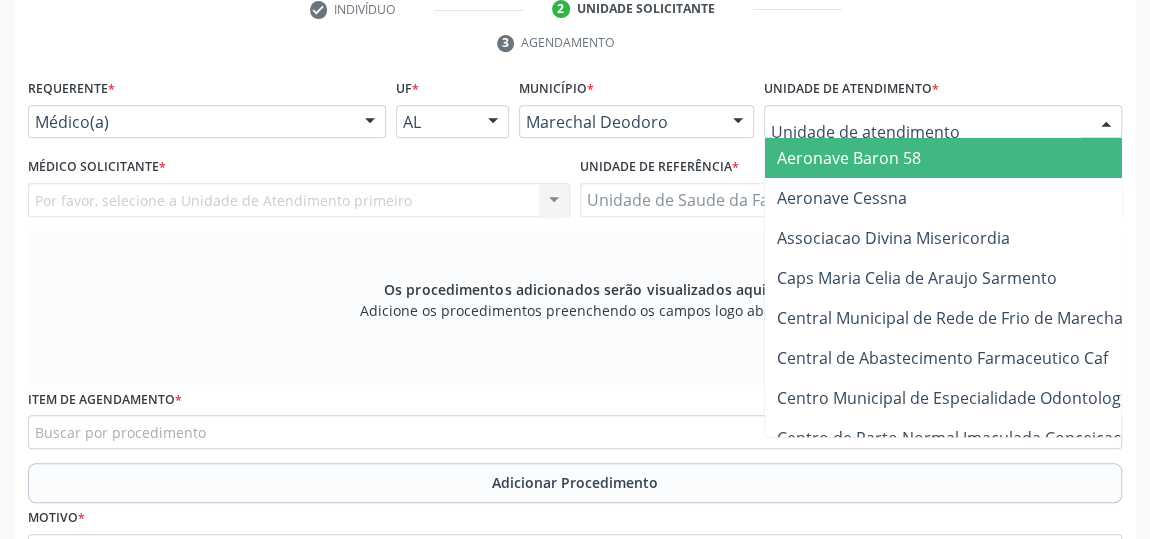 type on "J" 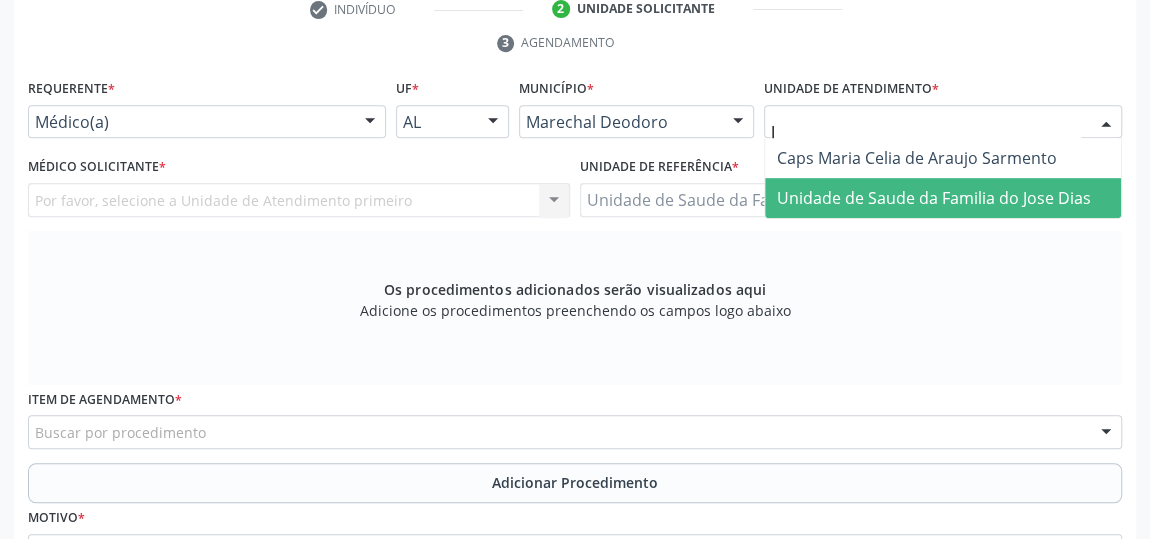 click on "Unidade de Saude da Familia do Jose Dias" at bounding box center [934, 198] 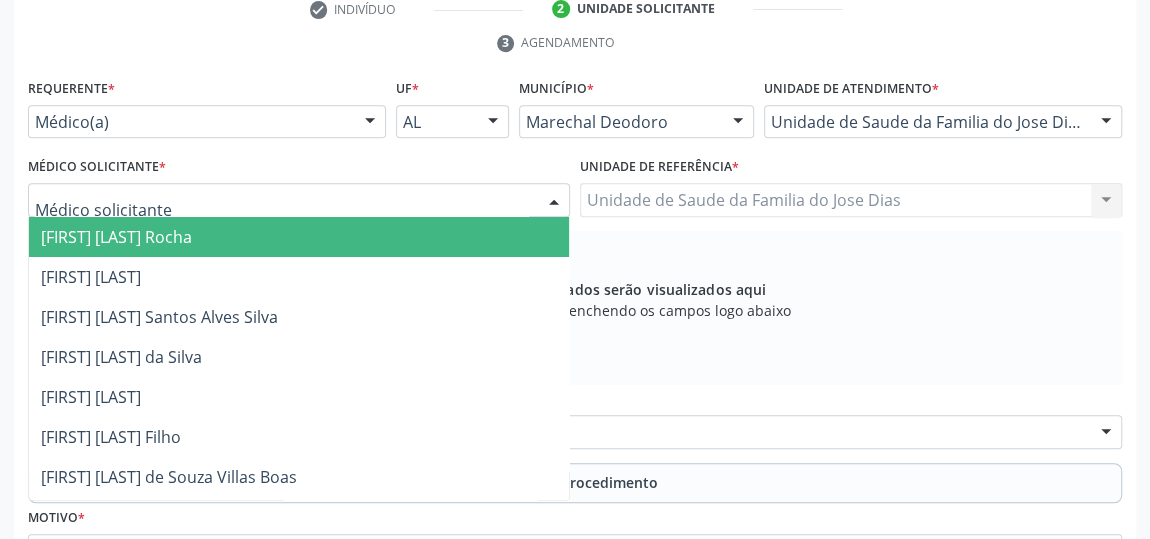 click on "[FIRST] [LAST]   [FIRST] [LAST]   [FIRST] [LAST]   [FIRST] [LAST]   [FIRST] [LAST]   [FIRST] [LAST]   [FIRST] [LAST]   [FIRST] [LAST]   [FIRST] [LAST]   [FIRST] [LAST]
Nenhum resultado encontrado para: "   "
Não há nenhuma opção para ser exibida." at bounding box center (299, 200) 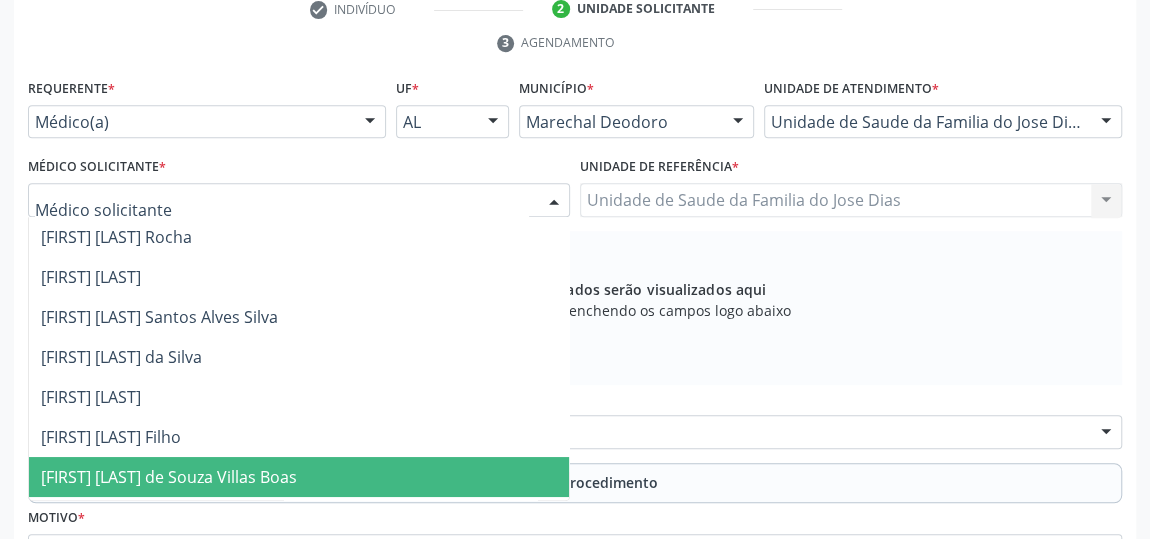 click on "[FIRST] [LAST] de Souza Villas Boas" at bounding box center (299, 477) 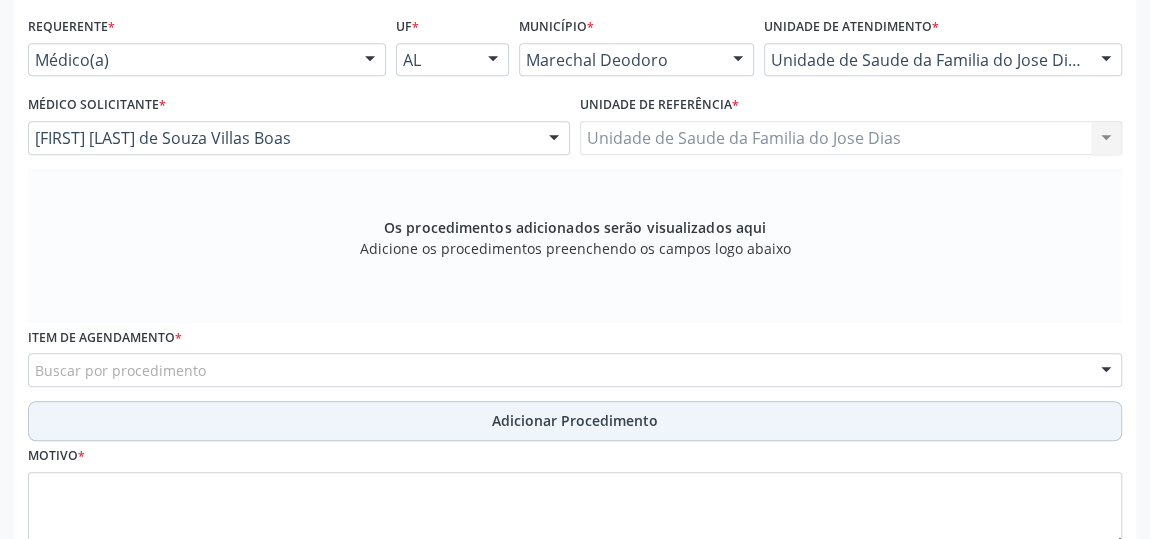 scroll, scrollTop: 513, scrollLeft: 0, axis: vertical 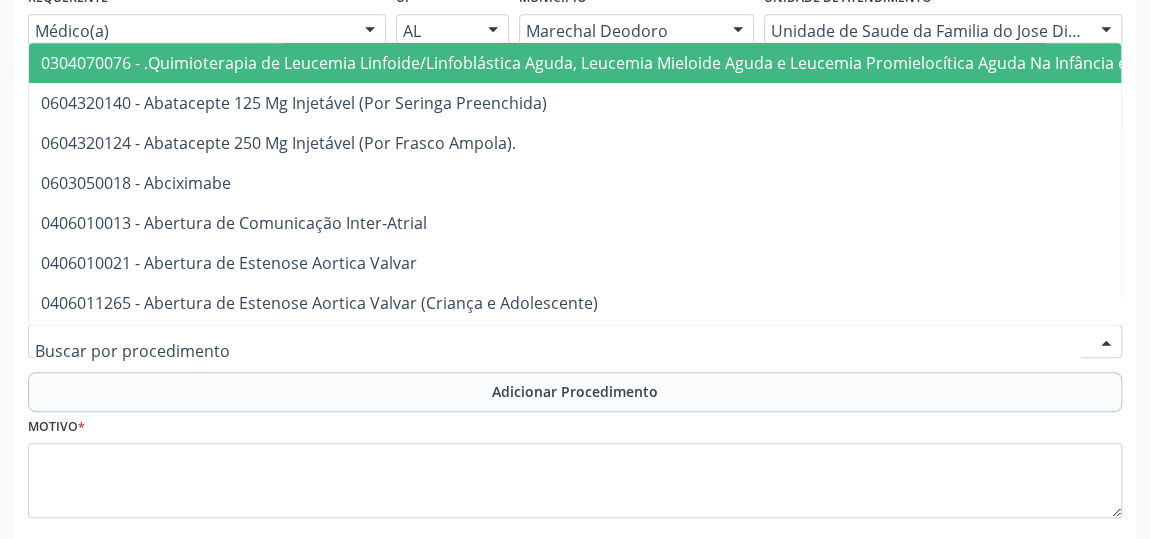 click at bounding box center (575, 341) 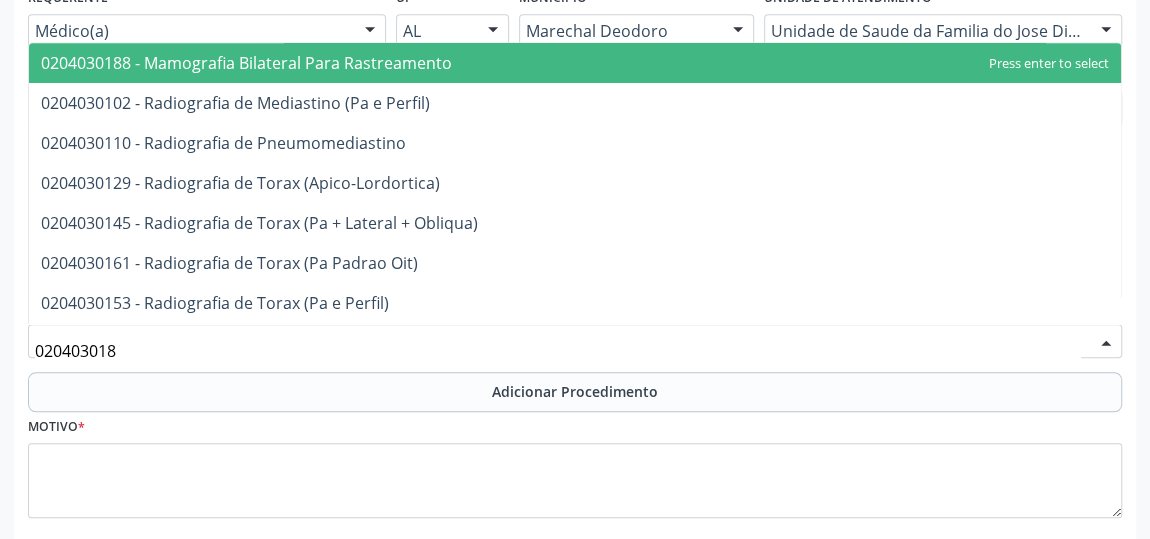type on "[PHONE]" 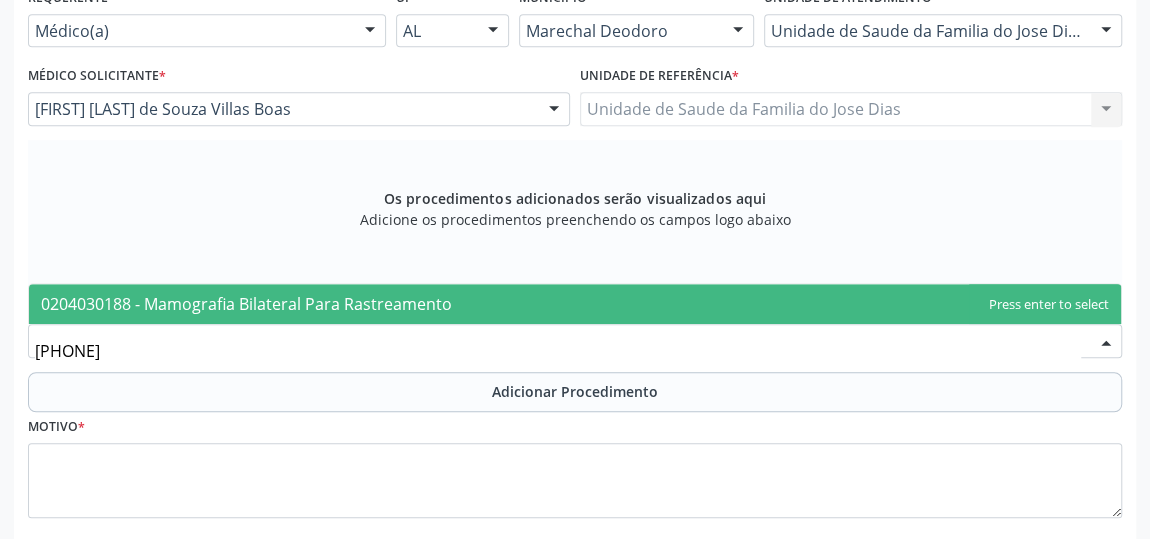 click on "0204030188 - Mamografia Bilateral Para Rastreamento" at bounding box center [246, 304] 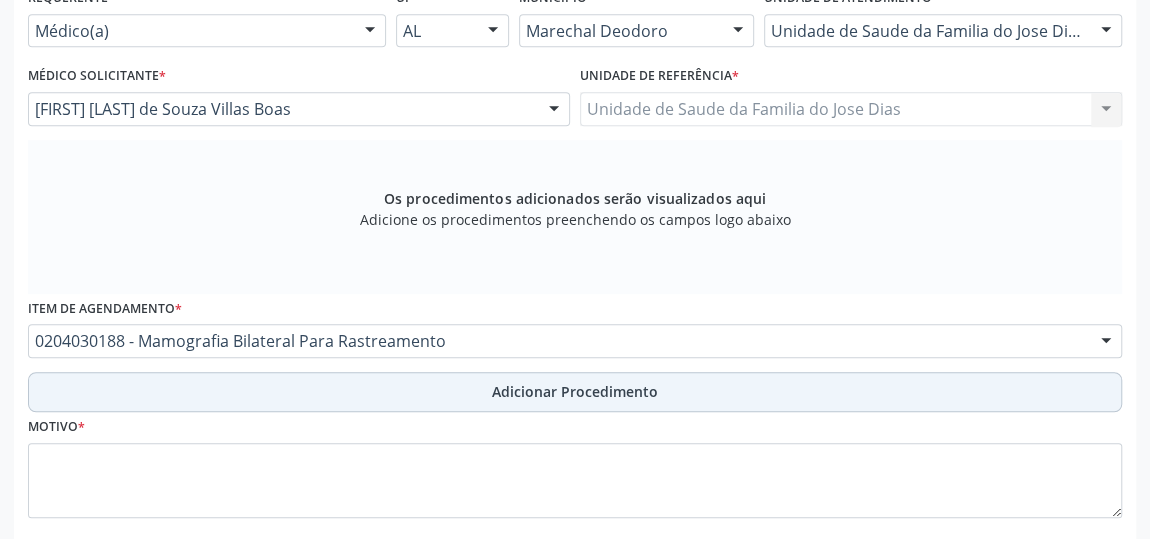 click on "Adicionar Procedimento" at bounding box center (575, 392) 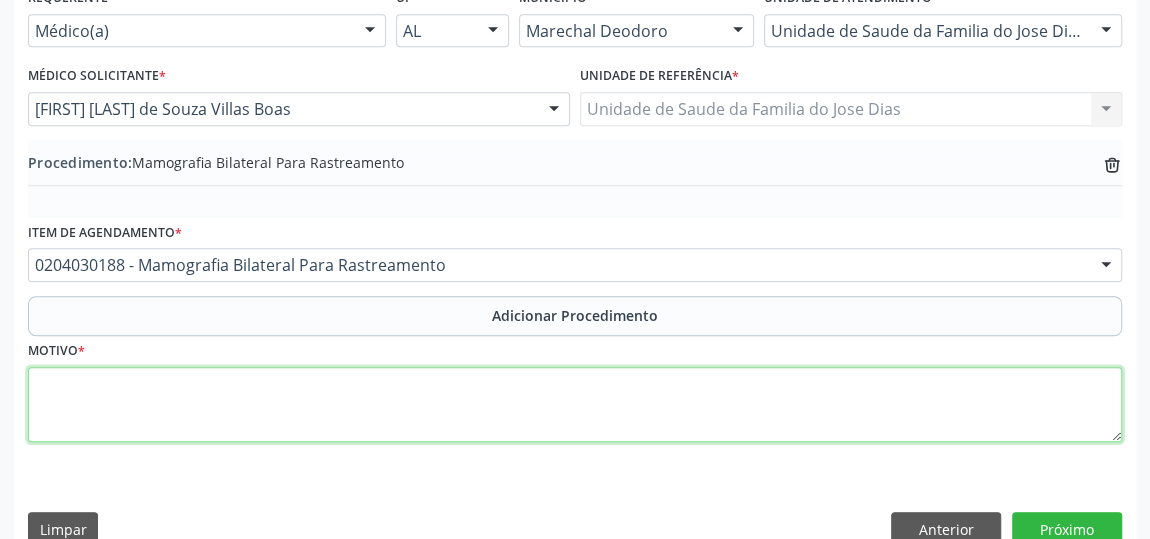 click at bounding box center (575, 405) 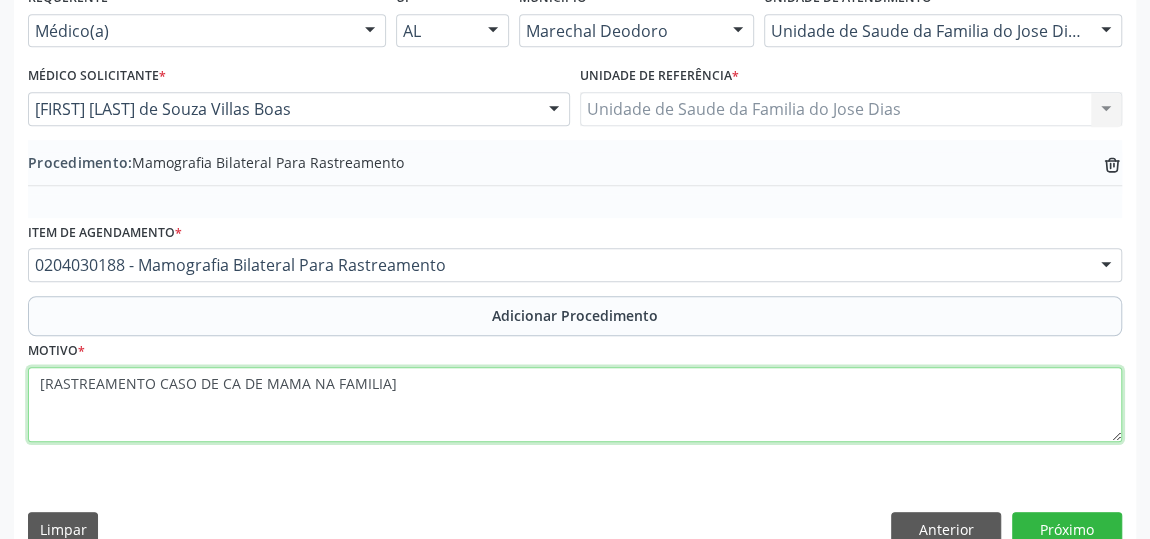 click on "[RASTREAMENTO CASO DE CA DE MAMA NA FAMILIA]" at bounding box center [575, 405] 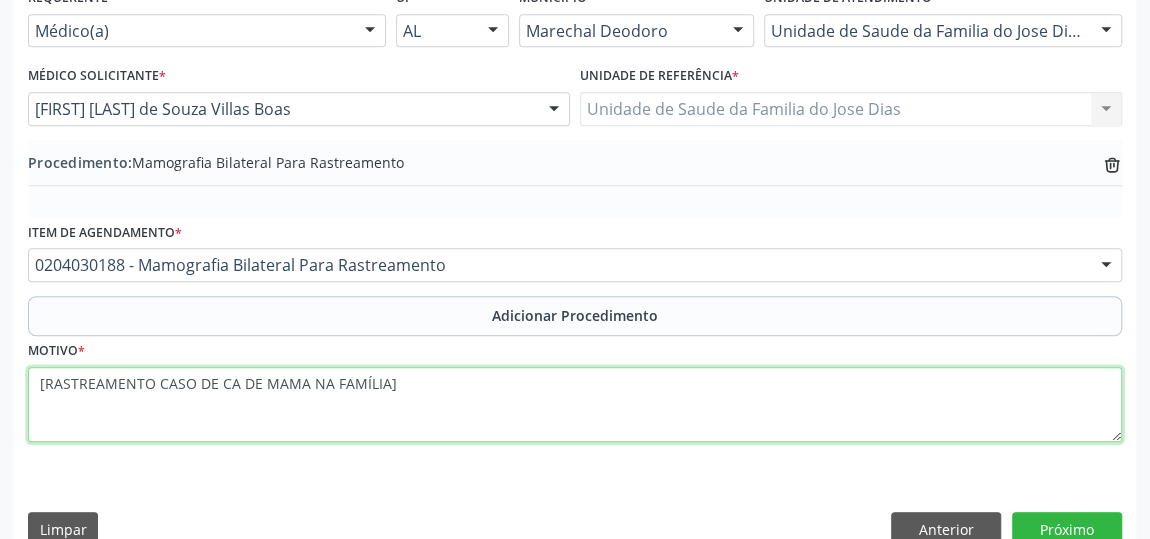 click on "[RASTREAMENTO CASO DE CA DE MAMA NA FAMÍLIA]" at bounding box center [575, 405] 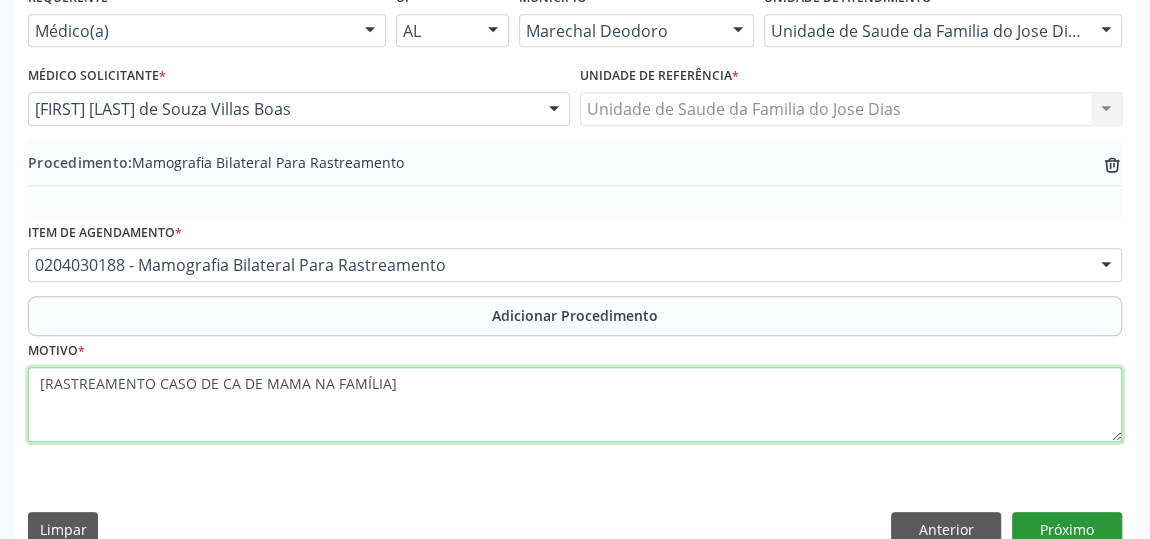 type on "[RASTREAMENTO CASO DE CA DE MAMA NA FAMÍLIA]" 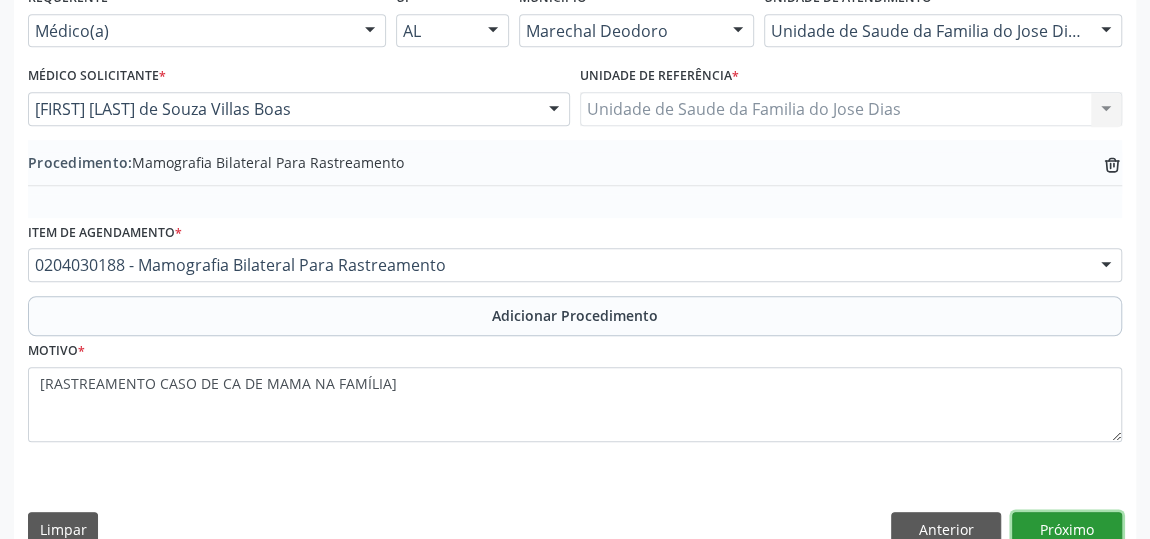click on "Próximo" at bounding box center [1067, 529] 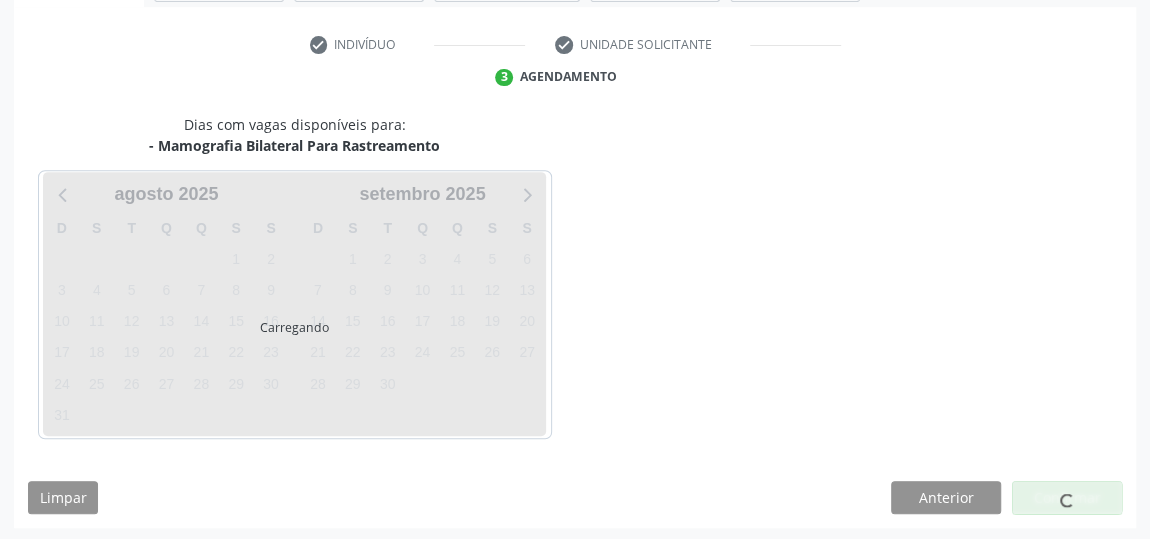 scroll, scrollTop: 446, scrollLeft: 0, axis: vertical 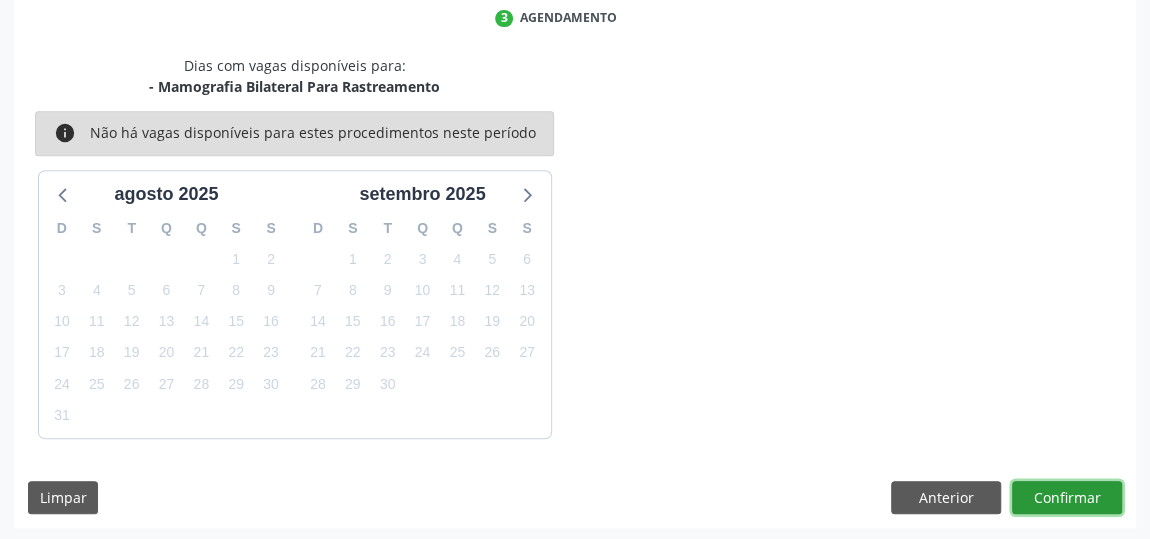 click on "Confirmar" at bounding box center (1067, 498) 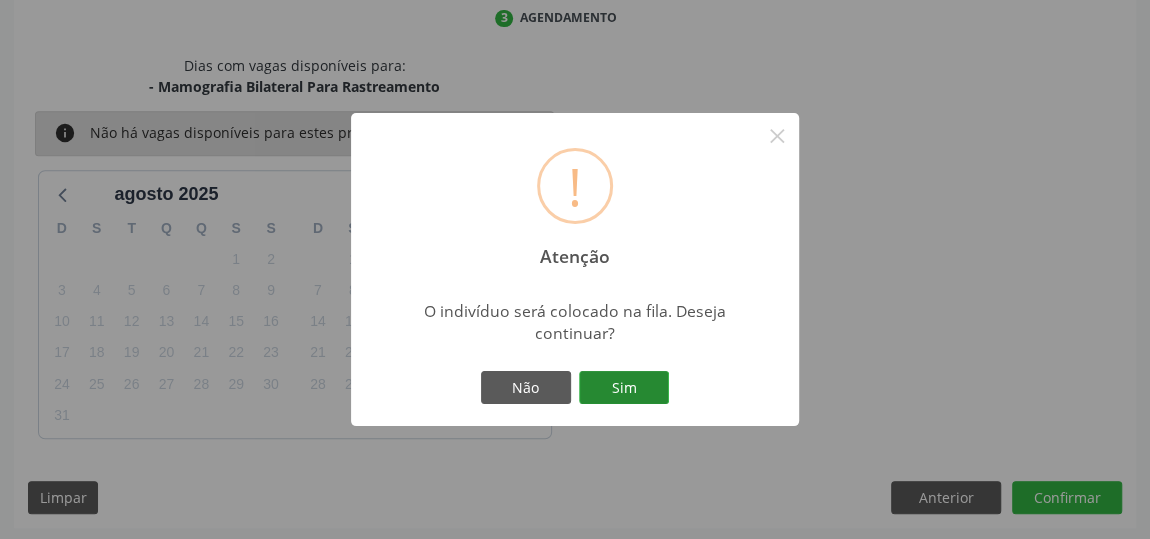click on "Sim" at bounding box center (624, 388) 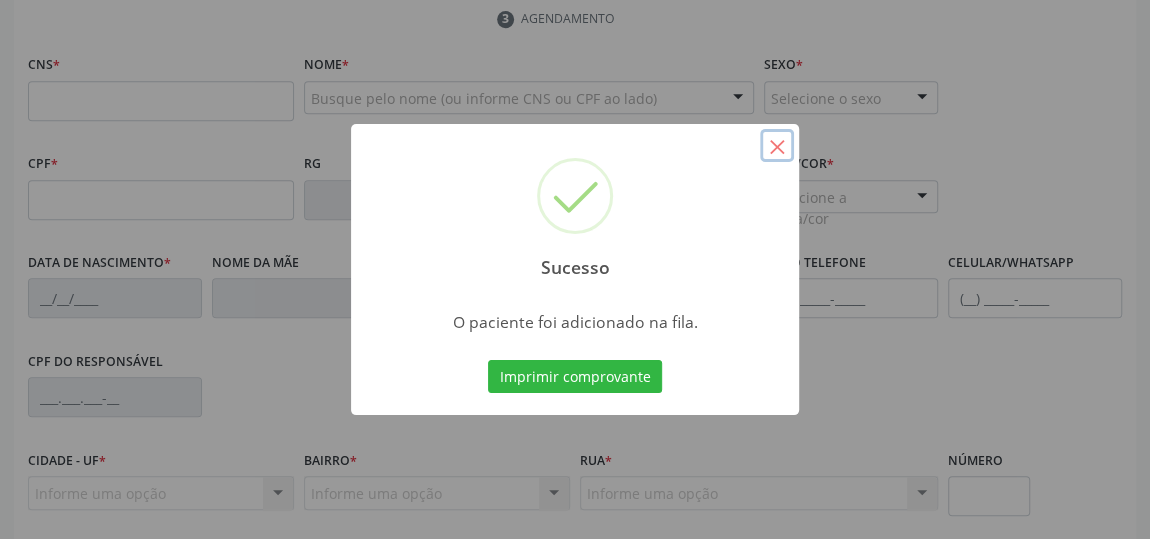 click on "×" at bounding box center (777, 146) 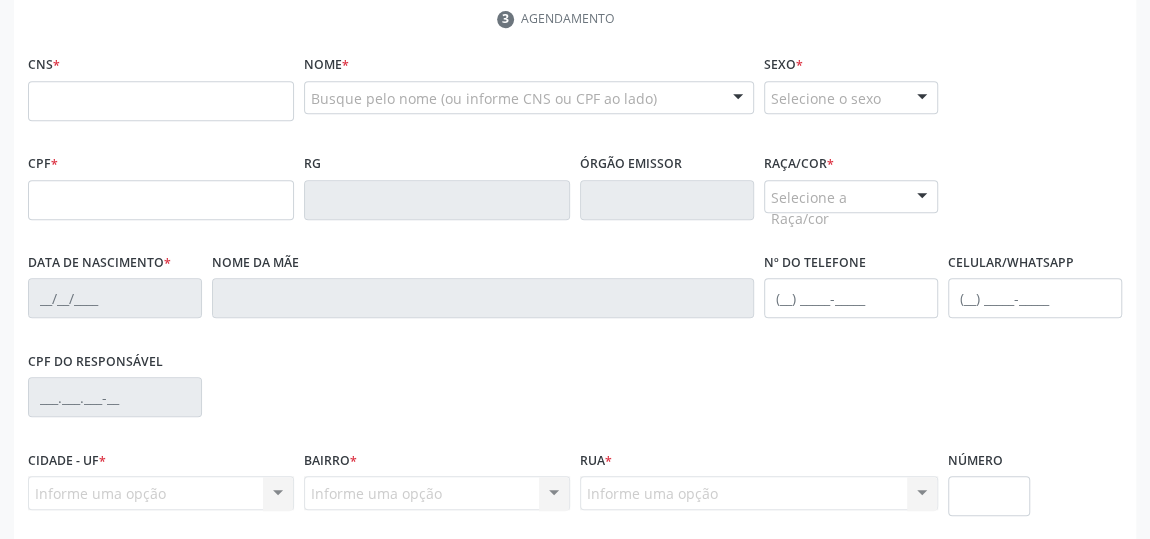 scroll, scrollTop: 173, scrollLeft: 0, axis: vertical 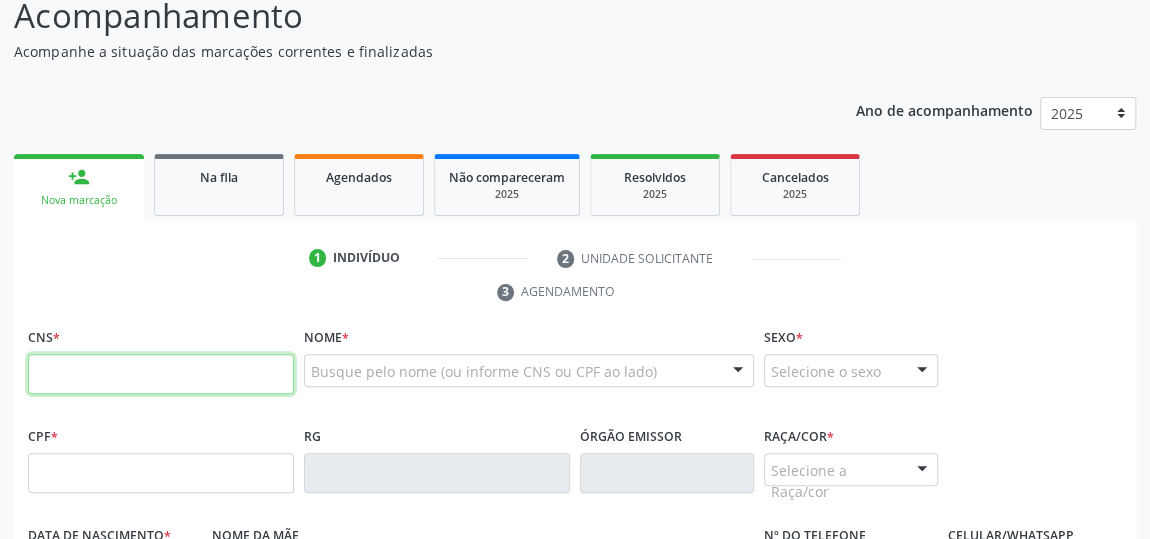 click at bounding box center (161, 374) 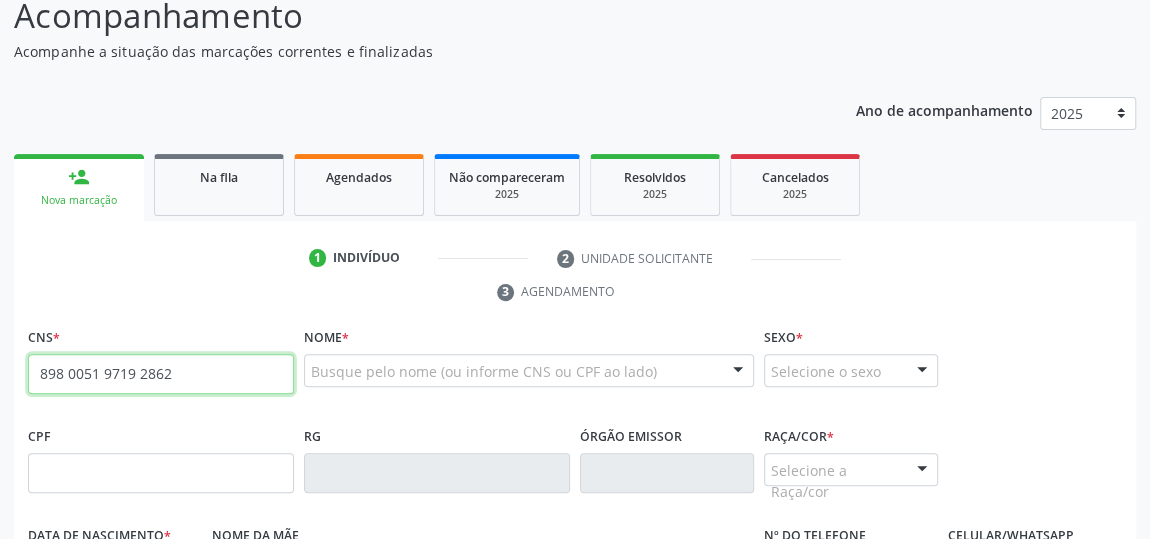 type on "898 0051 9719 2862" 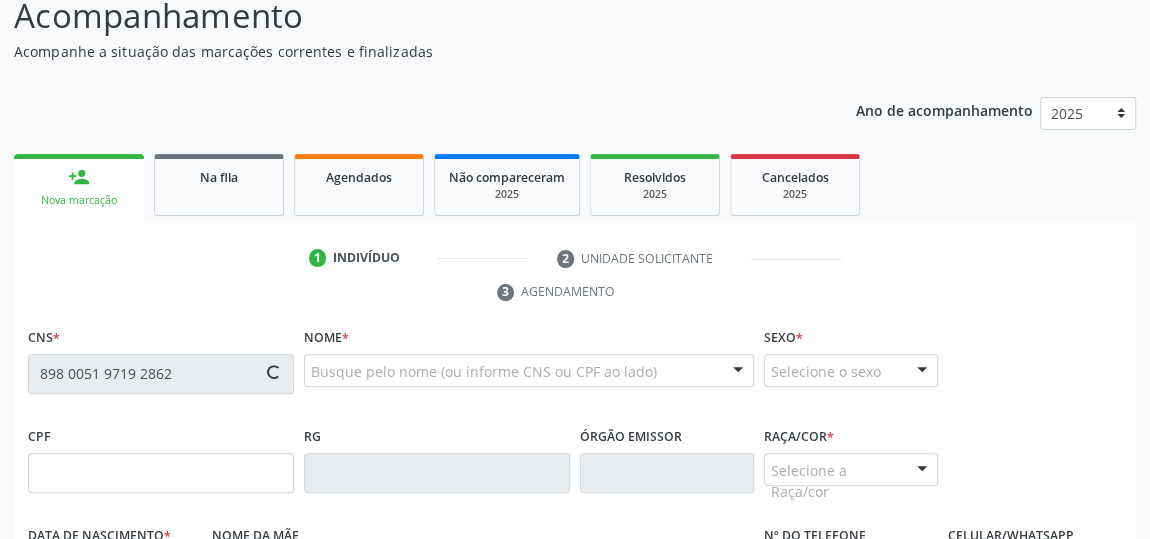 type on "[CPF]" 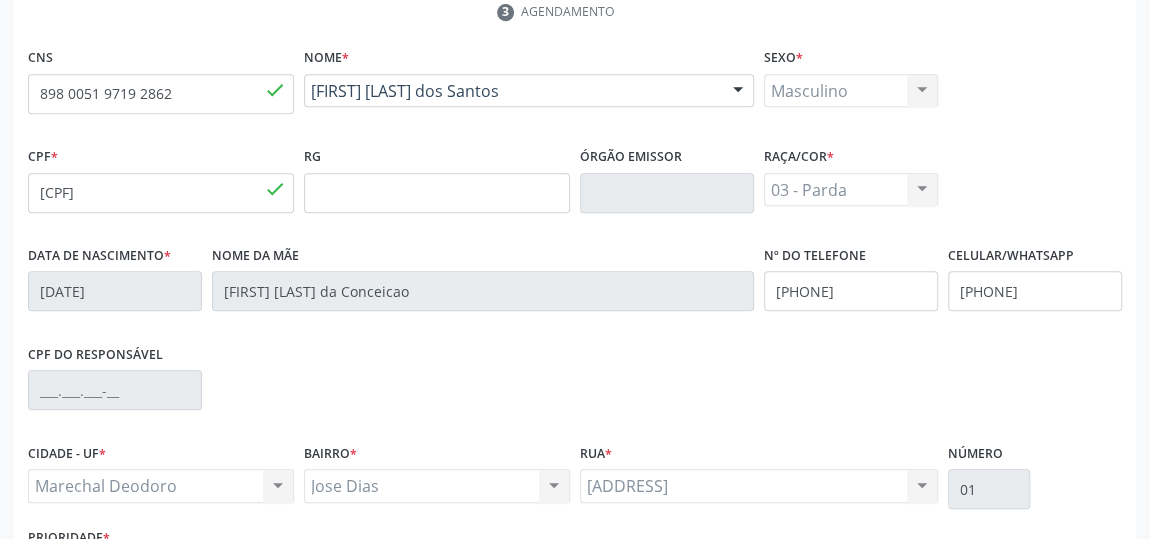 scroll, scrollTop: 604, scrollLeft: 0, axis: vertical 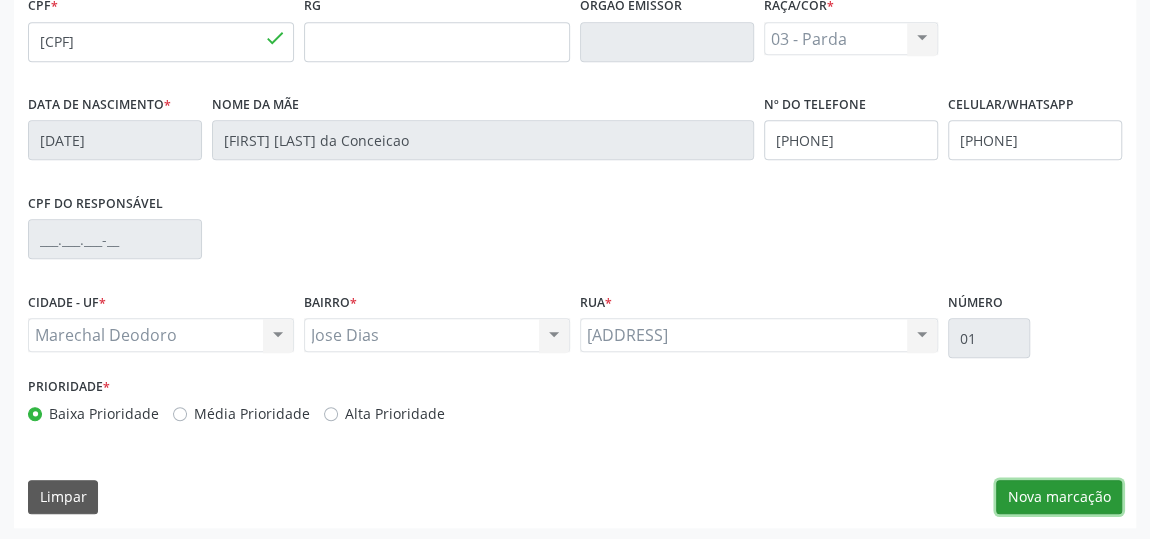 click on "Nova marcação" at bounding box center [1059, 497] 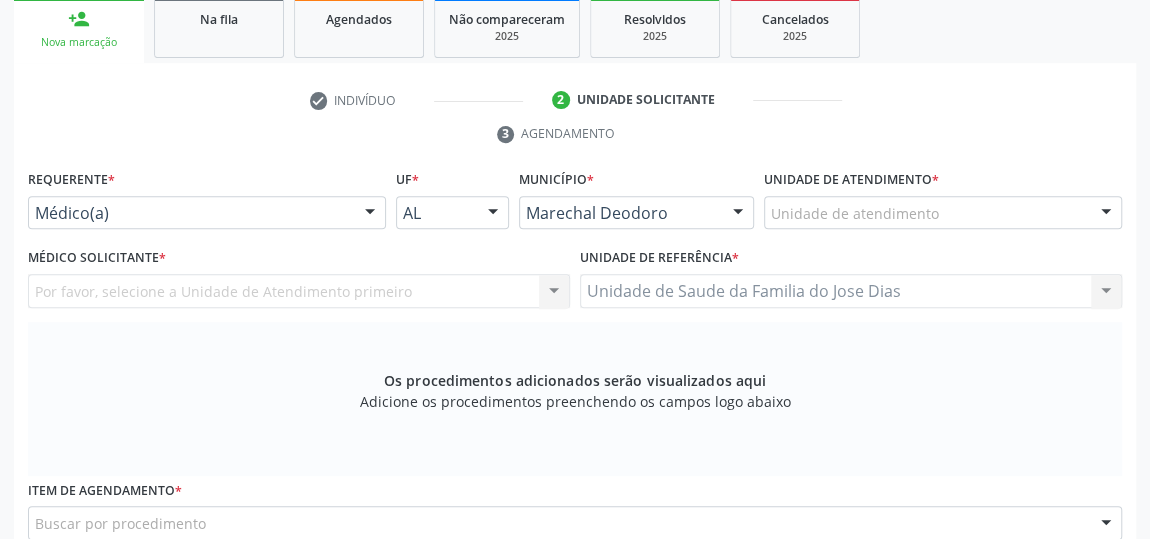 scroll, scrollTop: 149, scrollLeft: 0, axis: vertical 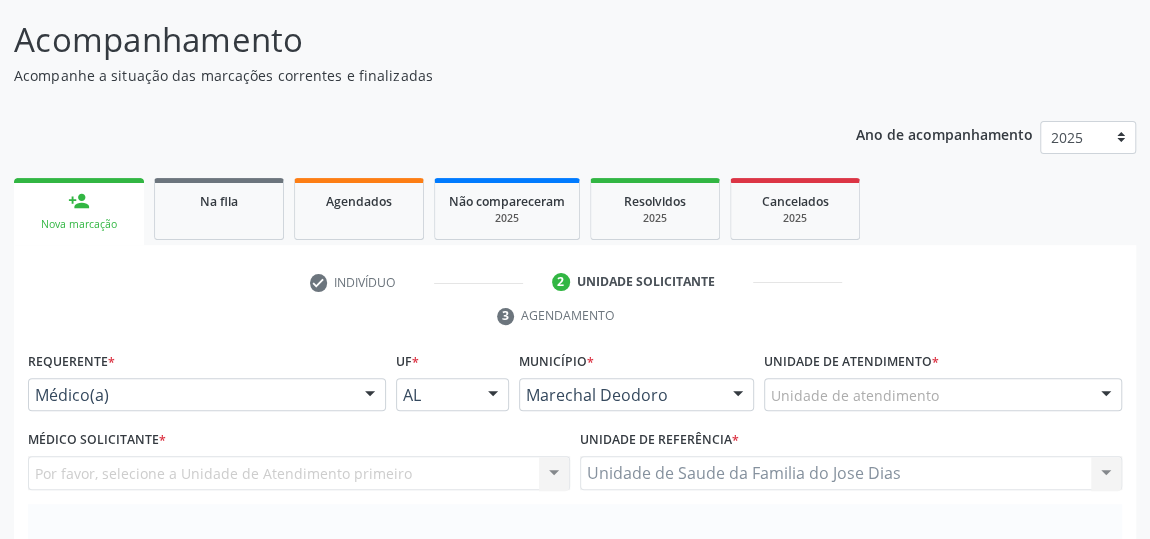 click at bounding box center [370, 396] 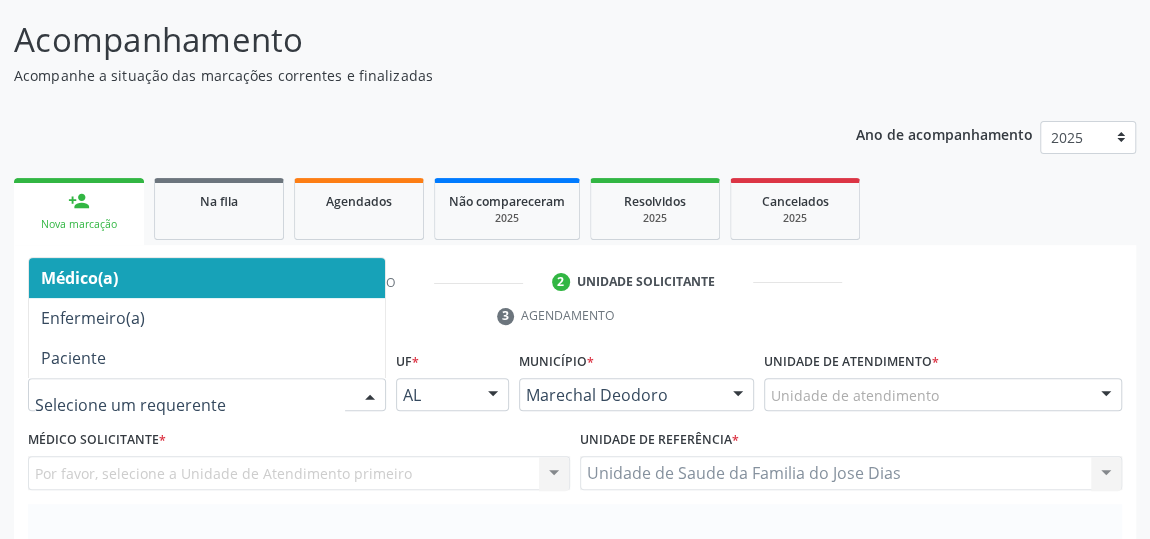 click on "Médico(a)" at bounding box center [207, 278] 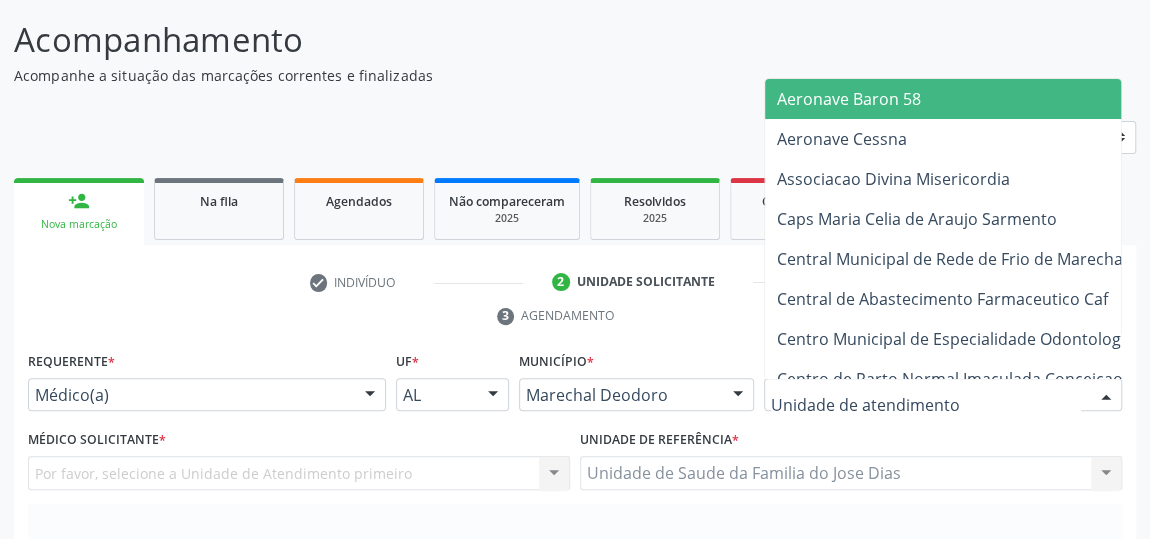 type on "J" 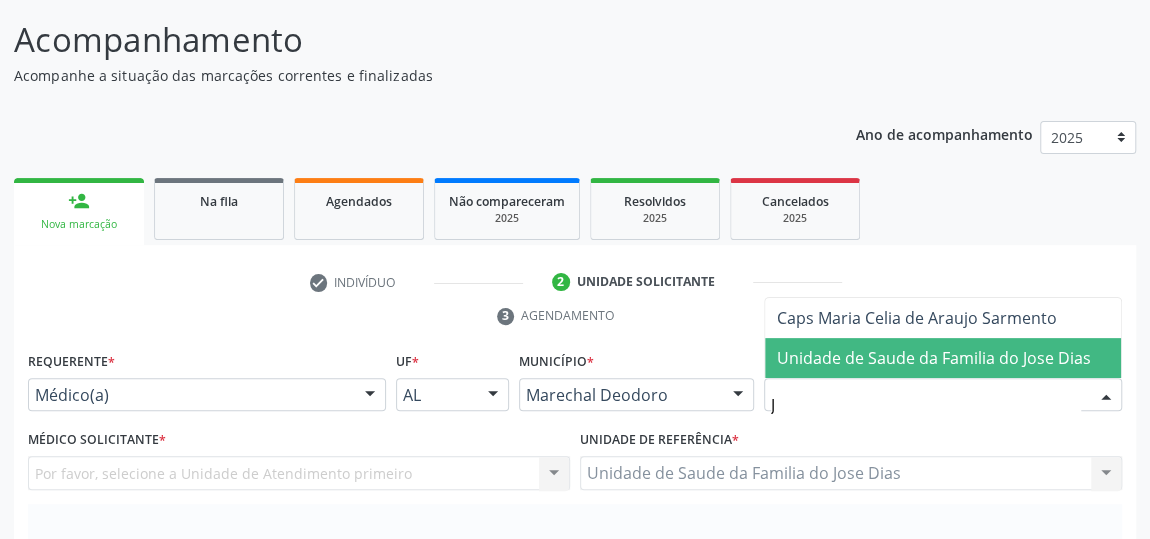 click on "Unidade de Saude da Familia do Jose Dias" at bounding box center (934, 358) 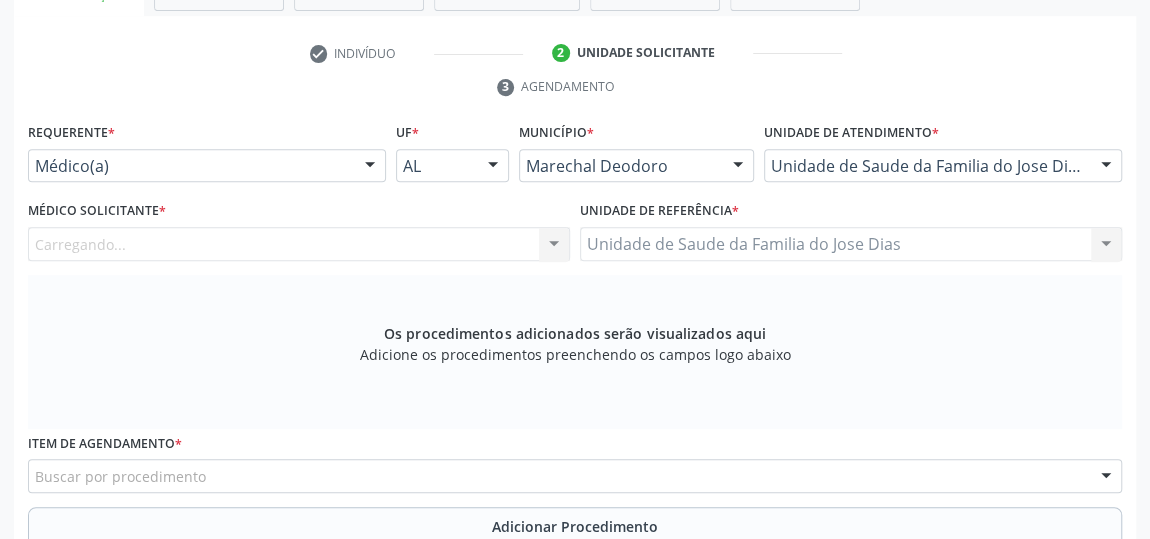 scroll, scrollTop: 422, scrollLeft: 0, axis: vertical 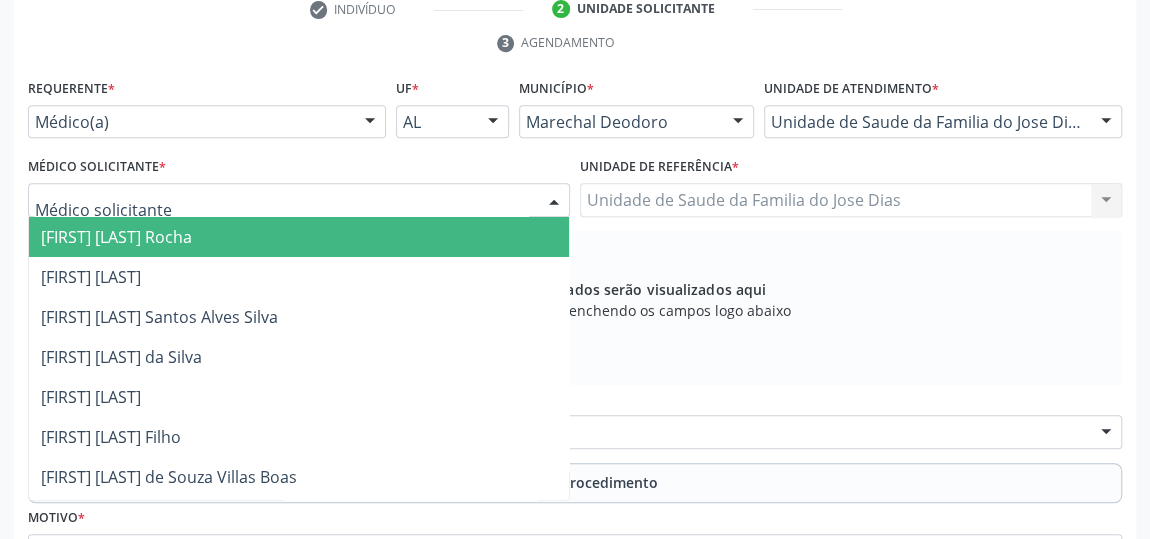 click at bounding box center [554, 201] 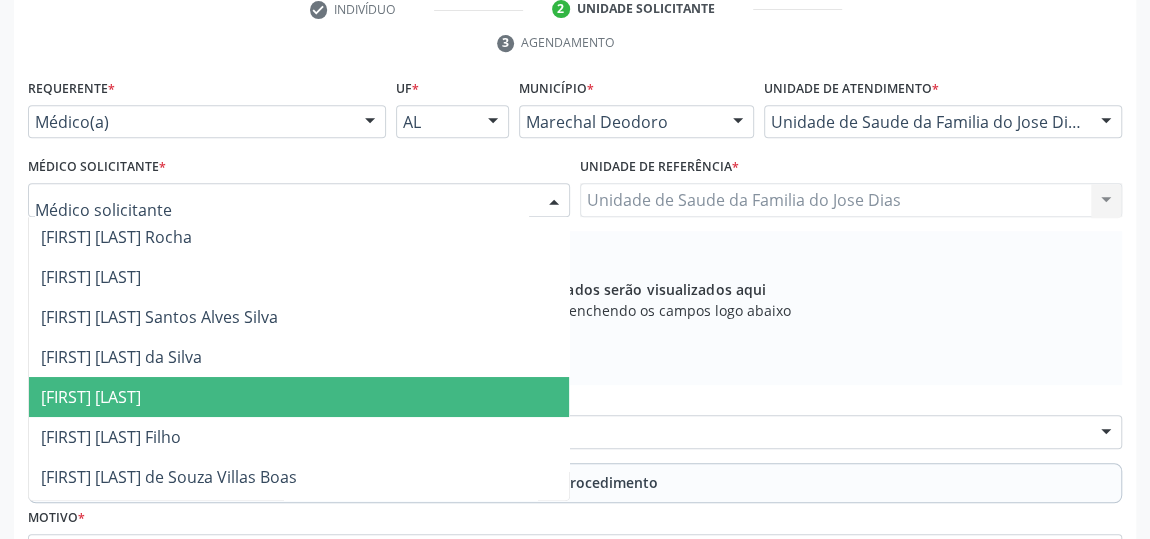click on "[FIRST] [LAST]" at bounding box center [299, 397] 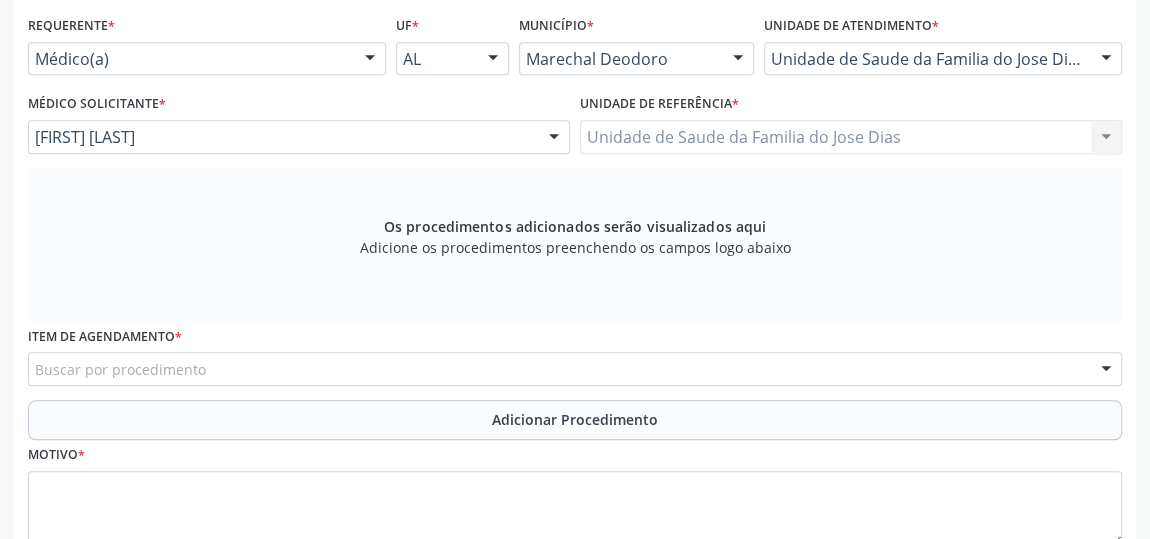 scroll, scrollTop: 513, scrollLeft: 0, axis: vertical 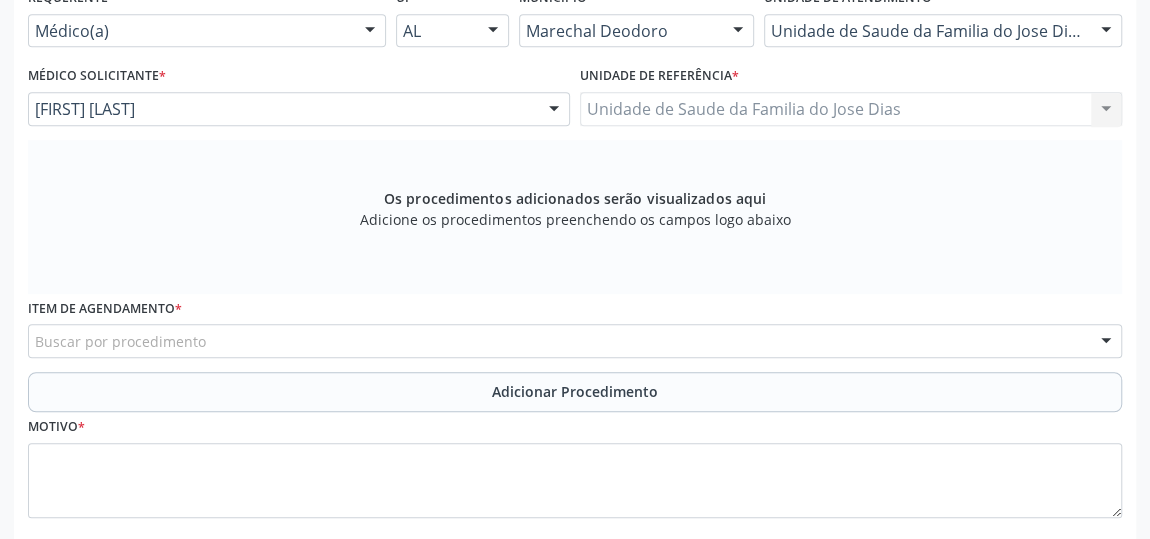 click on "Buscar por procedimento" at bounding box center [575, 341] 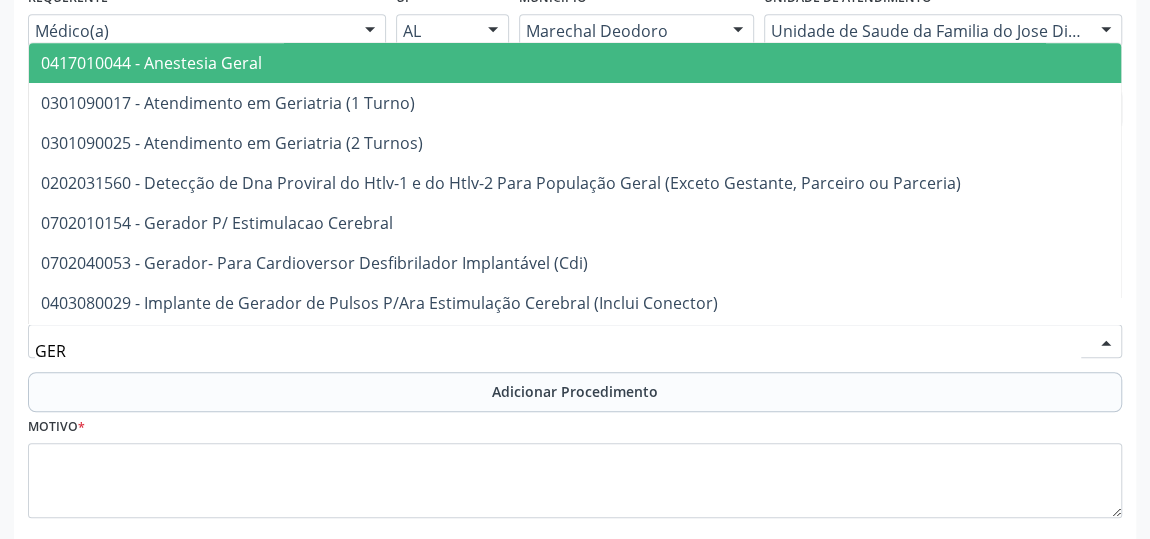 type on "GERI" 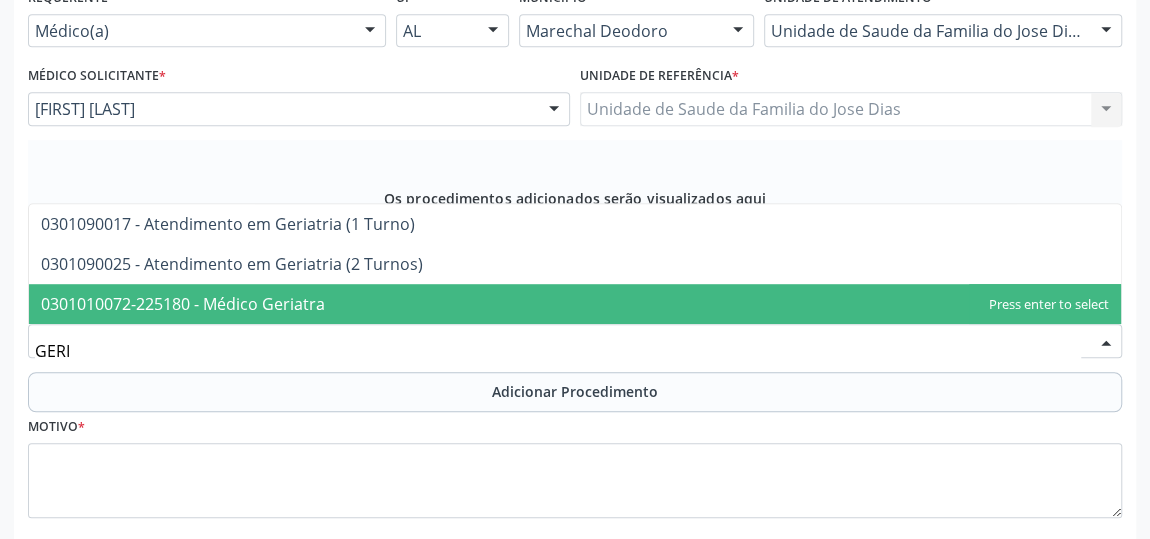 click on "0301010072-225180 - Médico Geriatra" at bounding box center [575, 304] 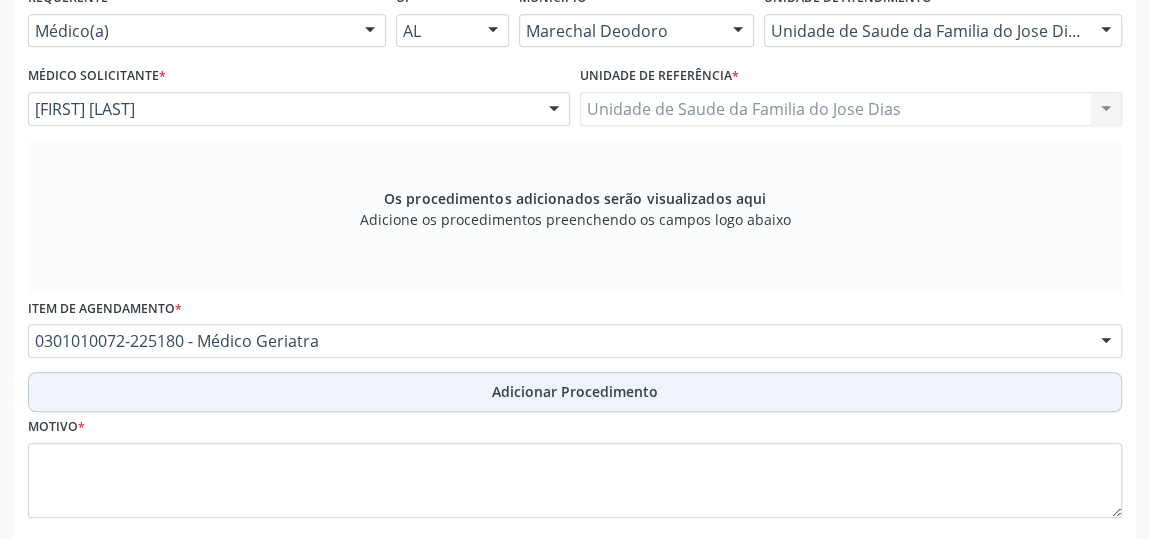 click on "Adicionar Procedimento" at bounding box center (575, 392) 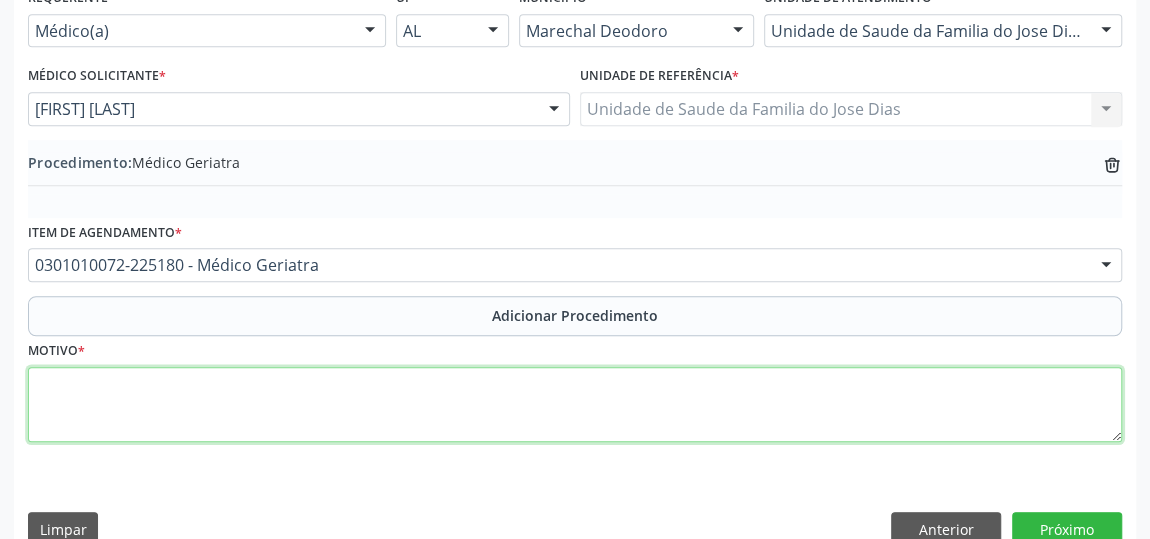click at bounding box center (575, 405) 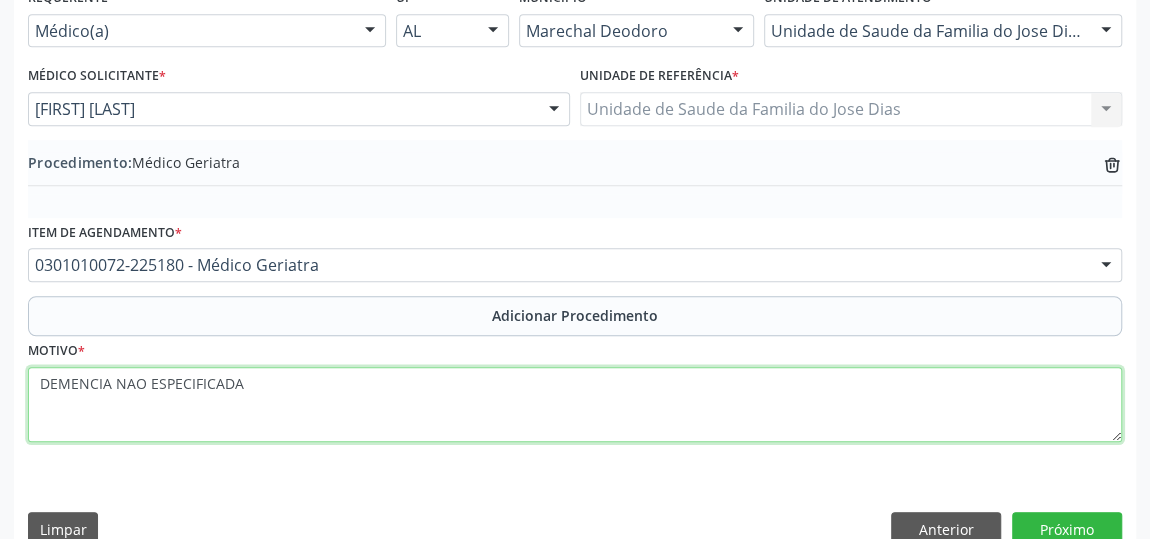 click on "DEMENCIA NAO ESPECIFICADA" at bounding box center (575, 405) 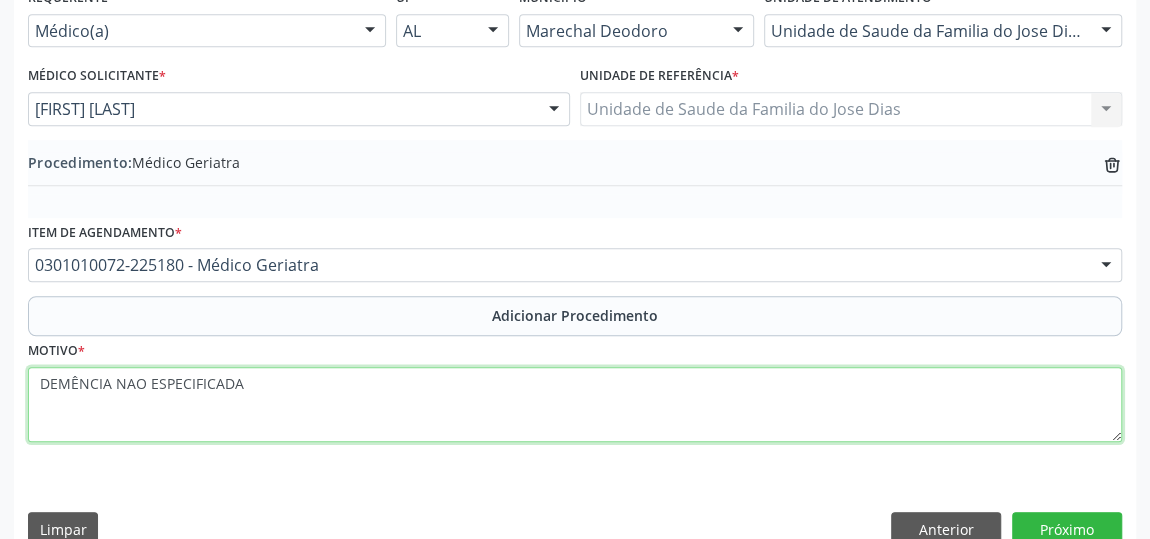 scroll, scrollTop: 544, scrollLeft: 0, axis: vertical 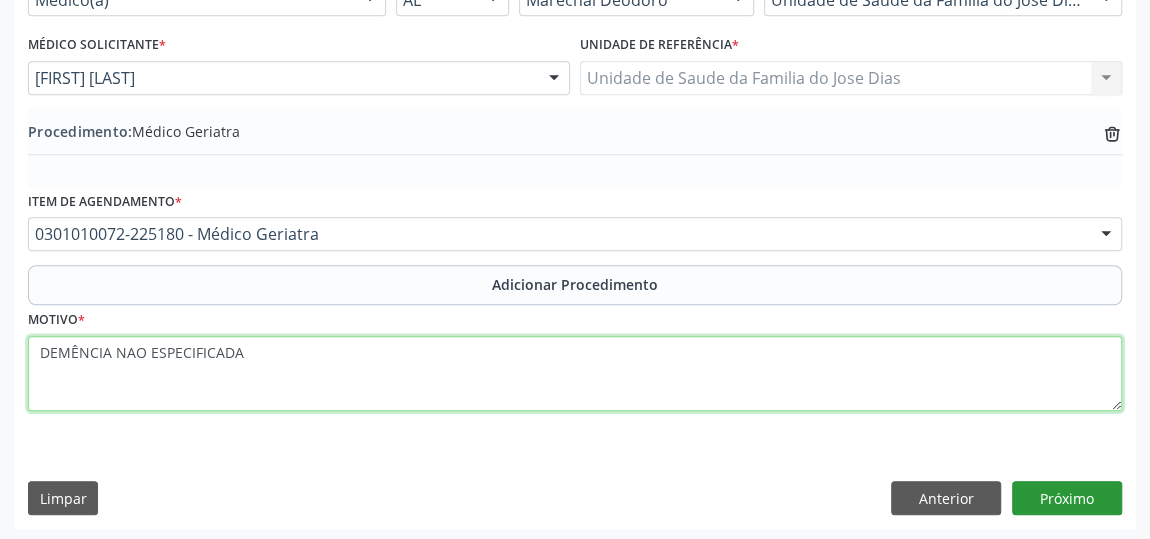 type on "DEMÊNCIA NAO ESPECIFICADA" 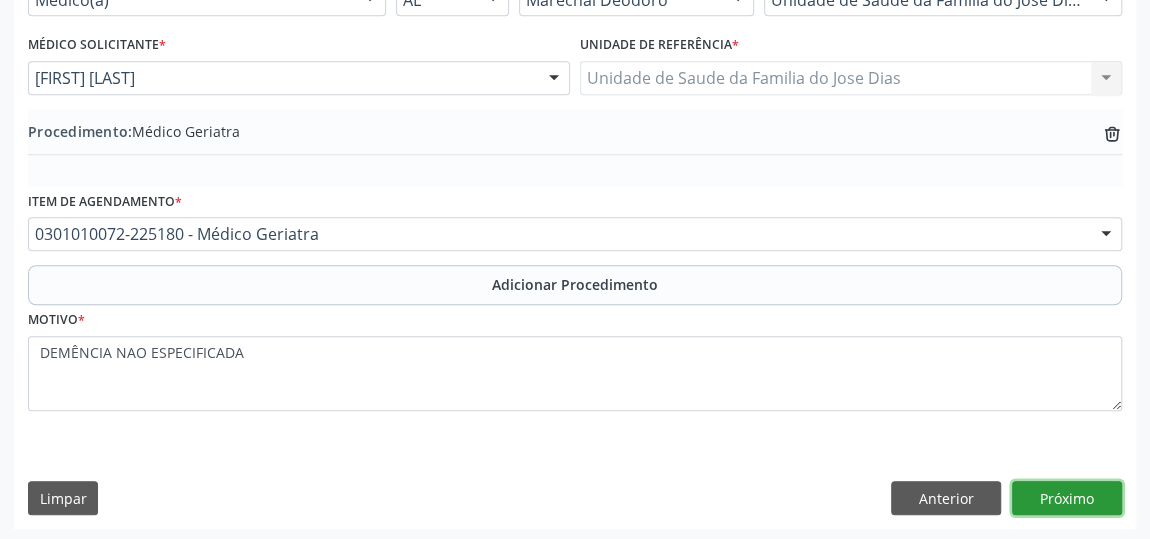 click on "Próximo" at bounding box center [1067, 498] 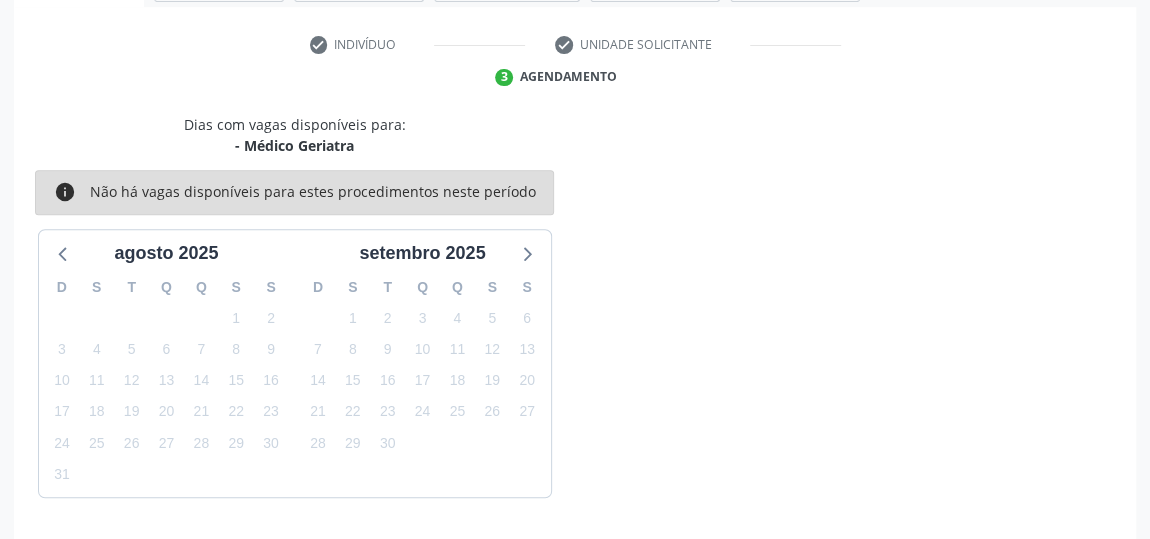 scroll, scrollTop: 446, scrollLeft: 0, axis: vertical 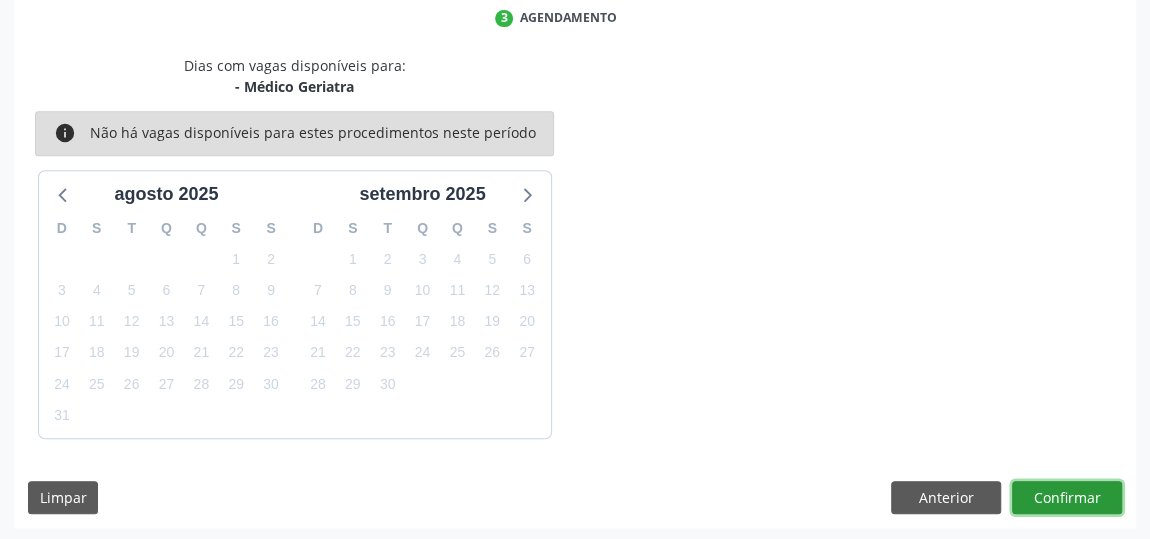 click on "Confirmar" at bounding box center [1067, 498] 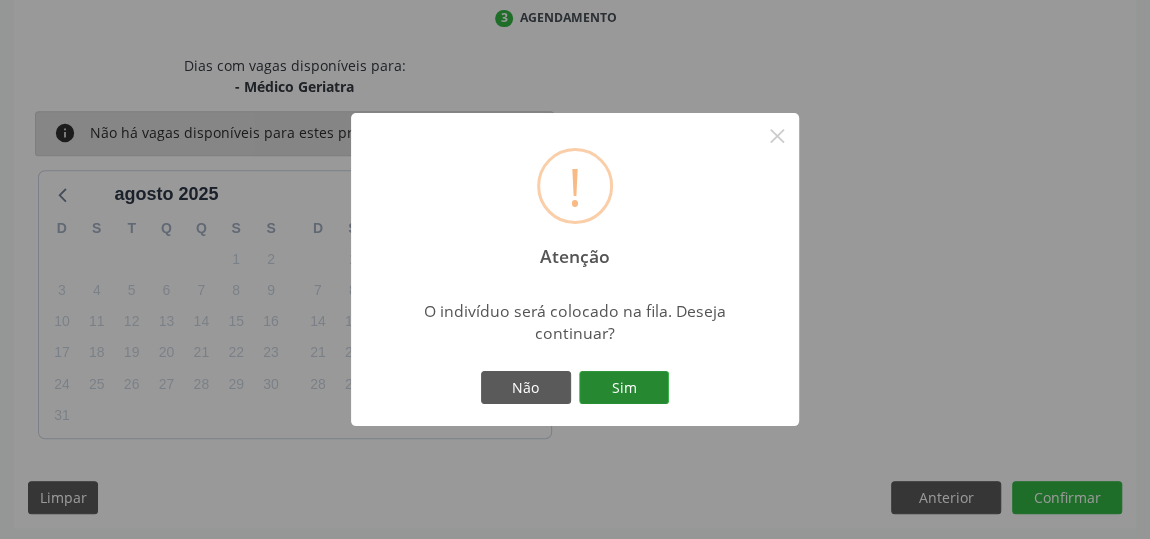 click on "Sim" at bounding box center (624, 388) 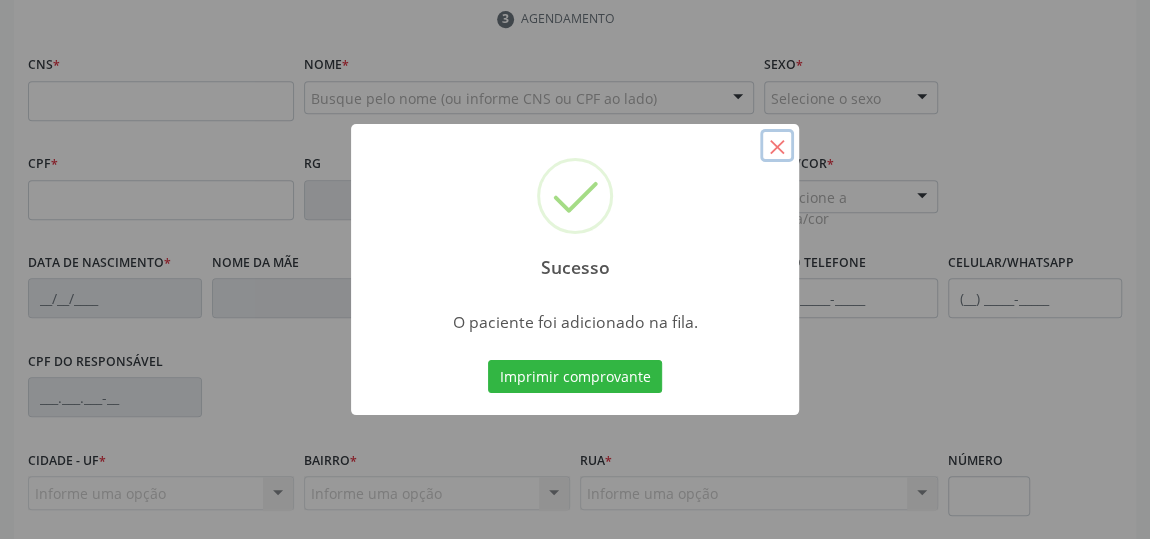 click on "×" at bounding box center (777, 146) 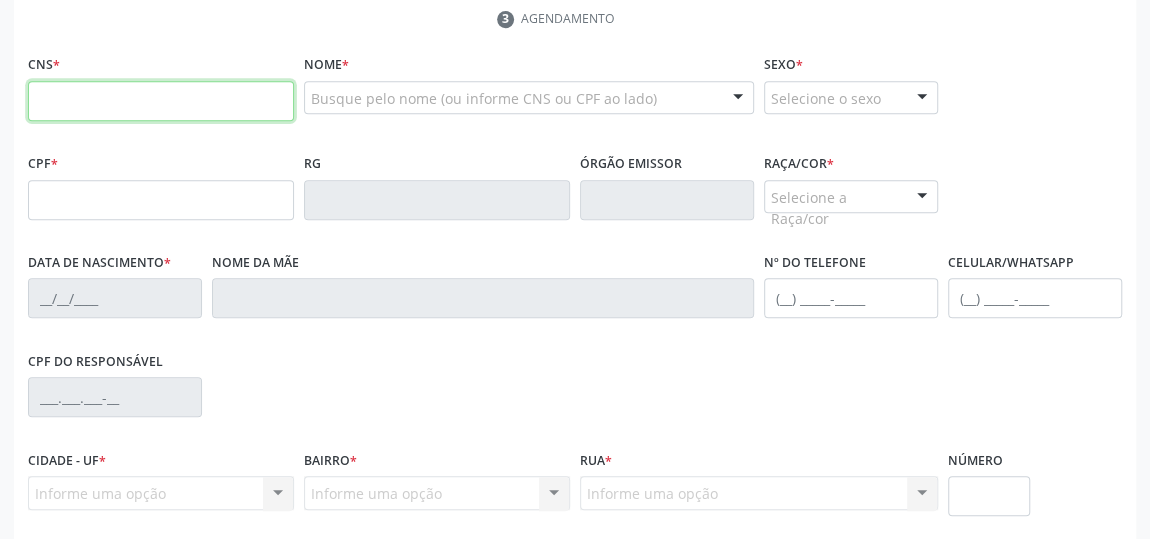 click at bounding box center (161, 101) 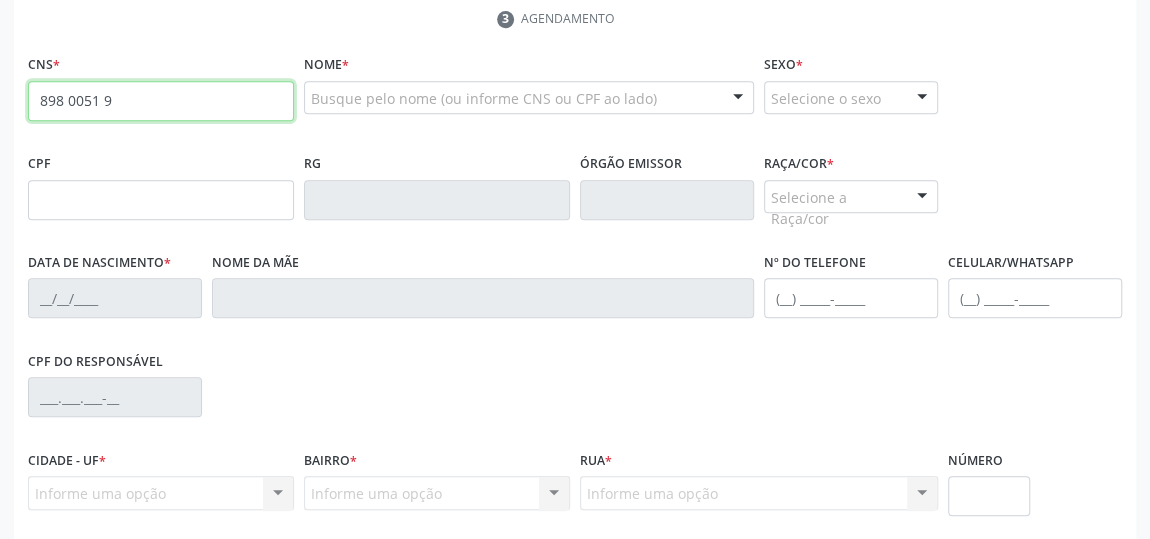 type on "898 0051 9719 2862" 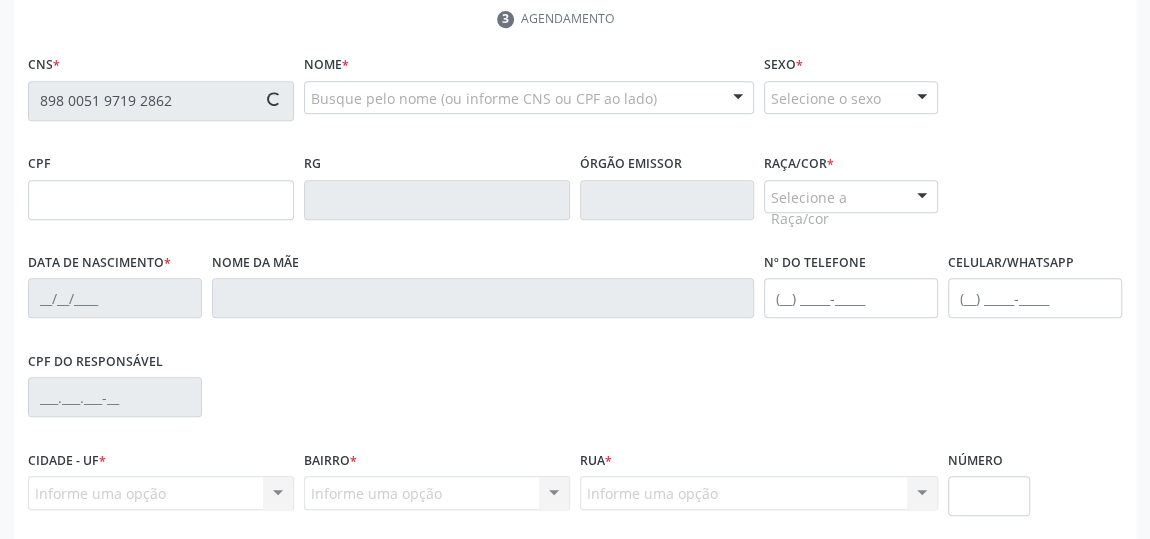 type on "[CPF]" 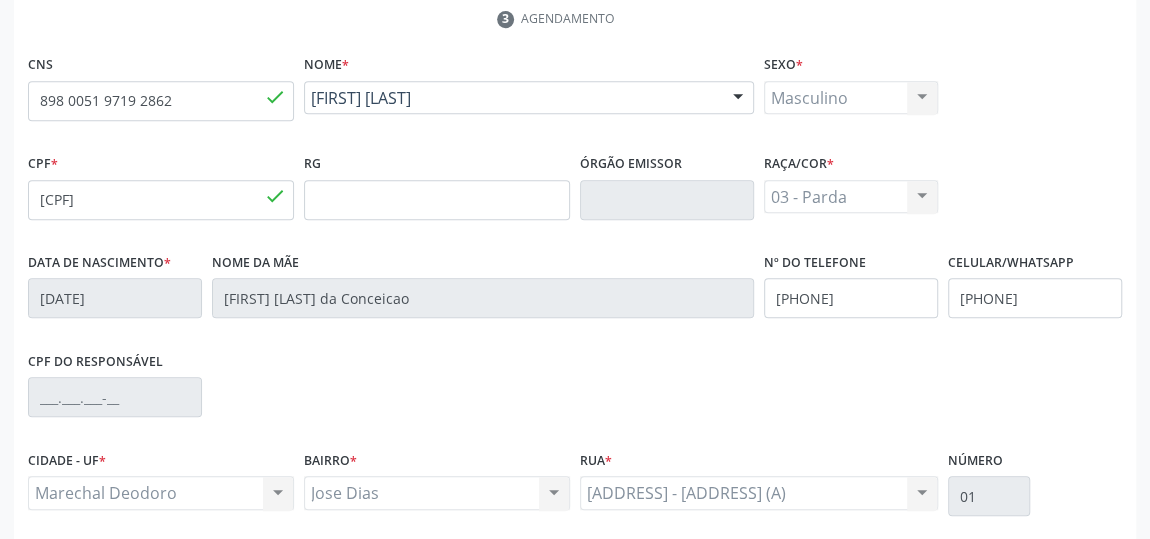 scroll, scrollTop: 604, scrollLeft: 0, axis: vertical 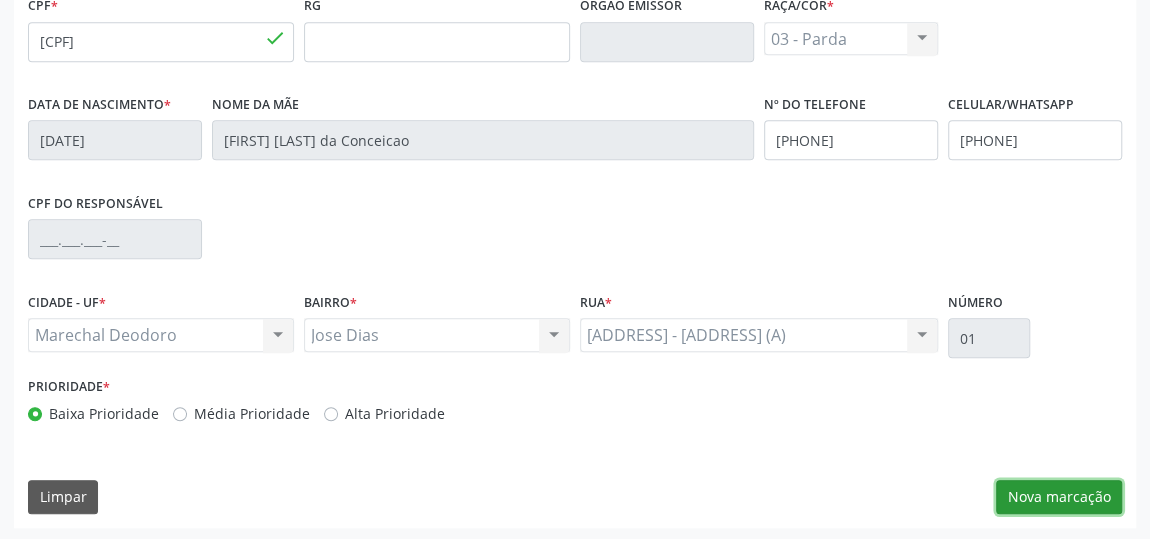 click on "Nova marcação" at bounding box center (1059, 497) 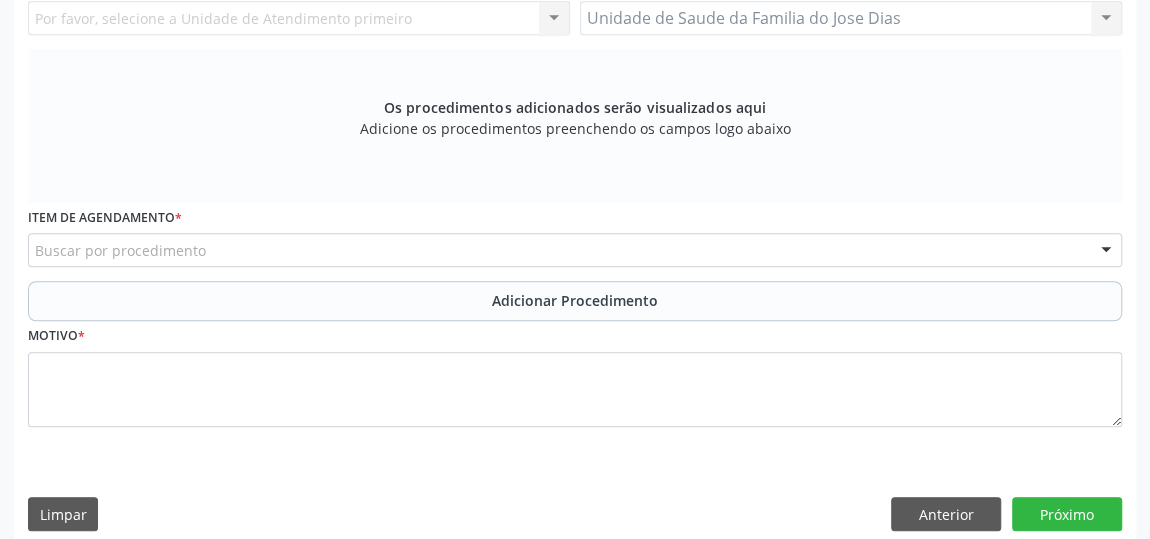 scroll, scrollTop: 331, scrollLeft: 0, axis: vertical 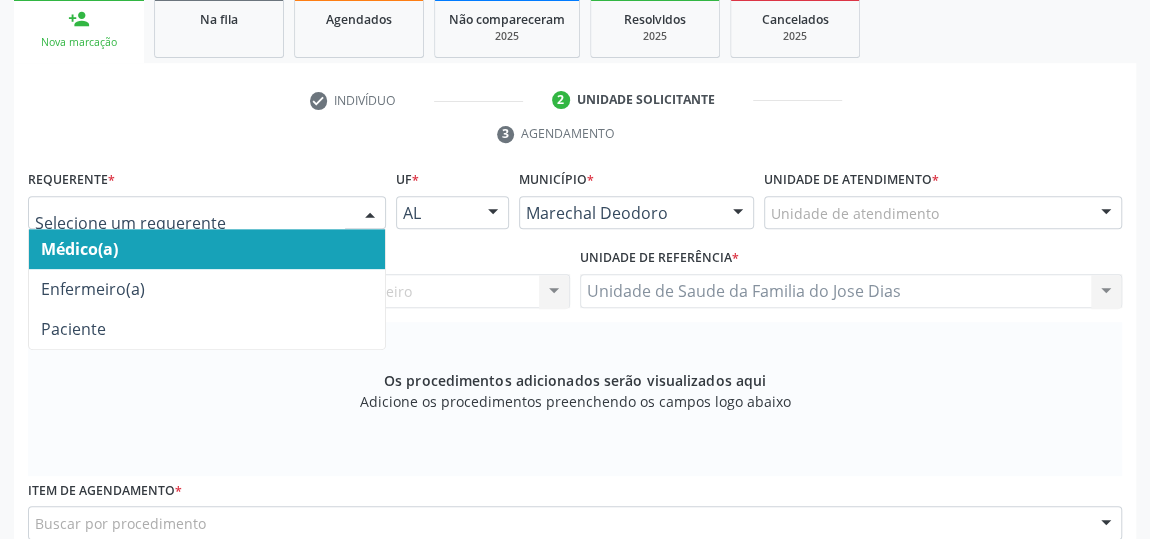 click at bounding box center (370, 214) 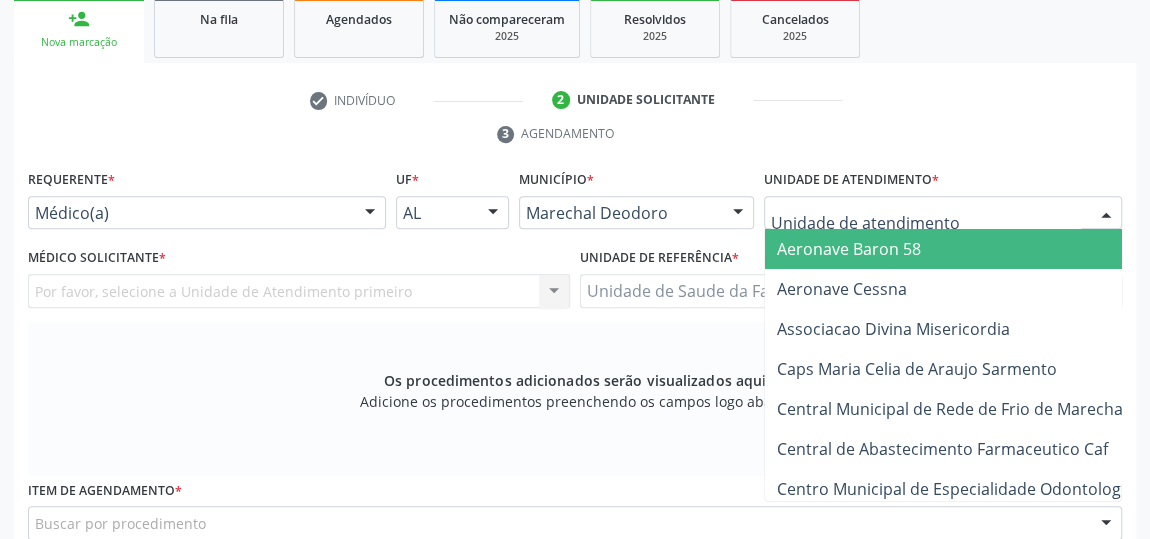 type on "J" 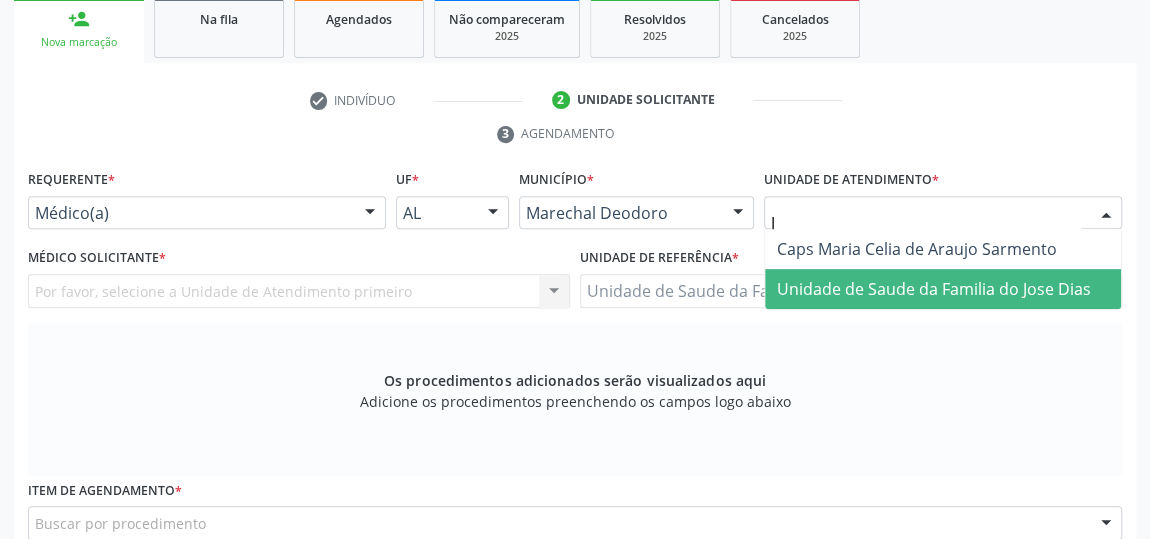 click on "Unidade de Saude da Familia do Jose Dias" at bounding box center [943, 289] 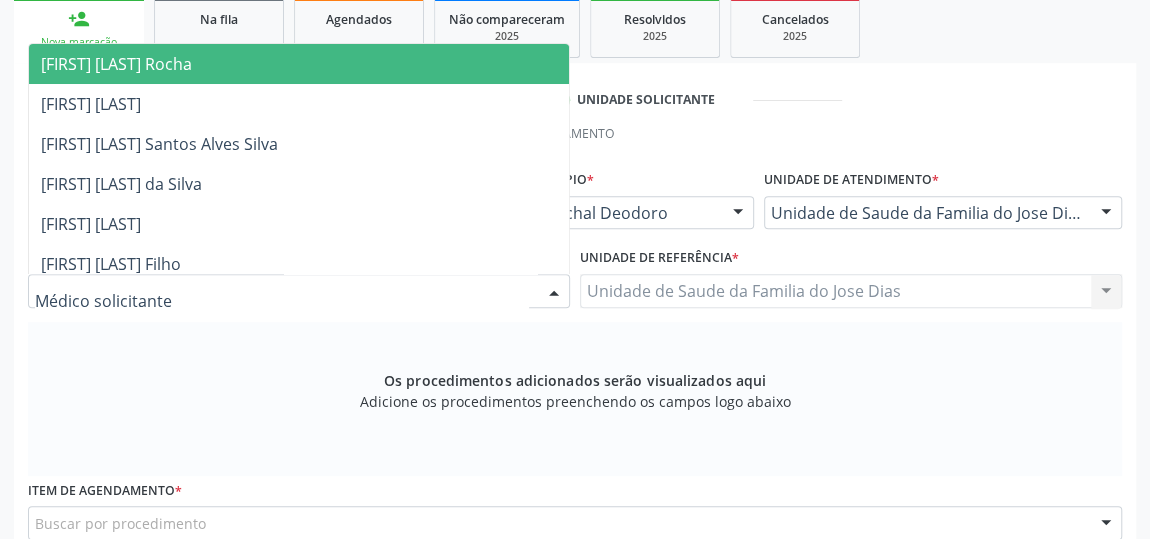click at bounding box center [299, 291] 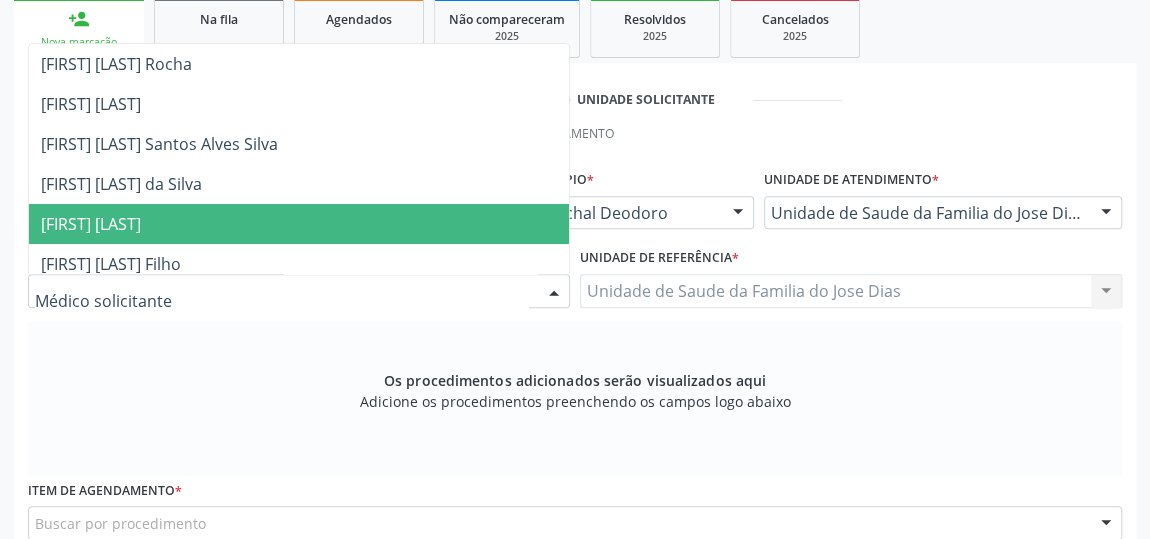 click on "[FIRST] [LAST]" at bounding box center [299, 224] 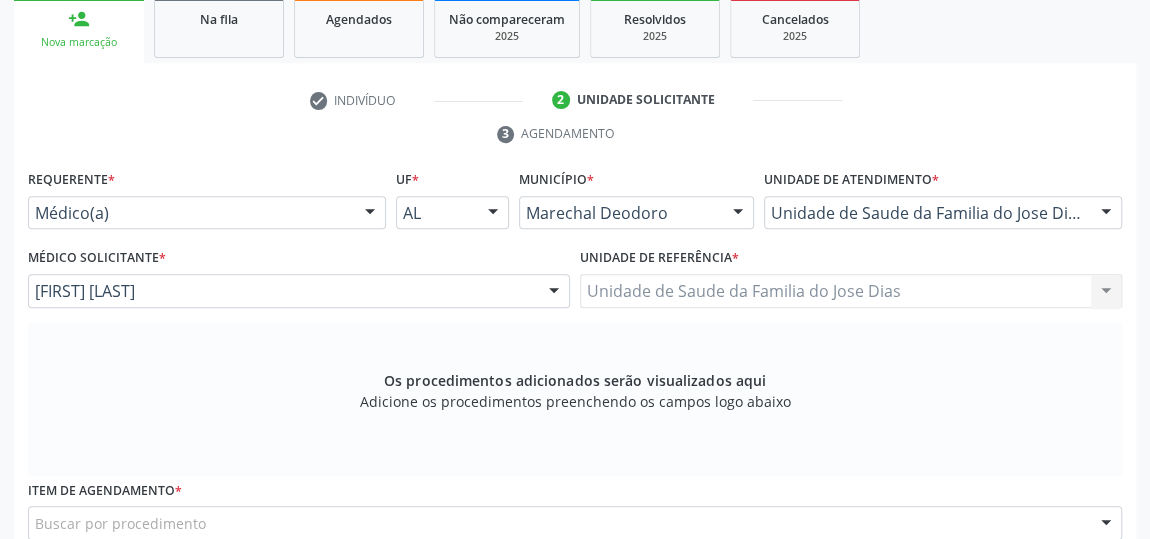 scroll, scrollTop: 513, scrollLeft: 0, axis: vertical 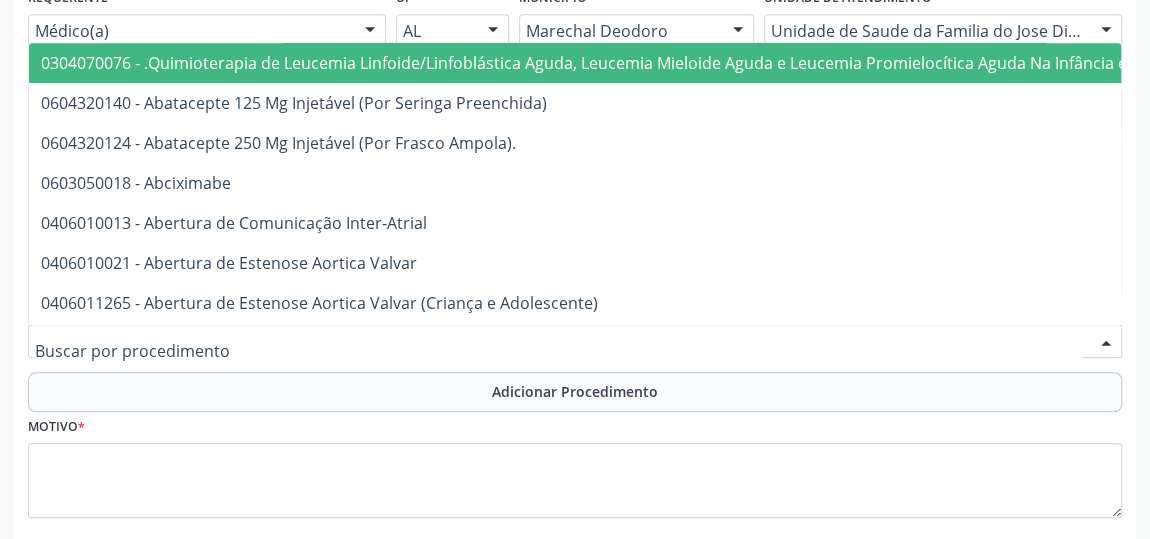 click at bounding box center (575, 341) 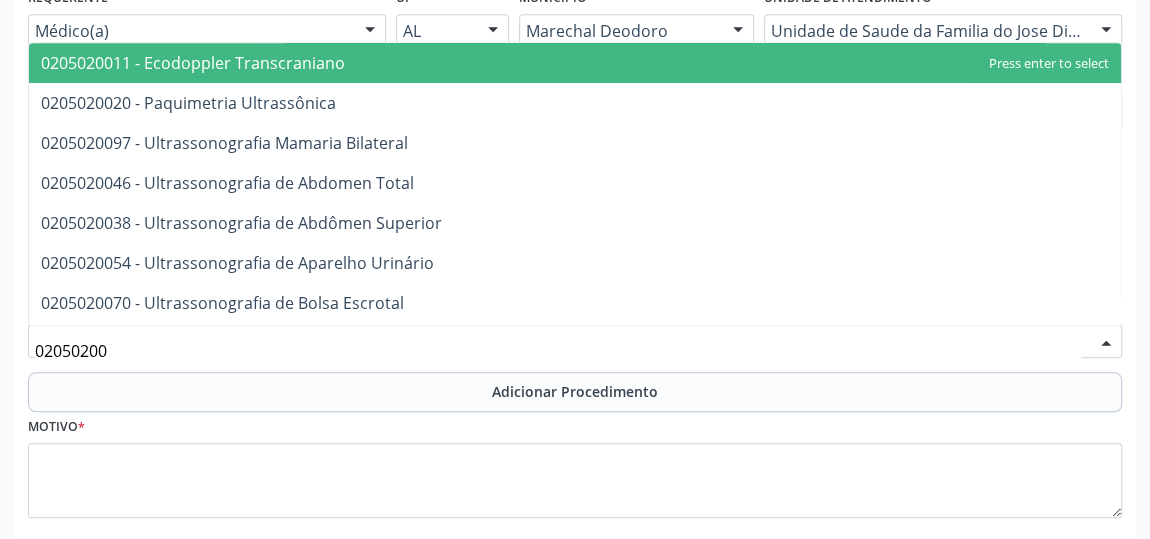 type on "020502004" 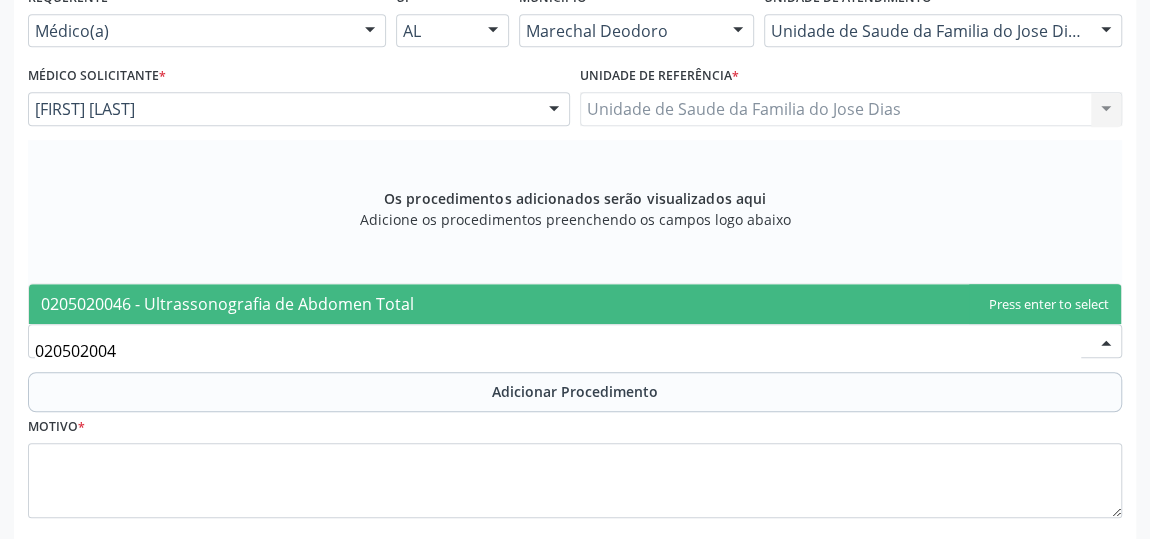 click on "0205020046 - Ultrassonografia de Abdomen Total" at bounding box center (575, 304) 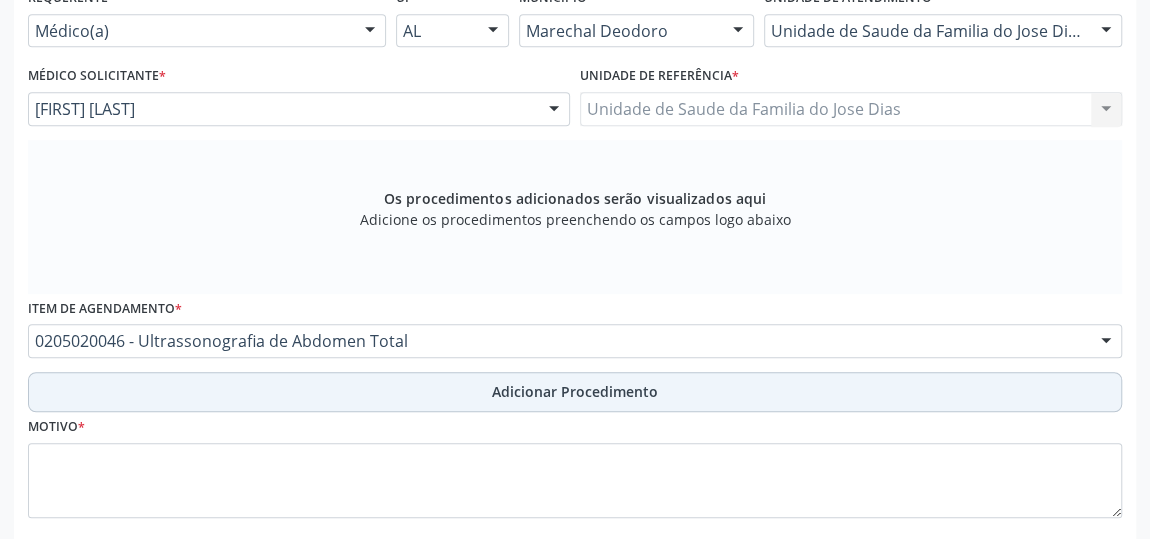 click on "Adicionar Procedimento" at bounding box center [575, 392] 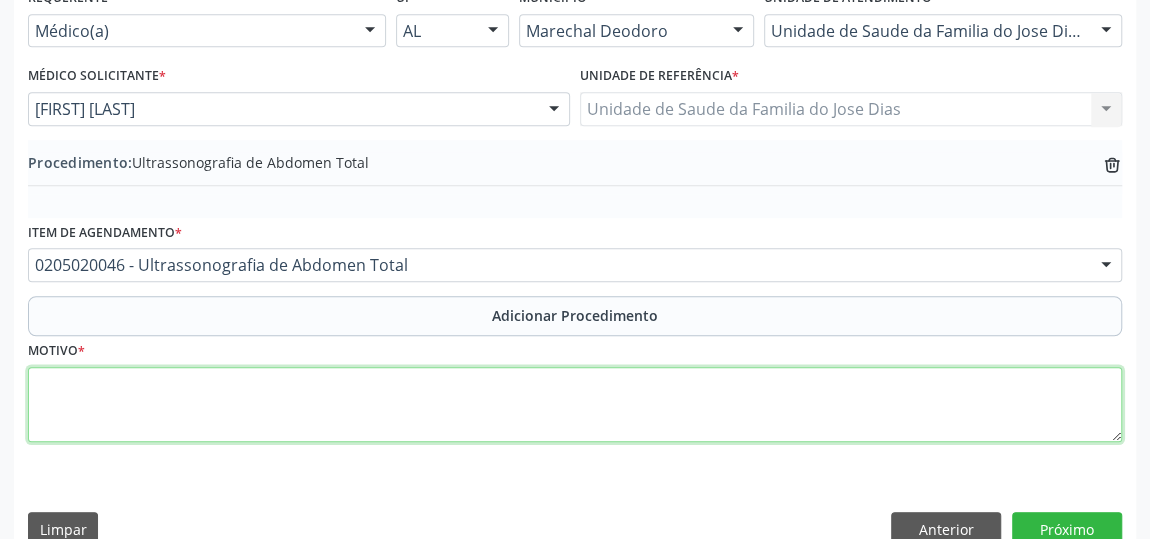 click at bounding box center [575, 405] 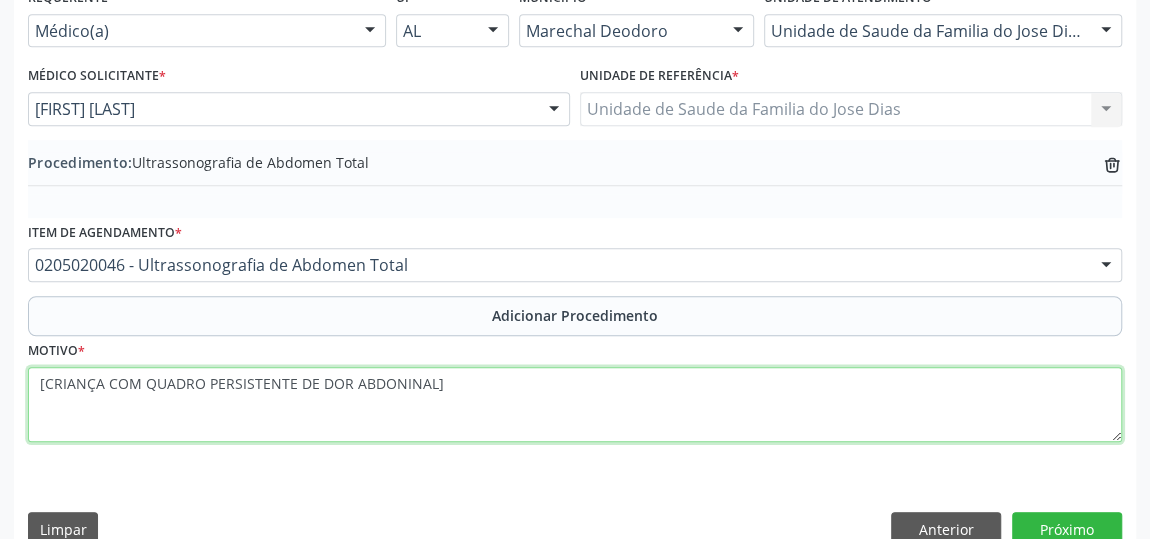 click on "[CRIANÇA COM QUADRO PERSISTENTE DE DOR ABDONINAL]" at bounding box center (575, 405) 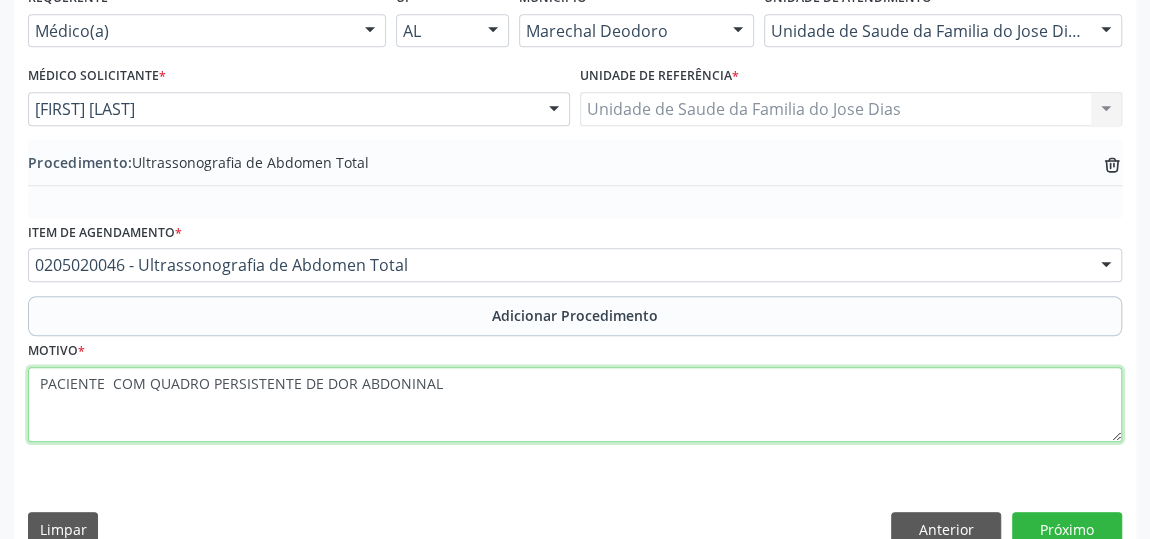 click on "PACIENTE  COM QUADRO PERSISTENTE DE DOR ABDONINAL" at bounding box center (575, 405) 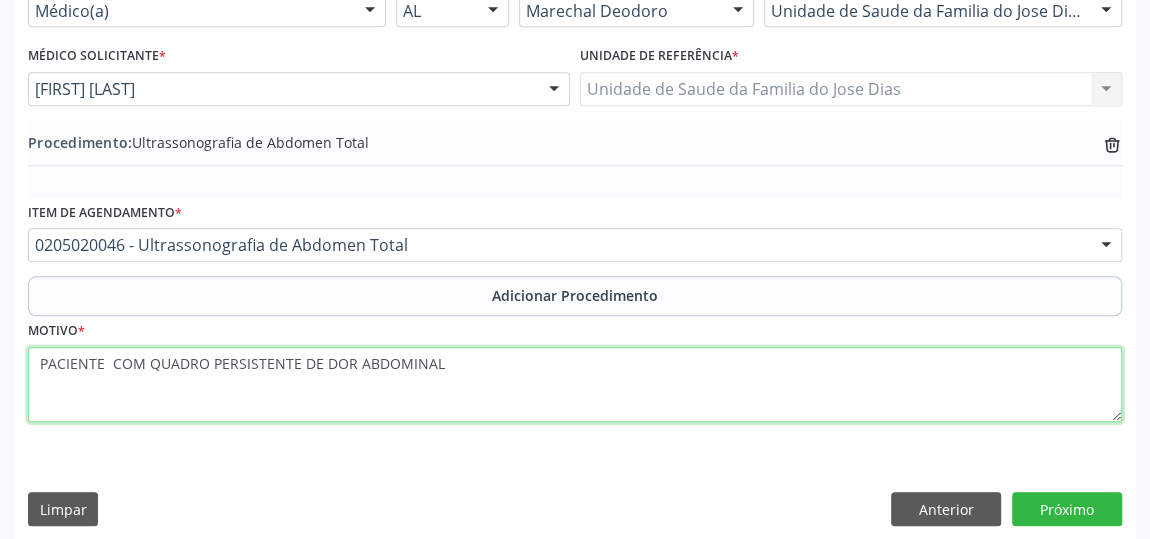 scroll, scrollTop: 544, scrollLeft: 0, axis: vertical 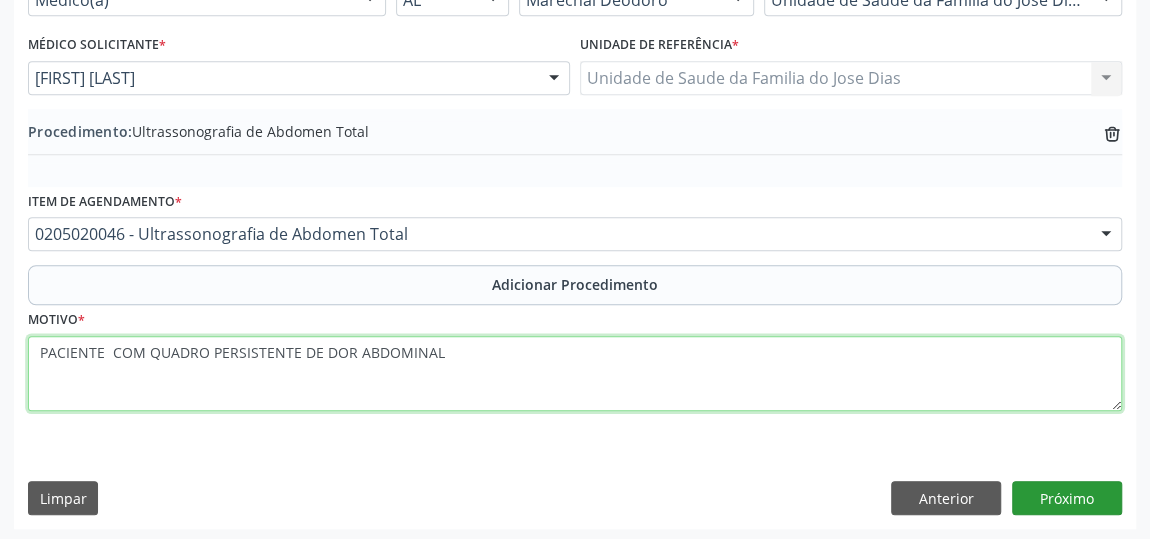 type on "PACIENTE  COM QUADRO PERSISTENTE DE DOR ABDOMINAL" 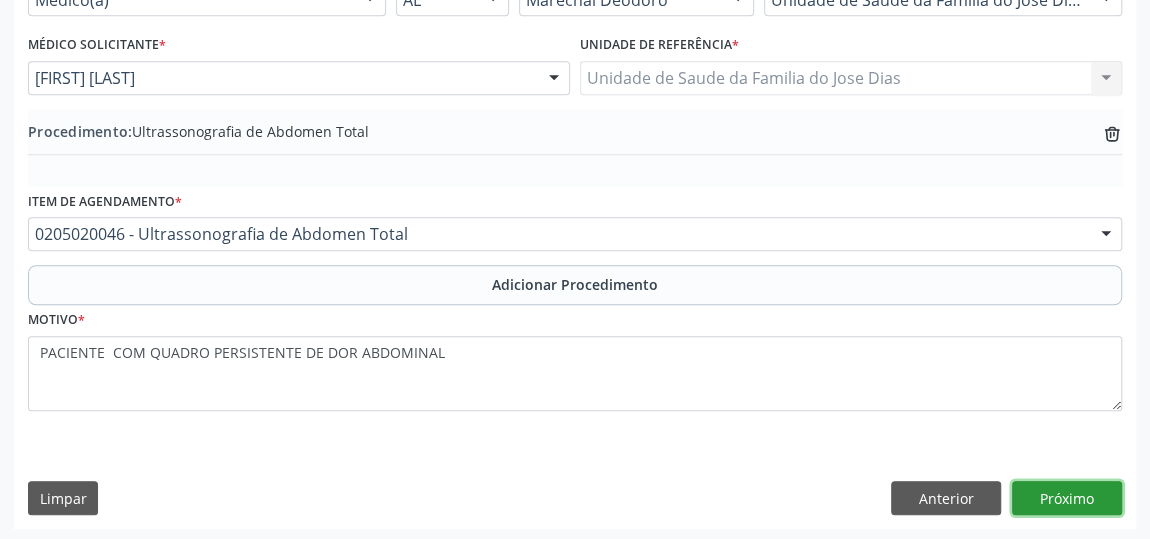 click on "Próximo" at bounding box center (1067, 498) 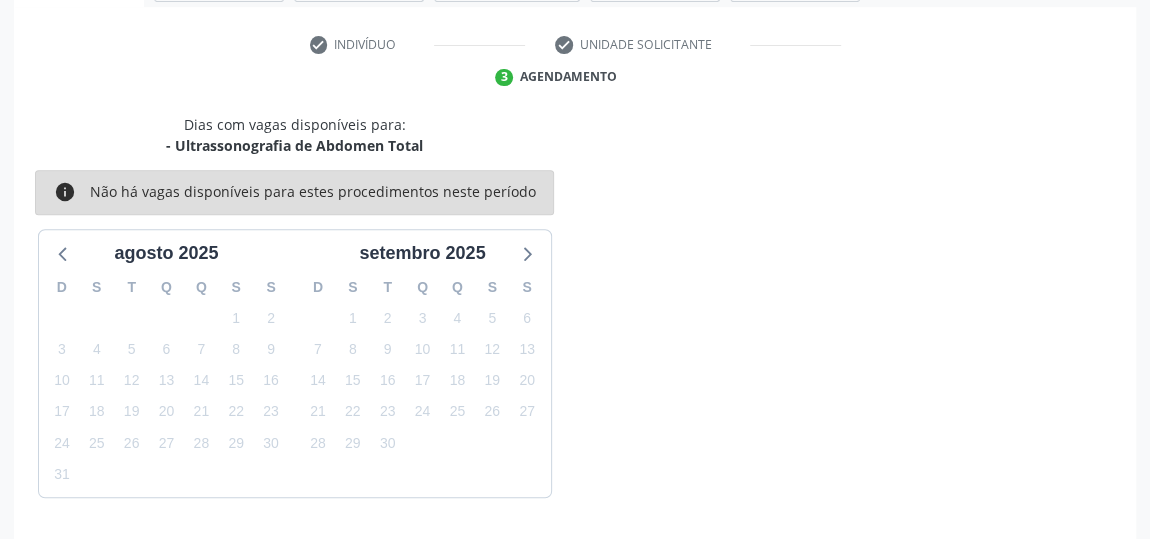 scroll, scrollTop: 446, scrollLeft: 0, axis: vertical 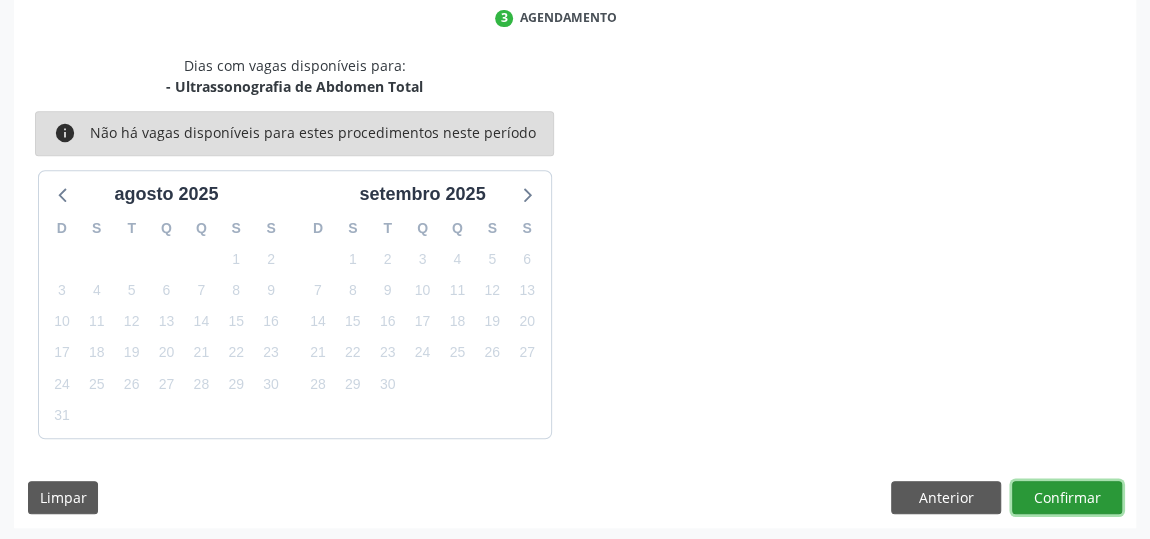 click on "Confirmar" at bounding box center [1067, 498] 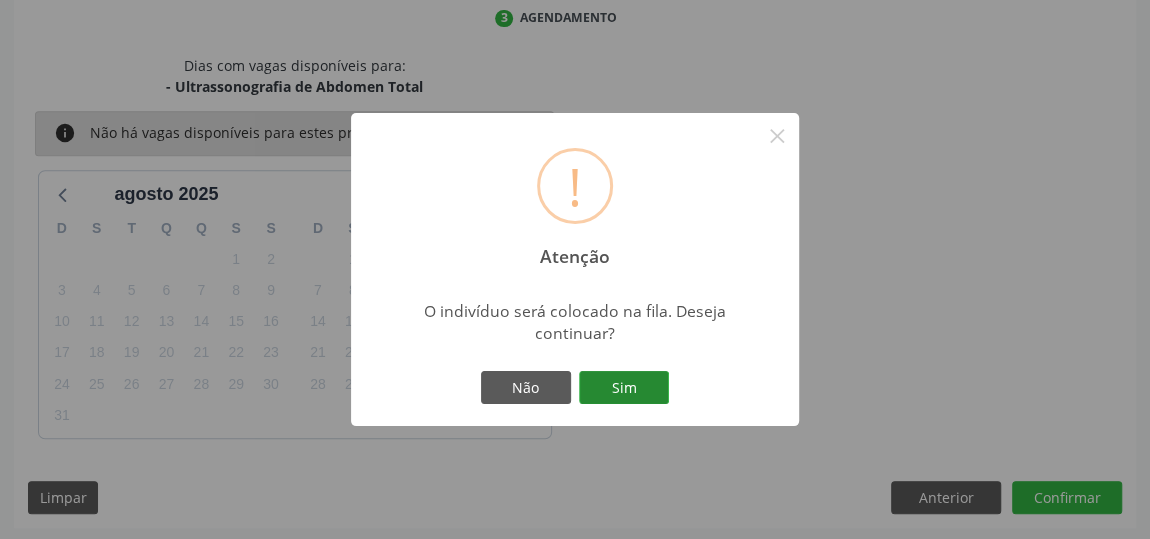 click on "Sim" at bounding box center (624, 388) 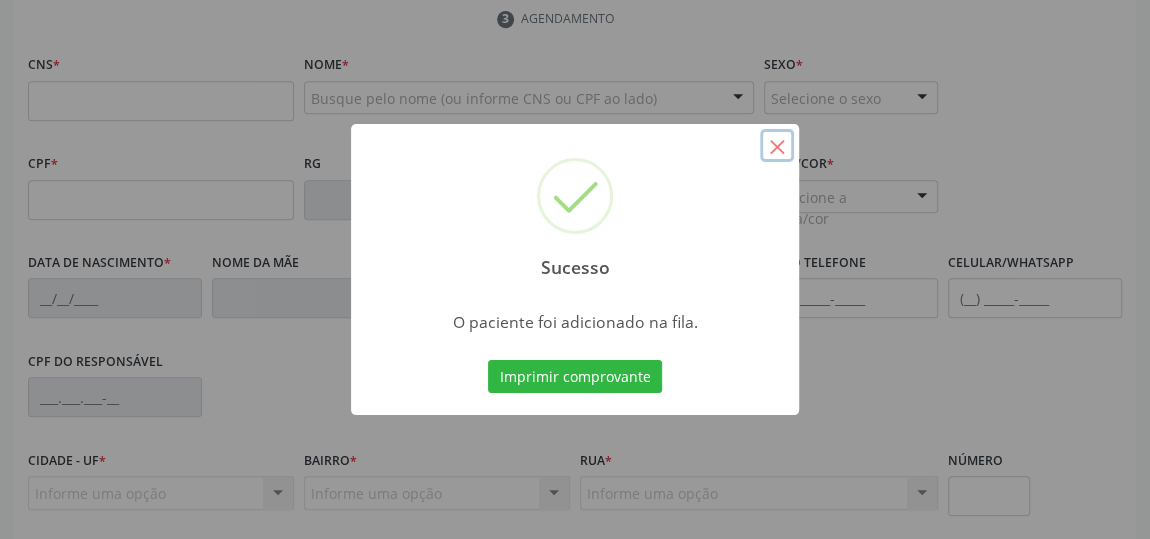 click on "×" at bounding box center (777, 146) 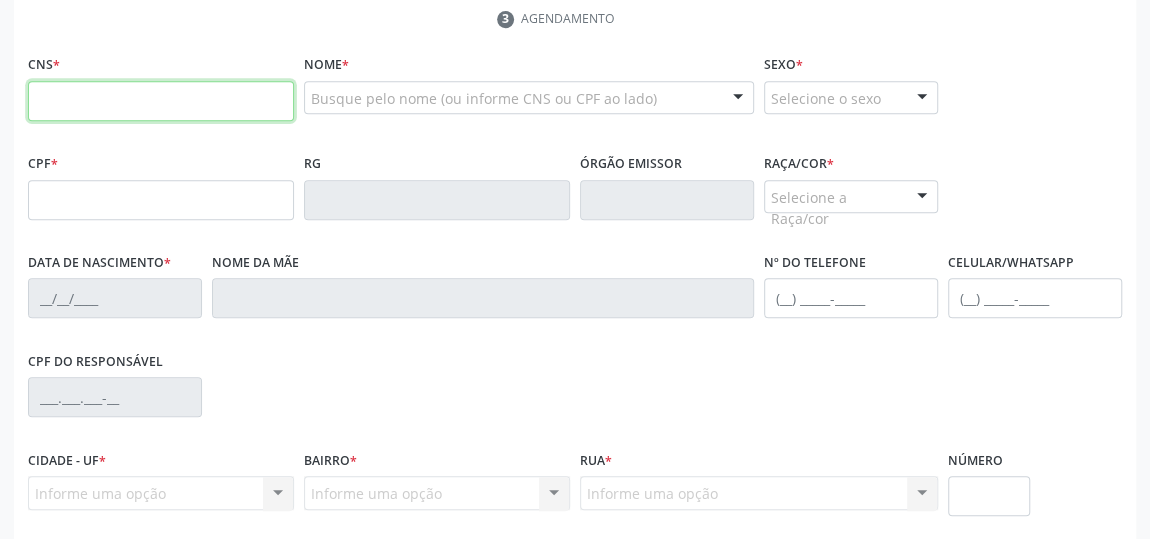 click at bounding box center (161, 101) 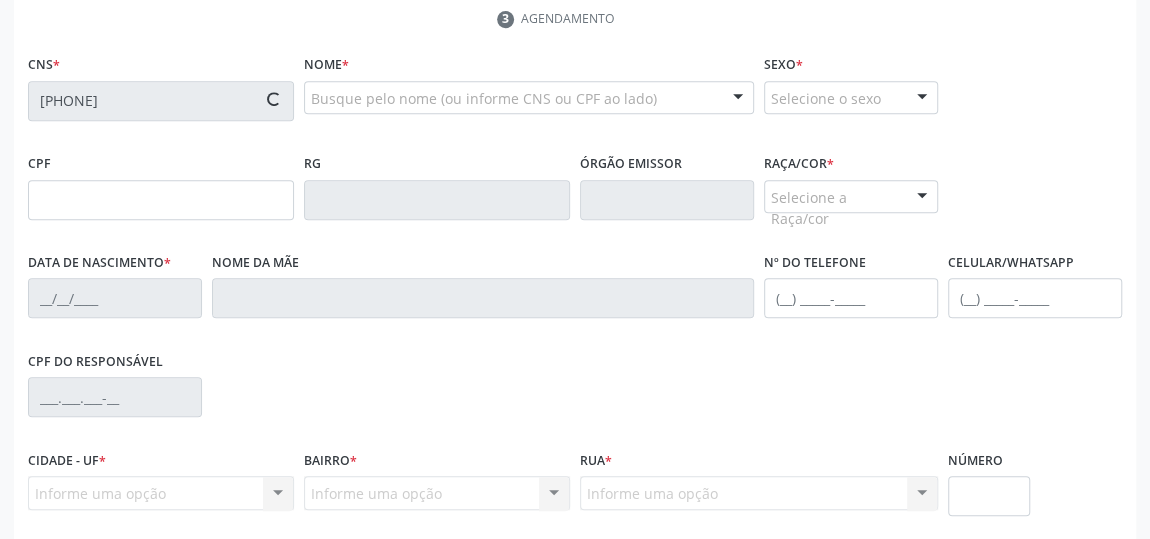 type on "[DATE]" 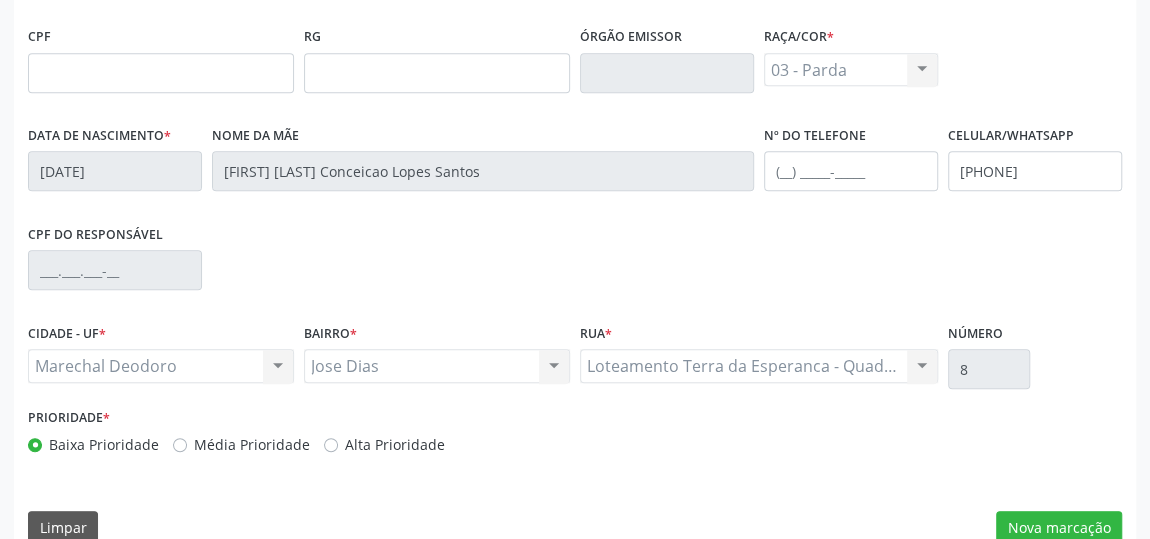 scroll, scrollTop: 604, scrollLeft: 0, axis: vertical 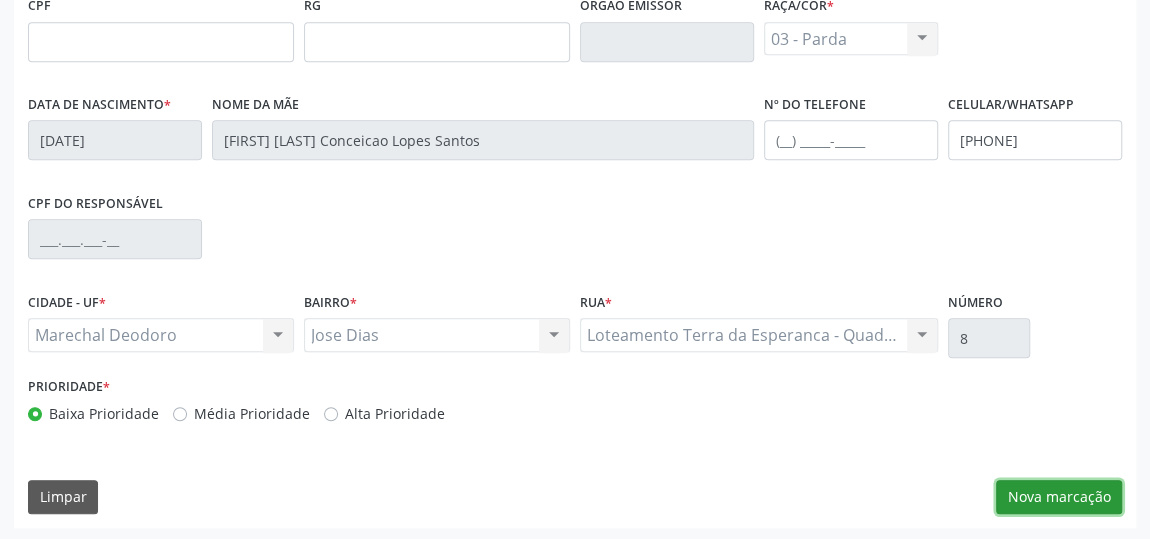 click on "Nova marcação" at bounding box center (1059, 497) 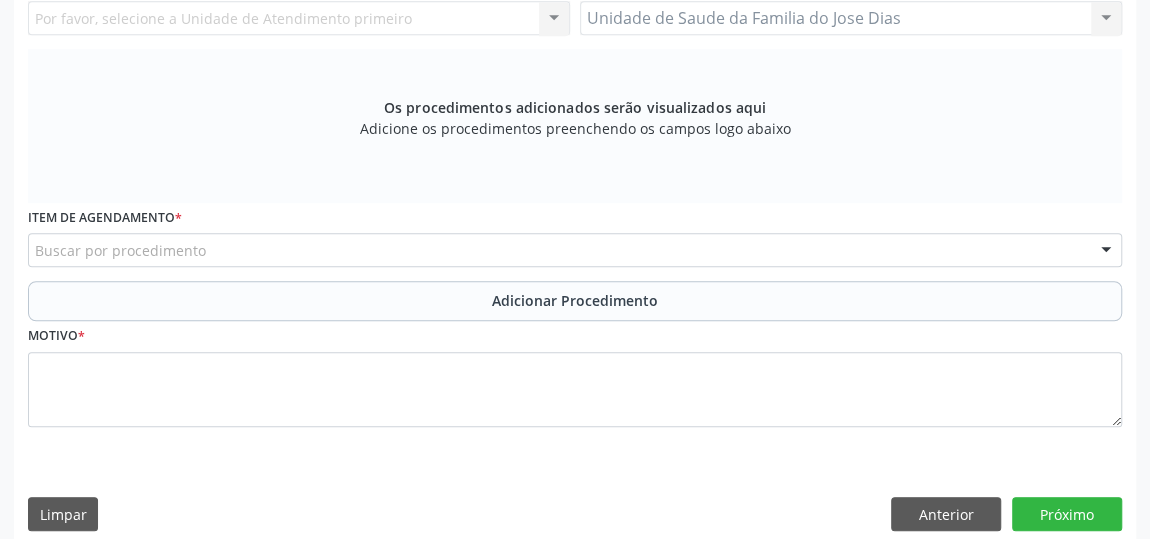 click on "Buscar por procedimento" at bounding box center [575, 250] 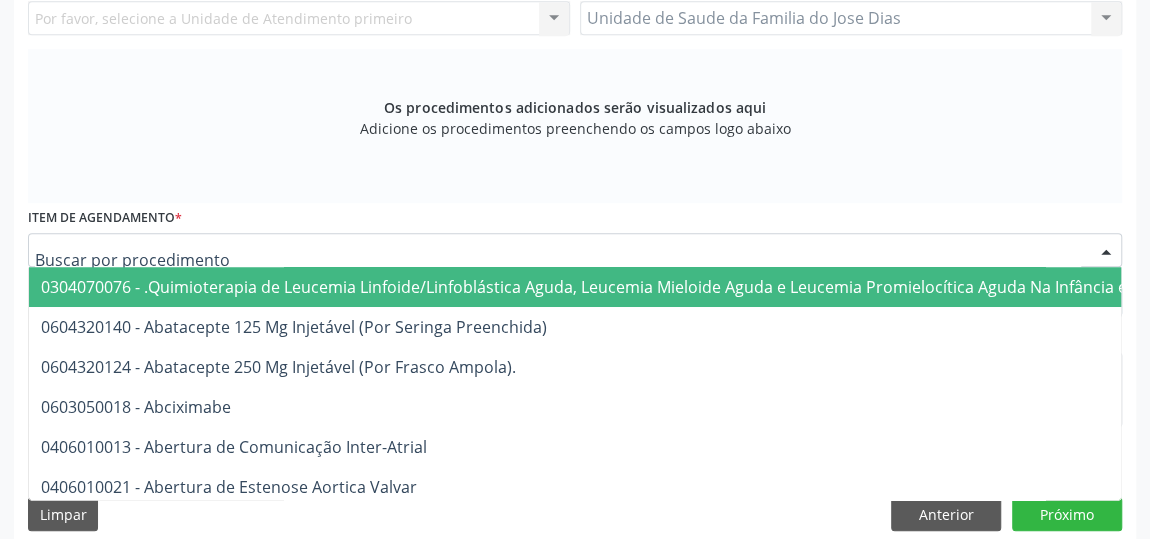 click at bounding box center [575, 250] 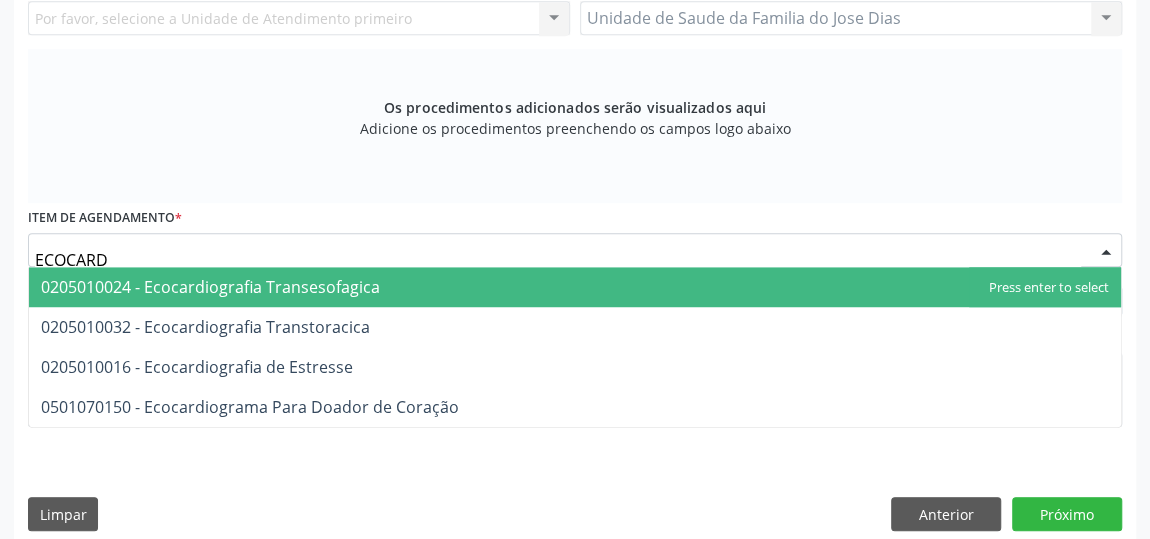 type on "ECOCARDI" 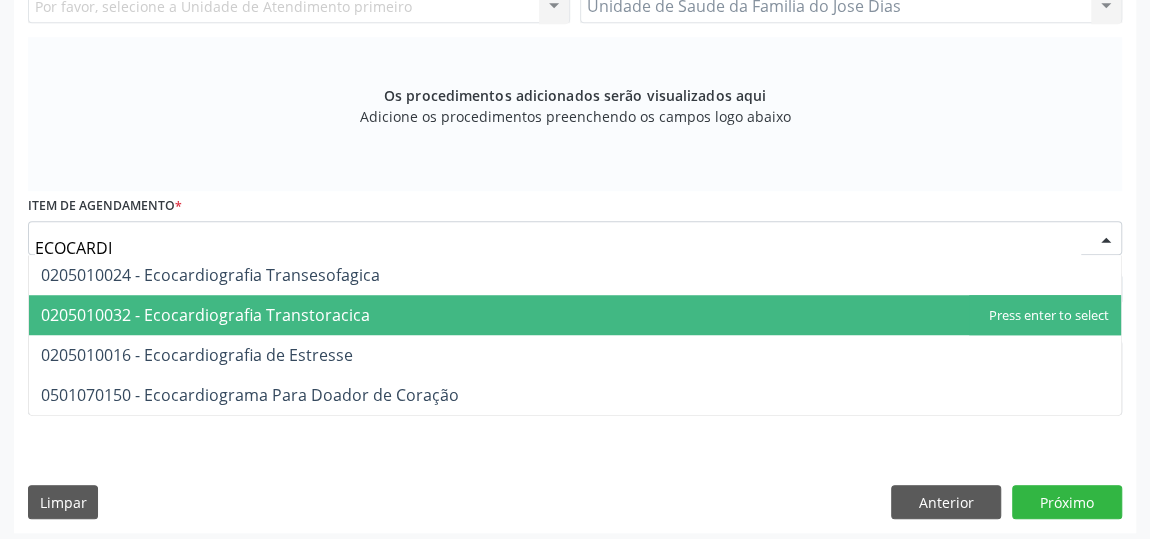 scroll, scrollTop: 620, scrollLeft: 0, axis: vertical 